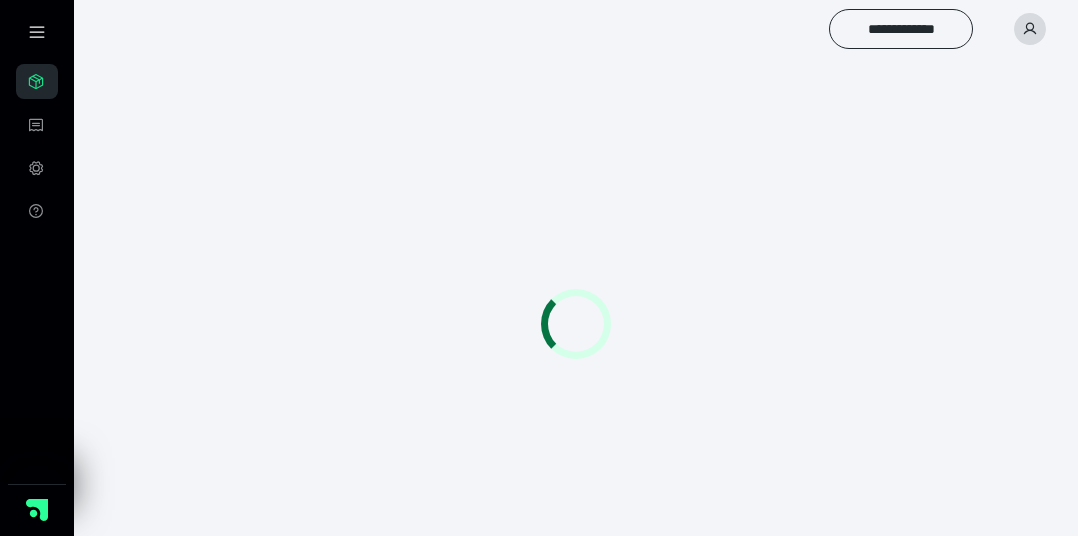 scroll, scrollTop: 0, scrollLeft: 0, axis: both 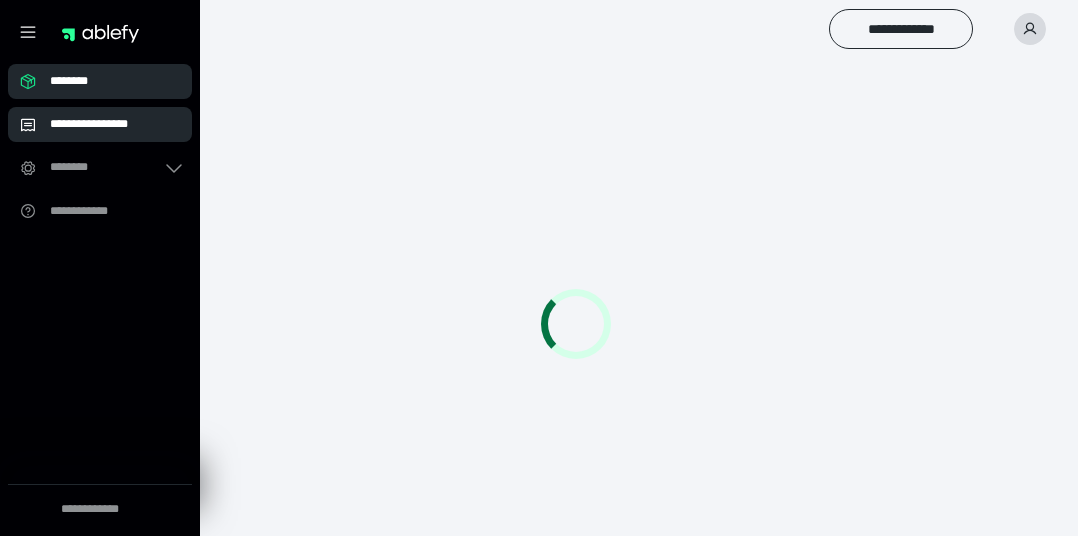 click 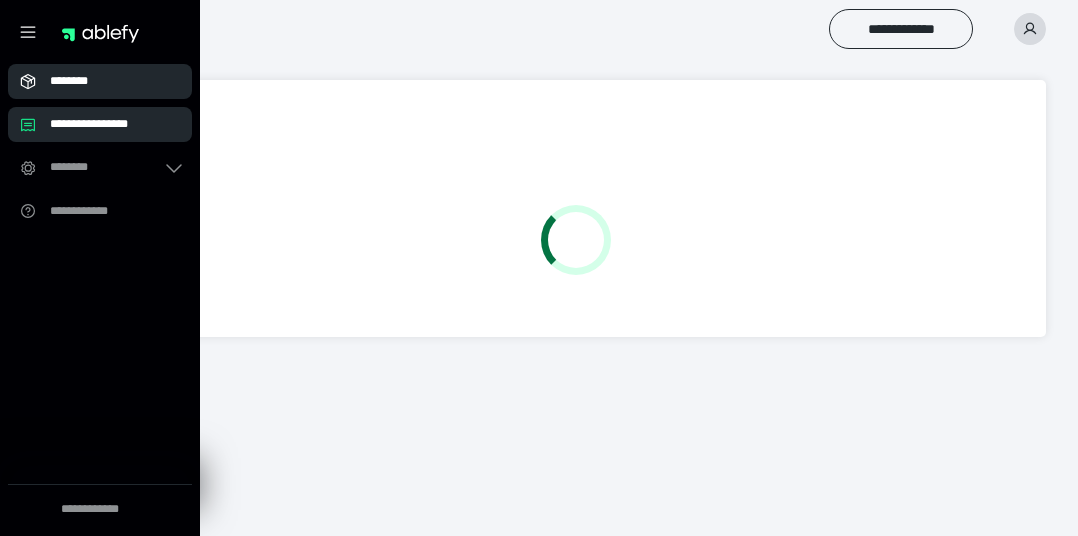 click on "********" at bounding box center [100, 81] 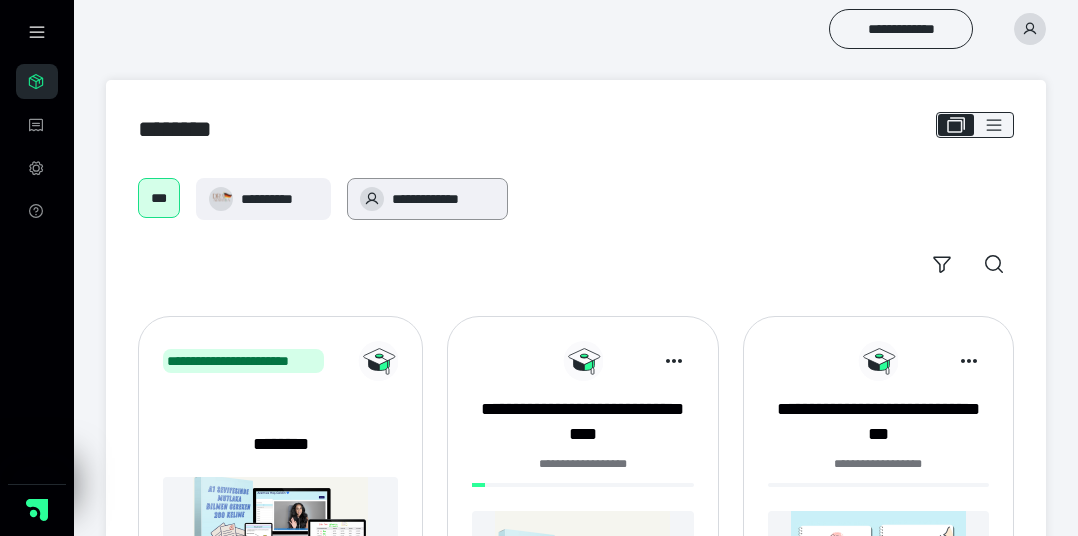 click on "**********" at bounding box center (443, 199) 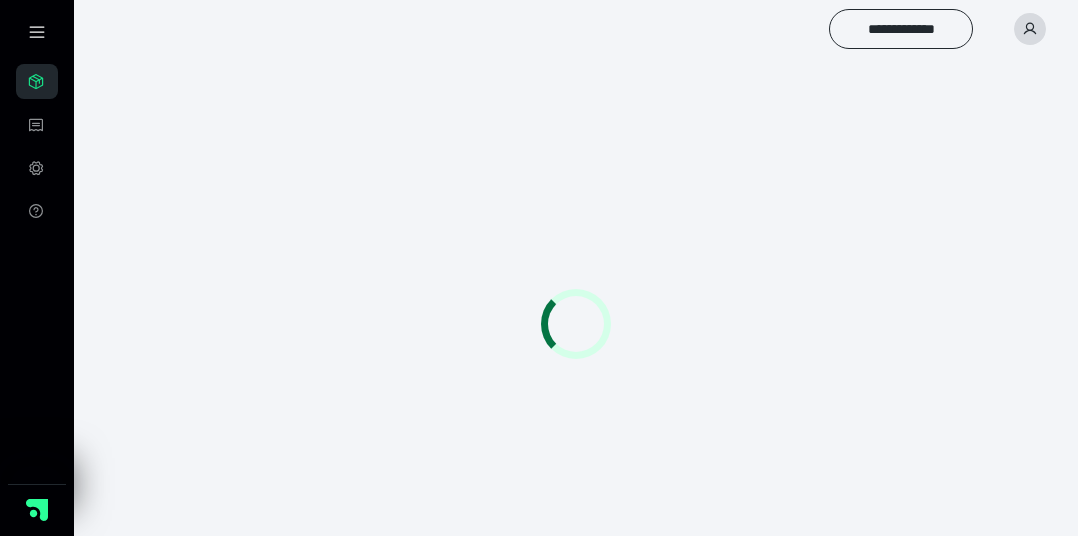 scroll, scrollTop: 0, scrollLeft: 0, axis: both 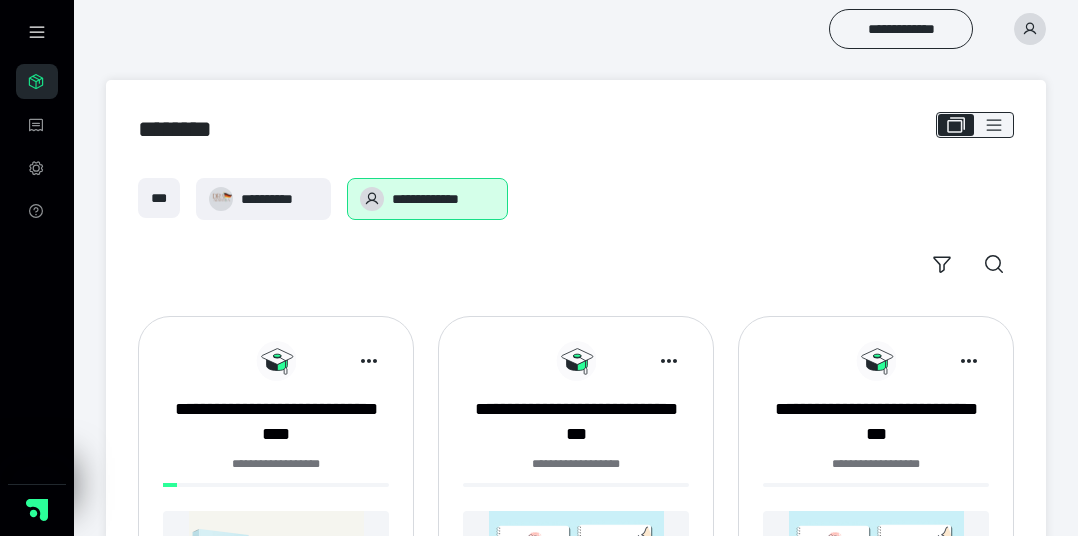 click on "**********" at bounding box center [576, 231] 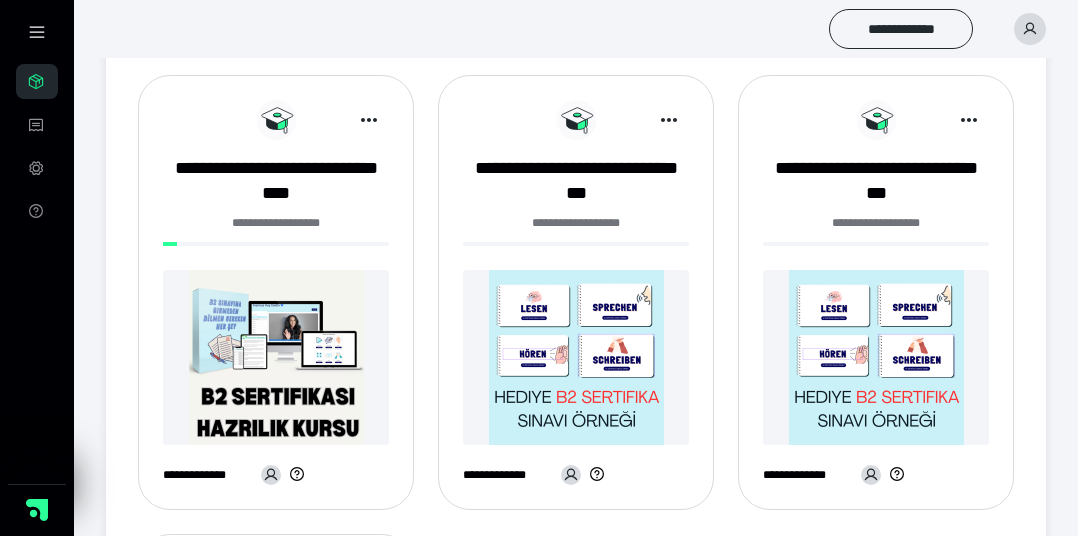 scroll, scrollTop: 260, scrollLeft: 0, axis: vertical 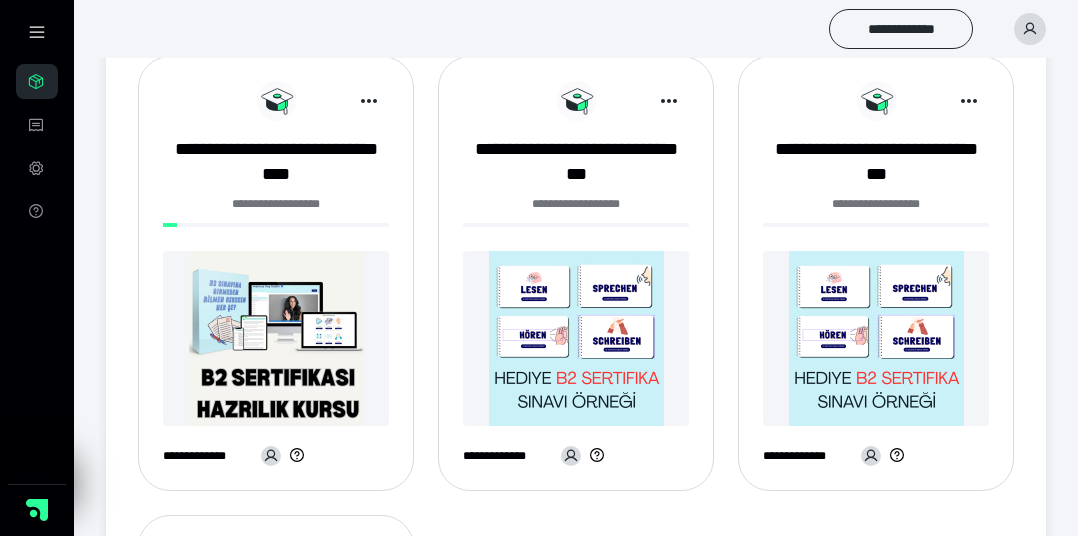 click at bounding box center [276, 338] 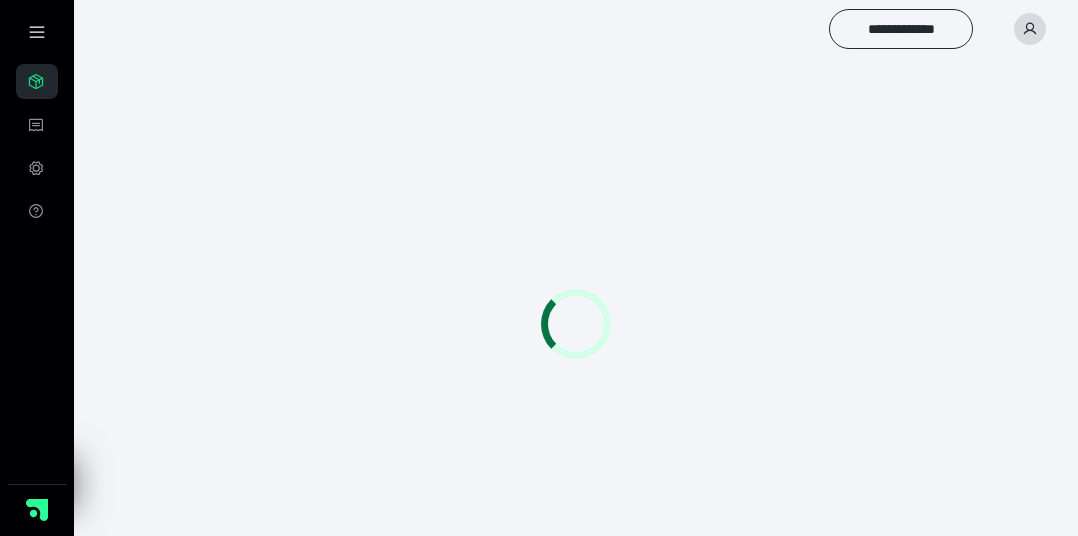 scroll, scrollTop: 0, scrollLeft: 0, axis: both 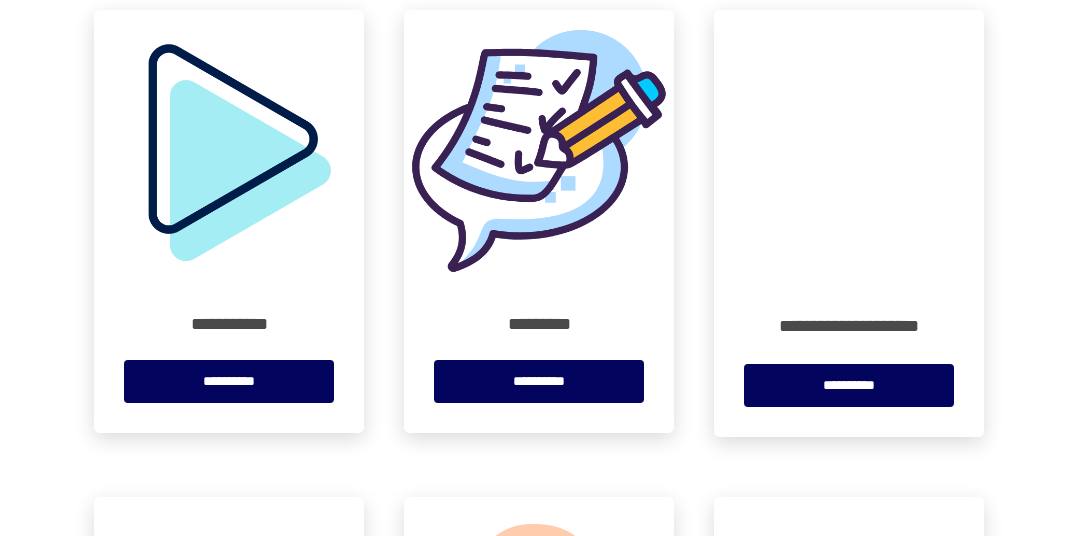 click at bounding box center [539, 145] 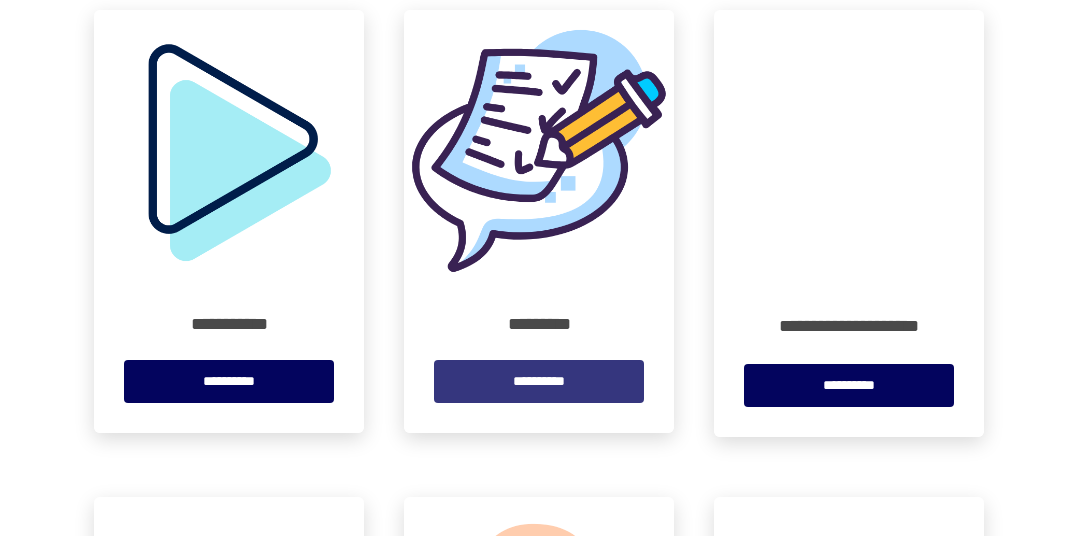 click on "**********" at bounding box center [539, 381] 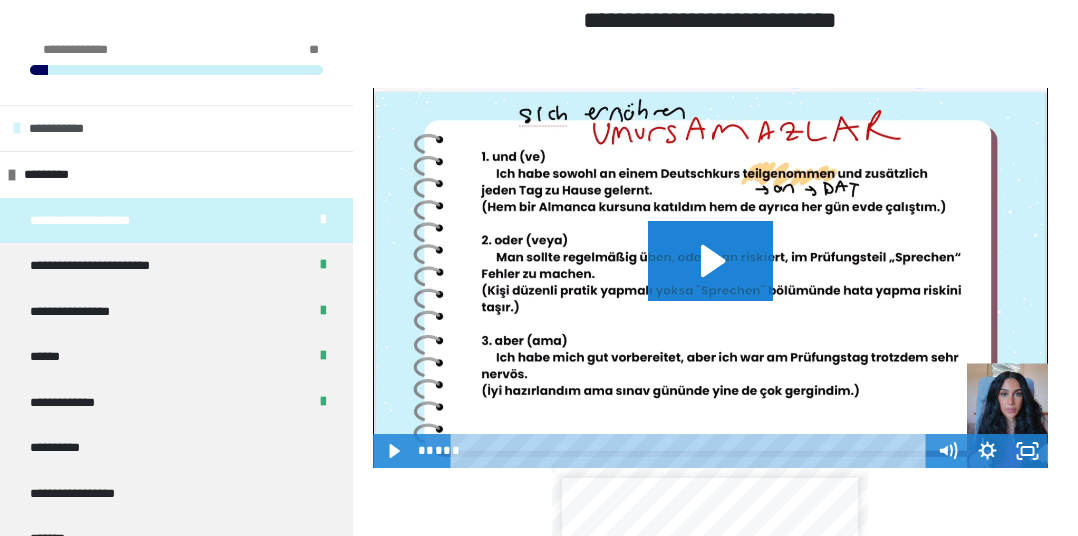 scroll, scrollTop: 397, scrollLeft: 0, axis: vertical 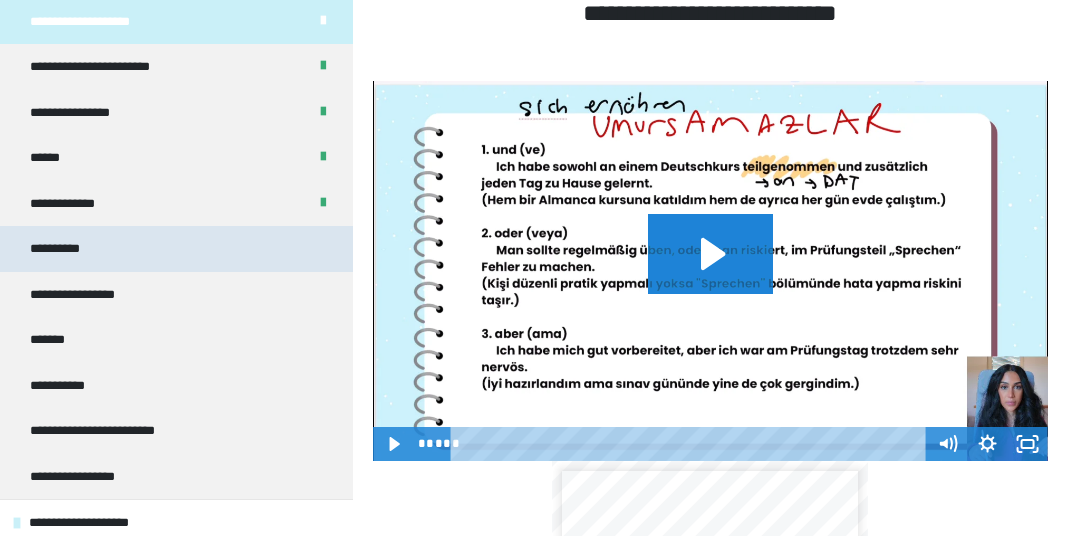 click on "**********" at bounding box center [176, 249] 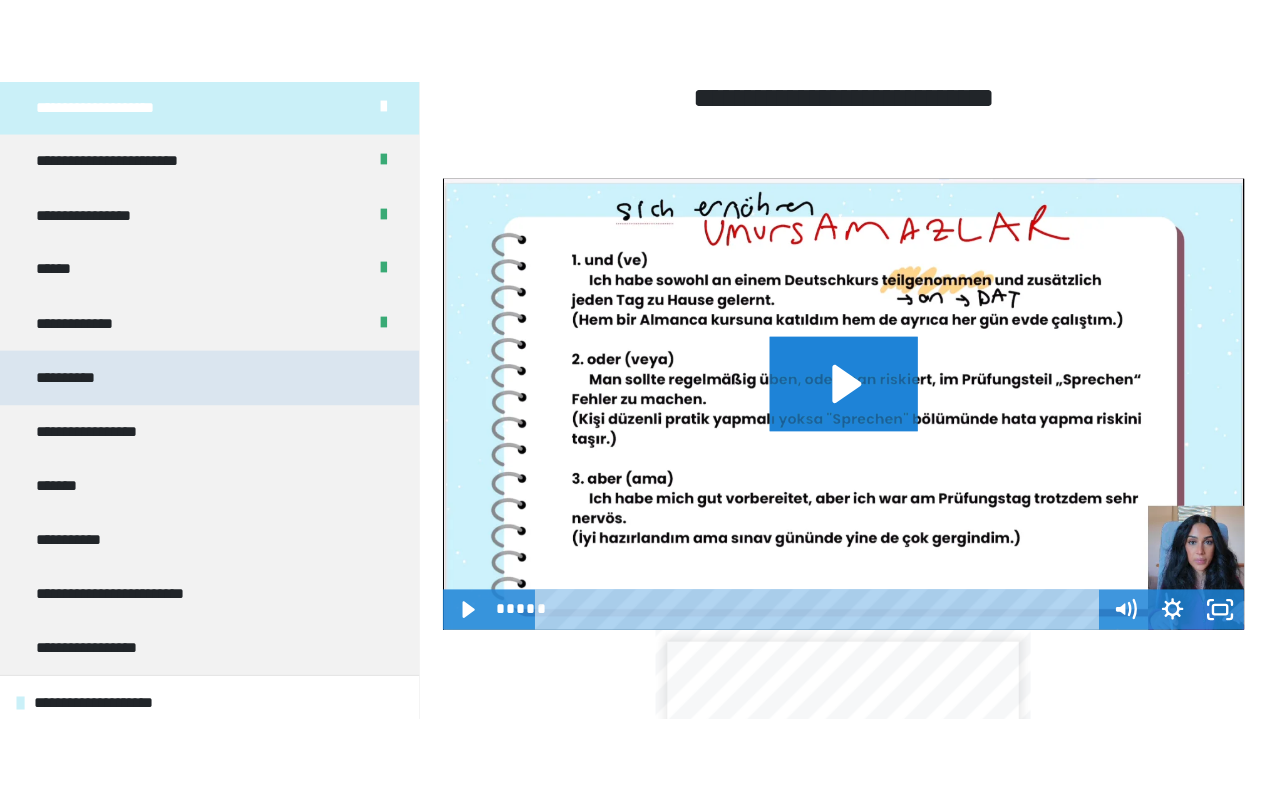 scroll, scrollTop: 283, scrollLeft: 0, axis: vertical 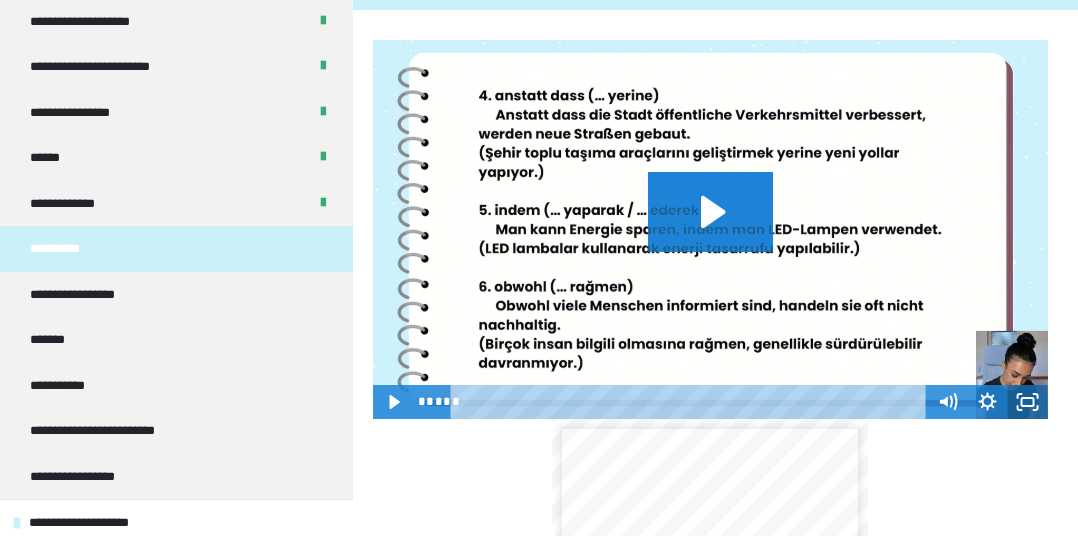 click 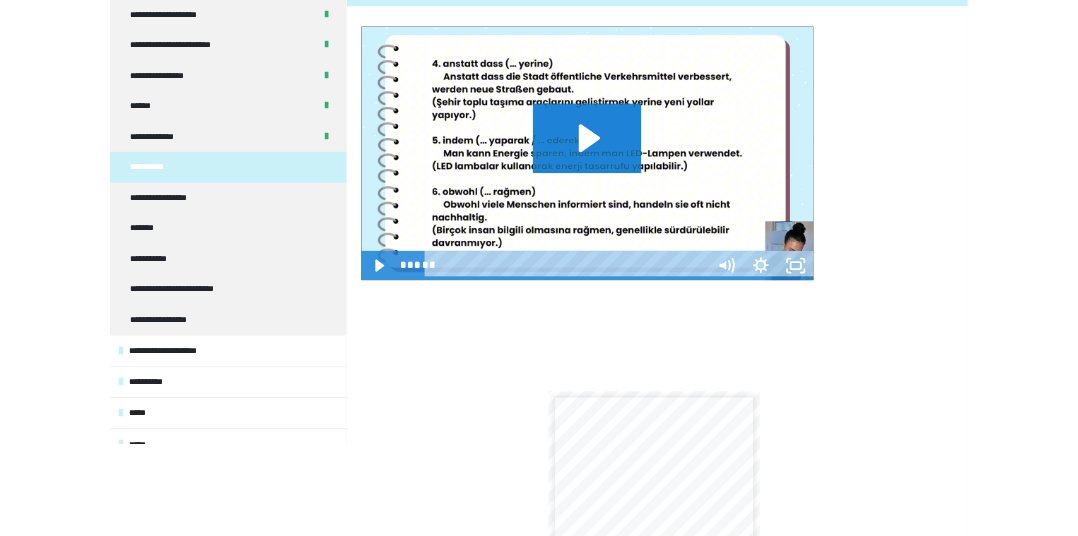 scroll, scrollTop: 172, scrollLeft: 0, axis: vertical 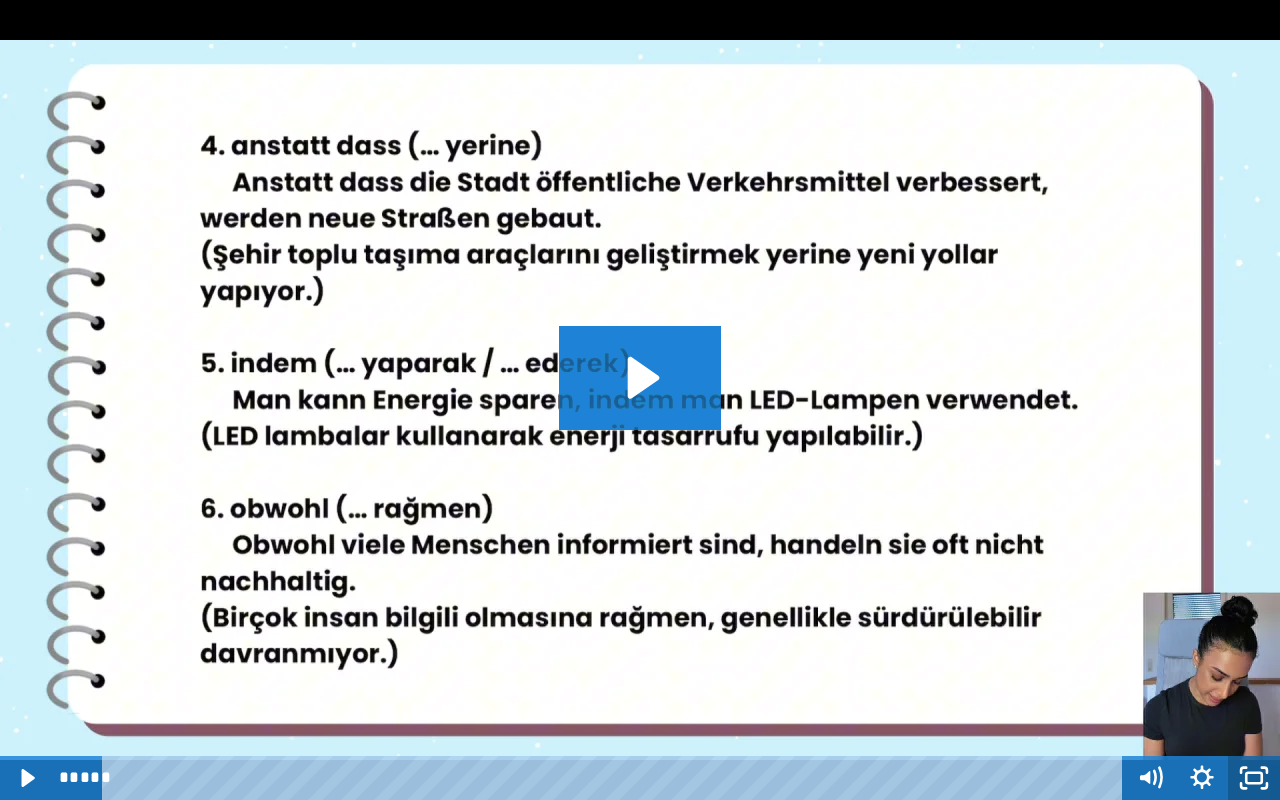 click 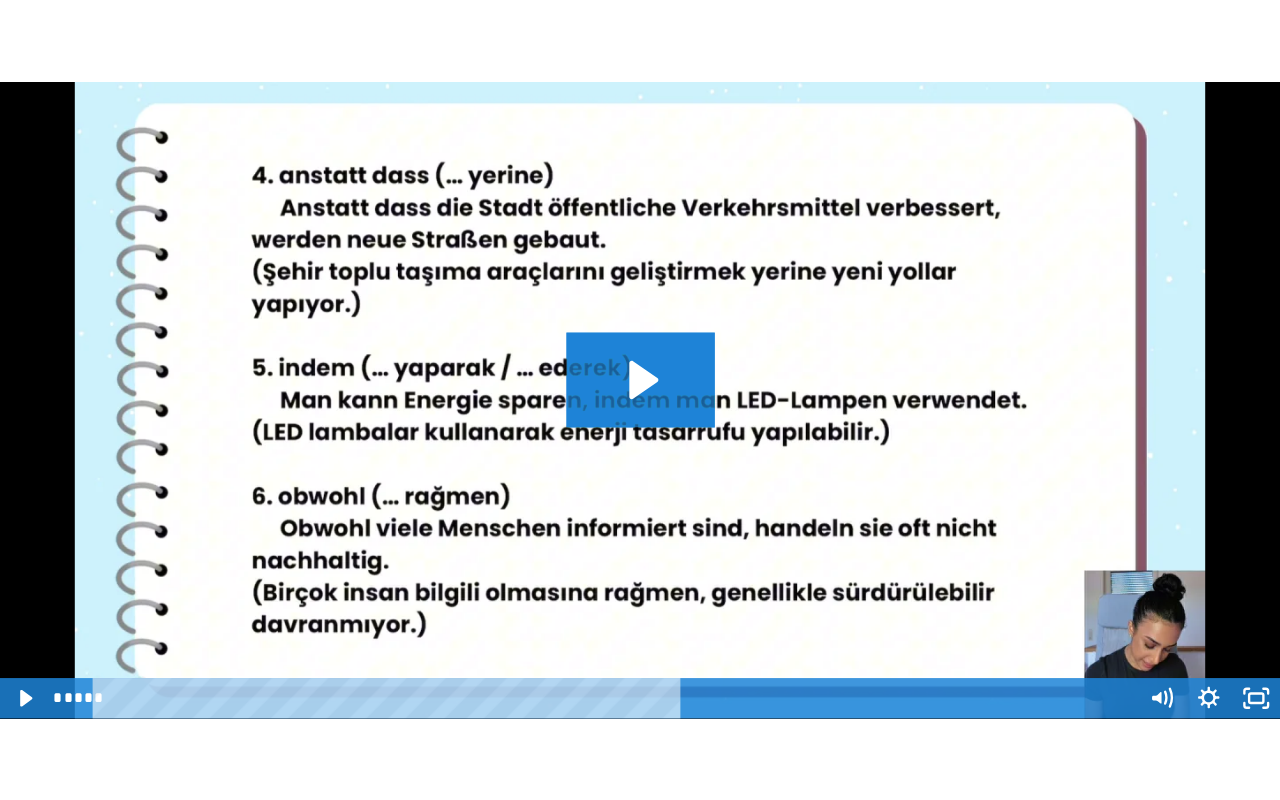 scroll, scrollTop: 199, scrollLeft: 0, axis: vertical 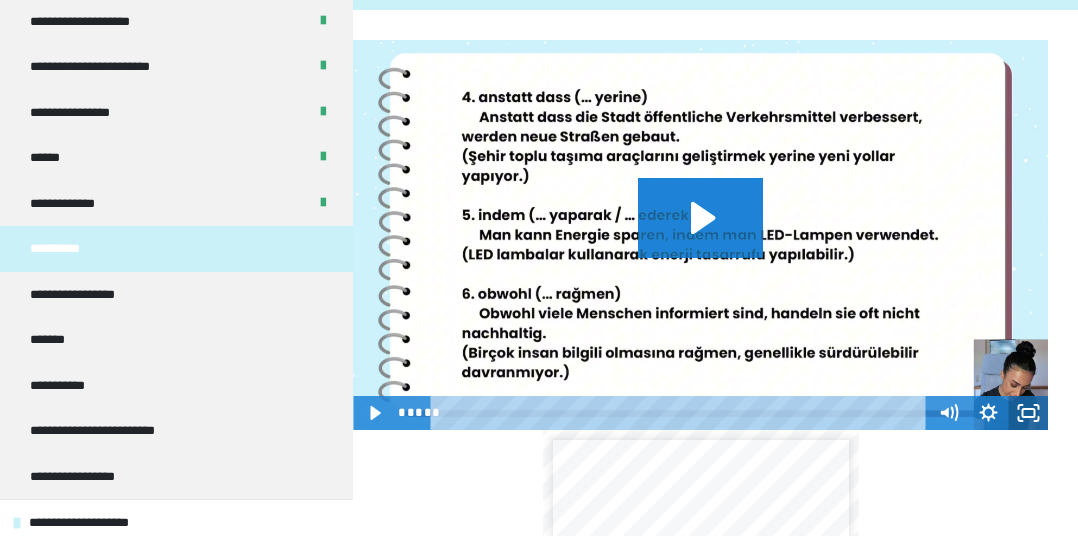 click 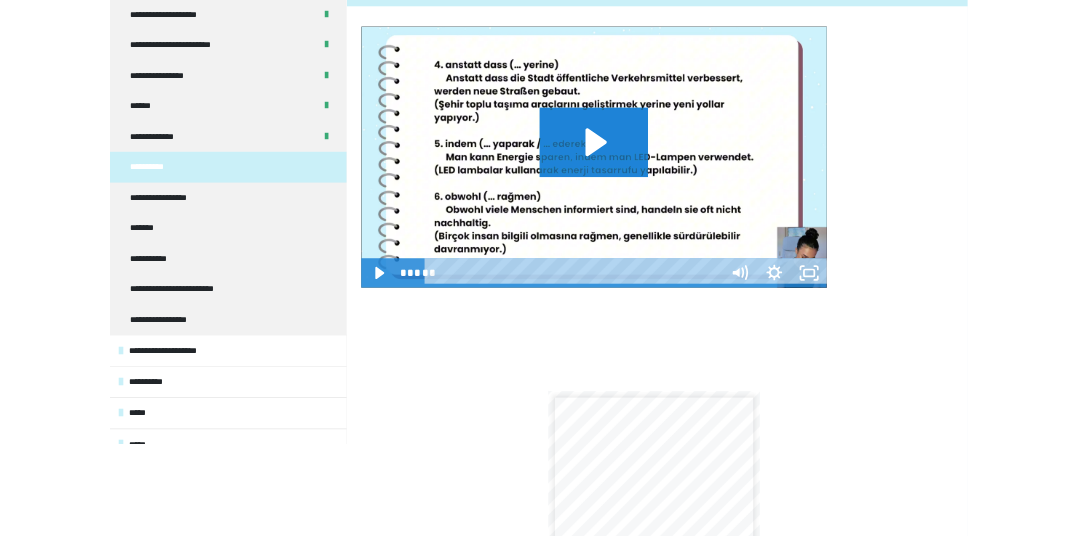 scroll, scrollTop: 172, scrollLeft: 0, axis: vertical 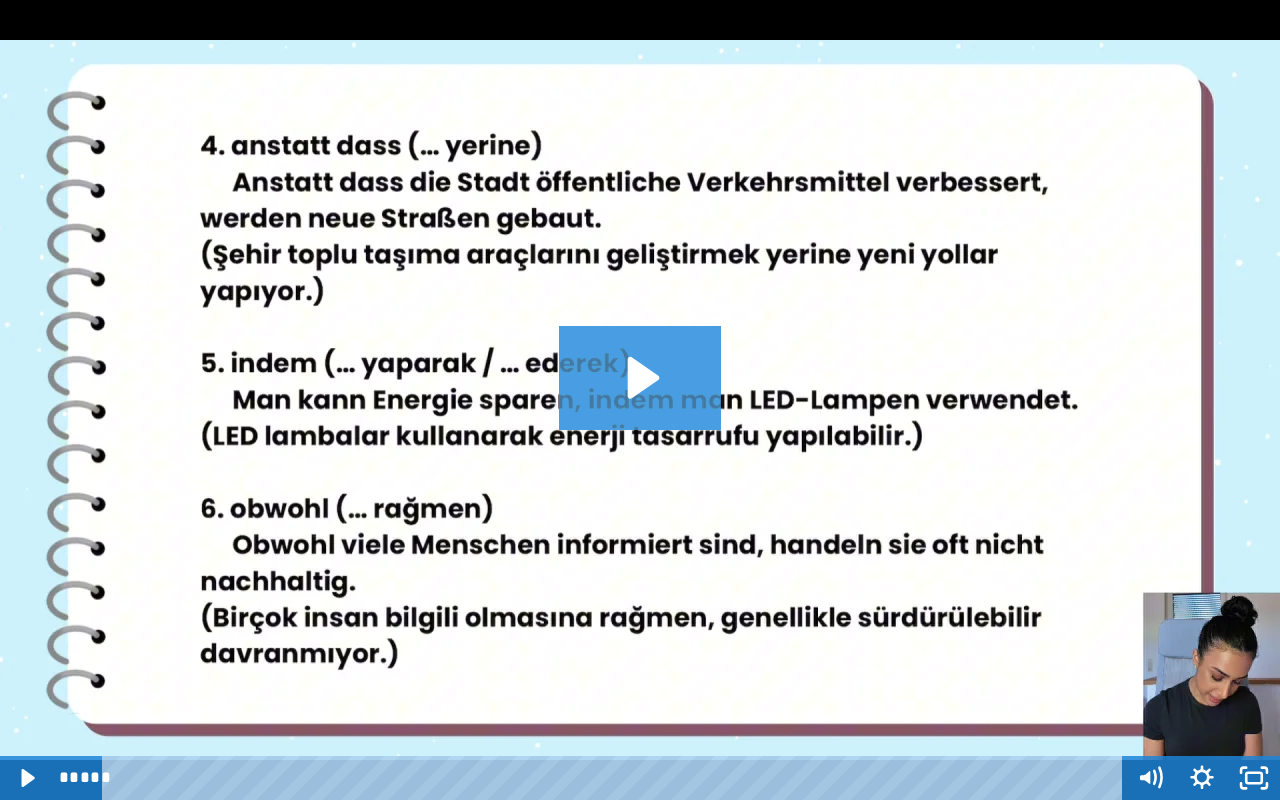 click 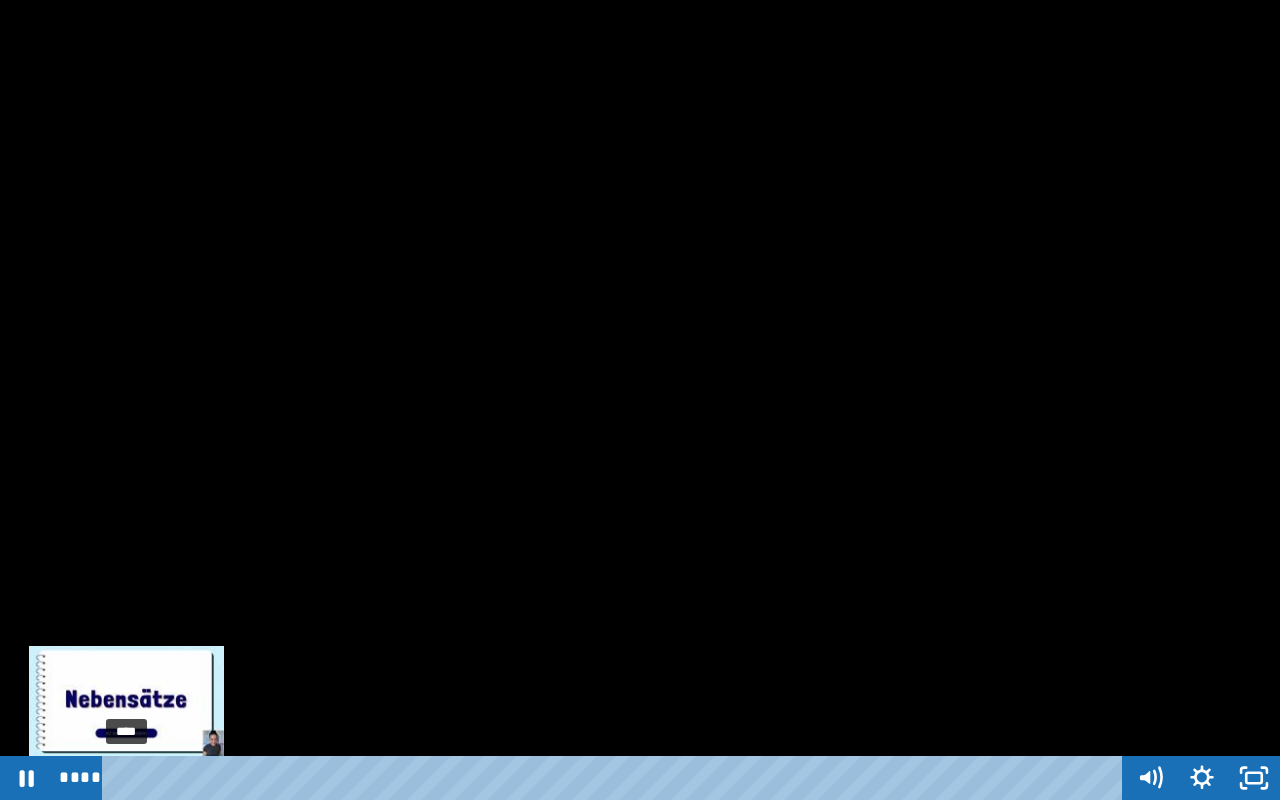 click on "****" at bounding box center [616, 778] 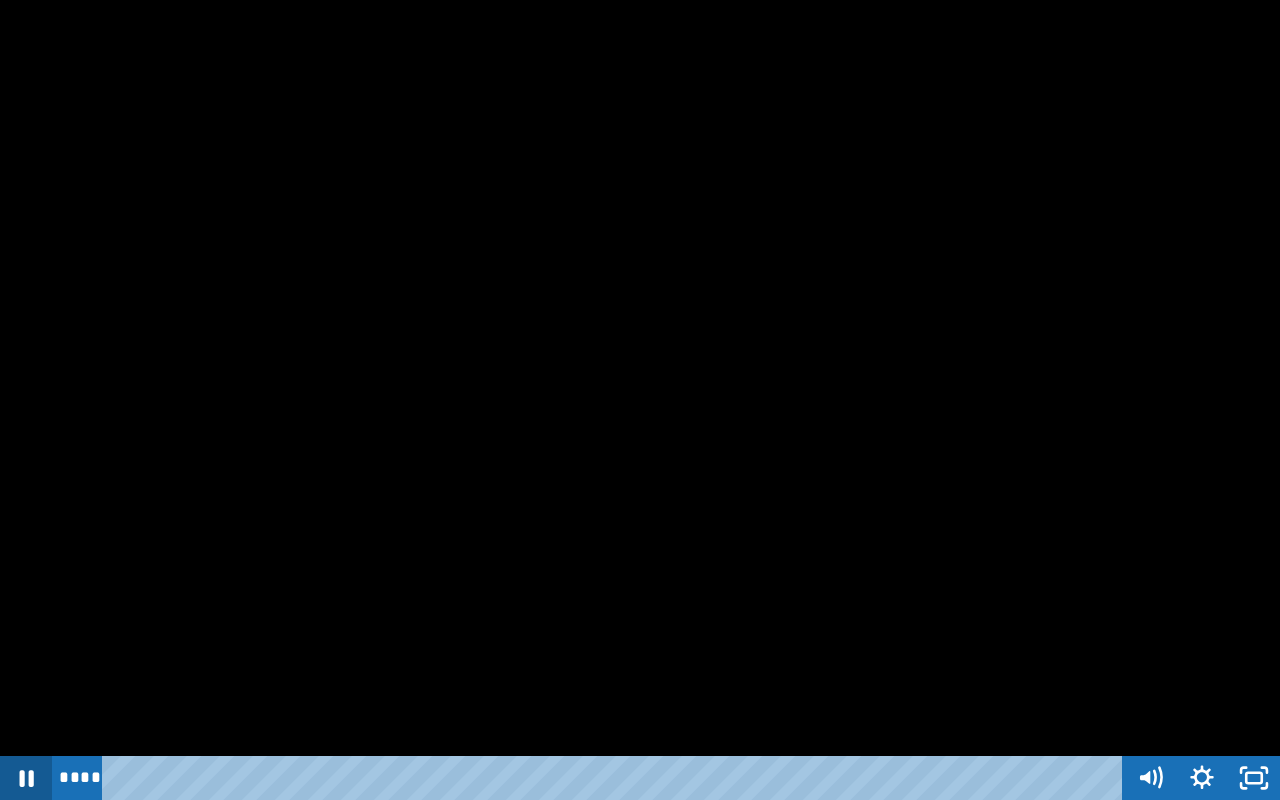 click 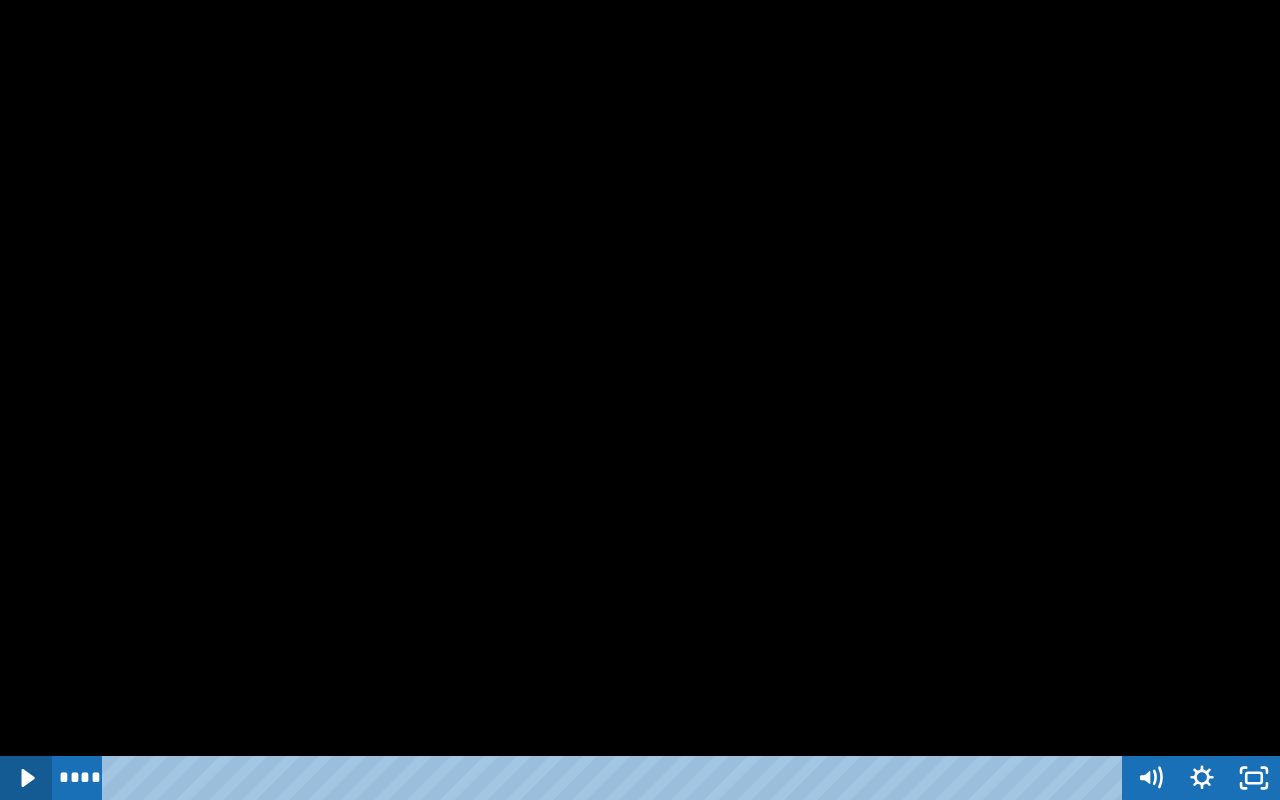 click 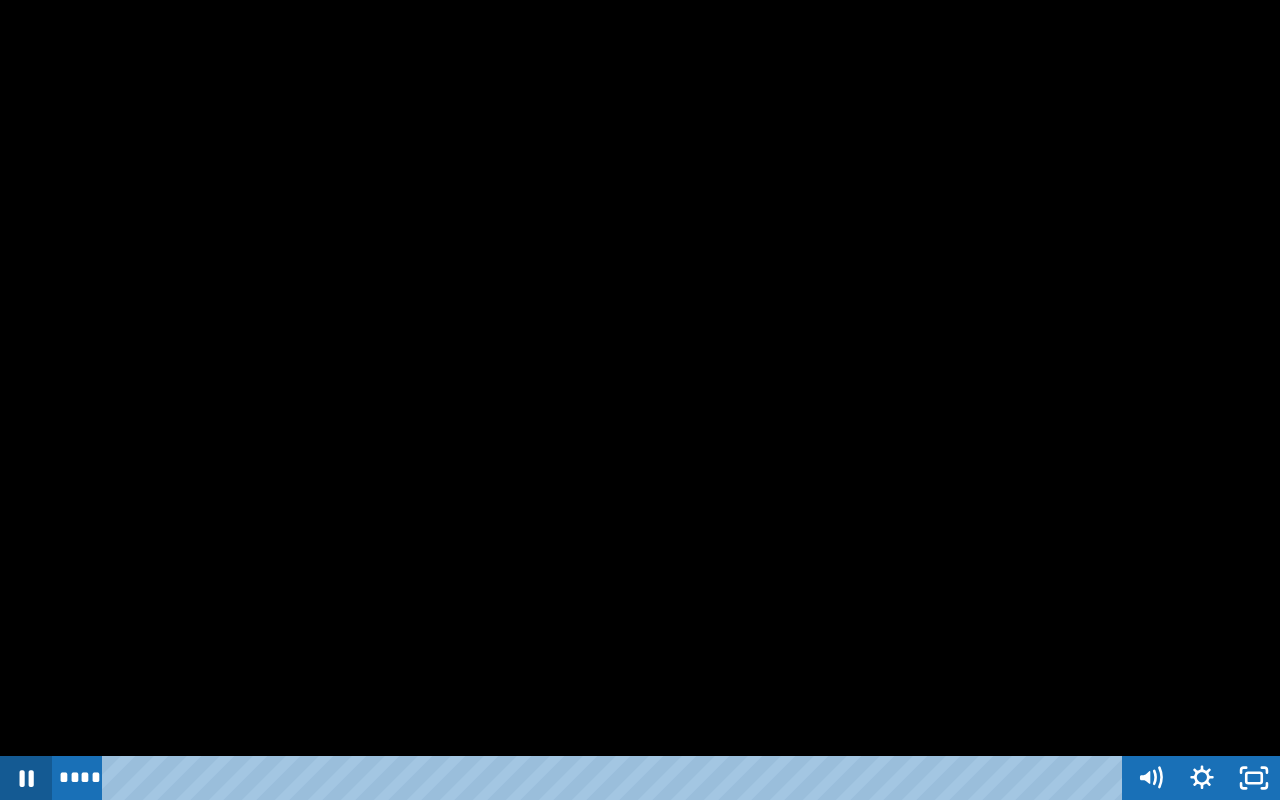 click 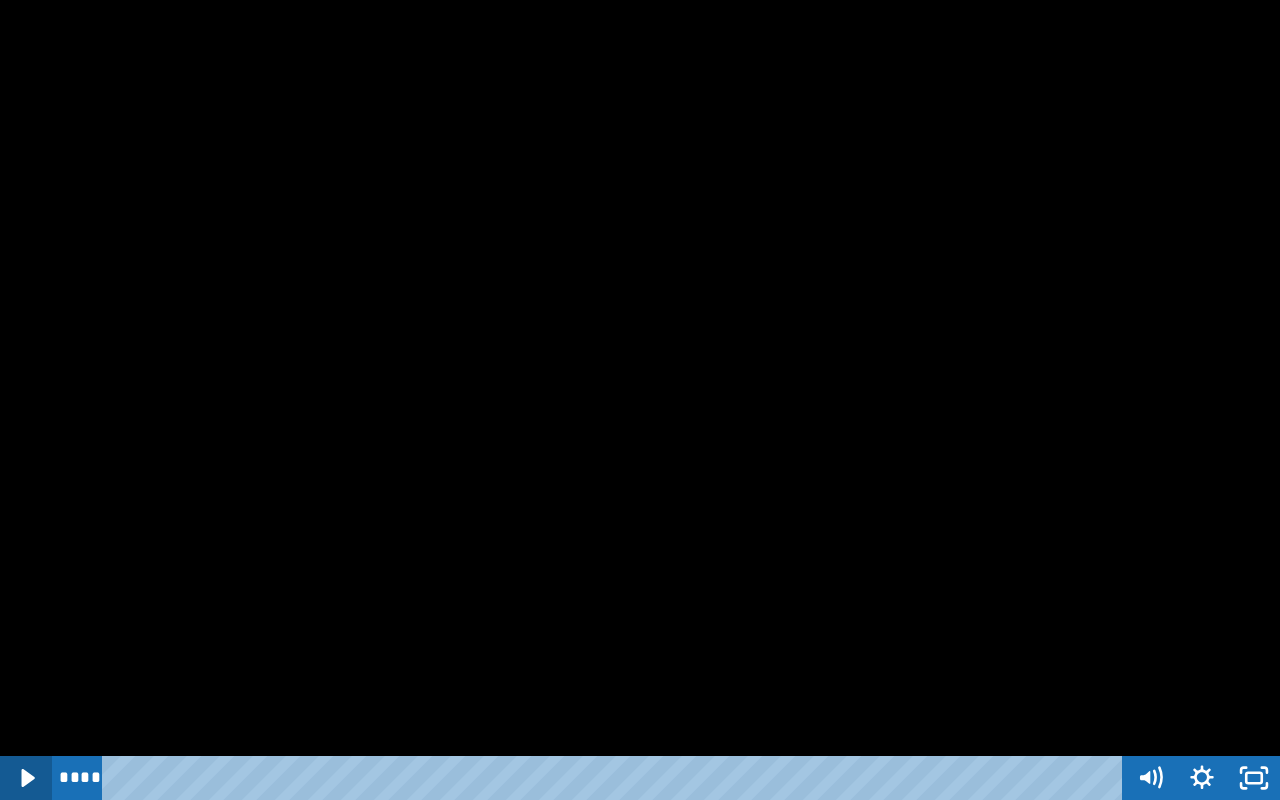click 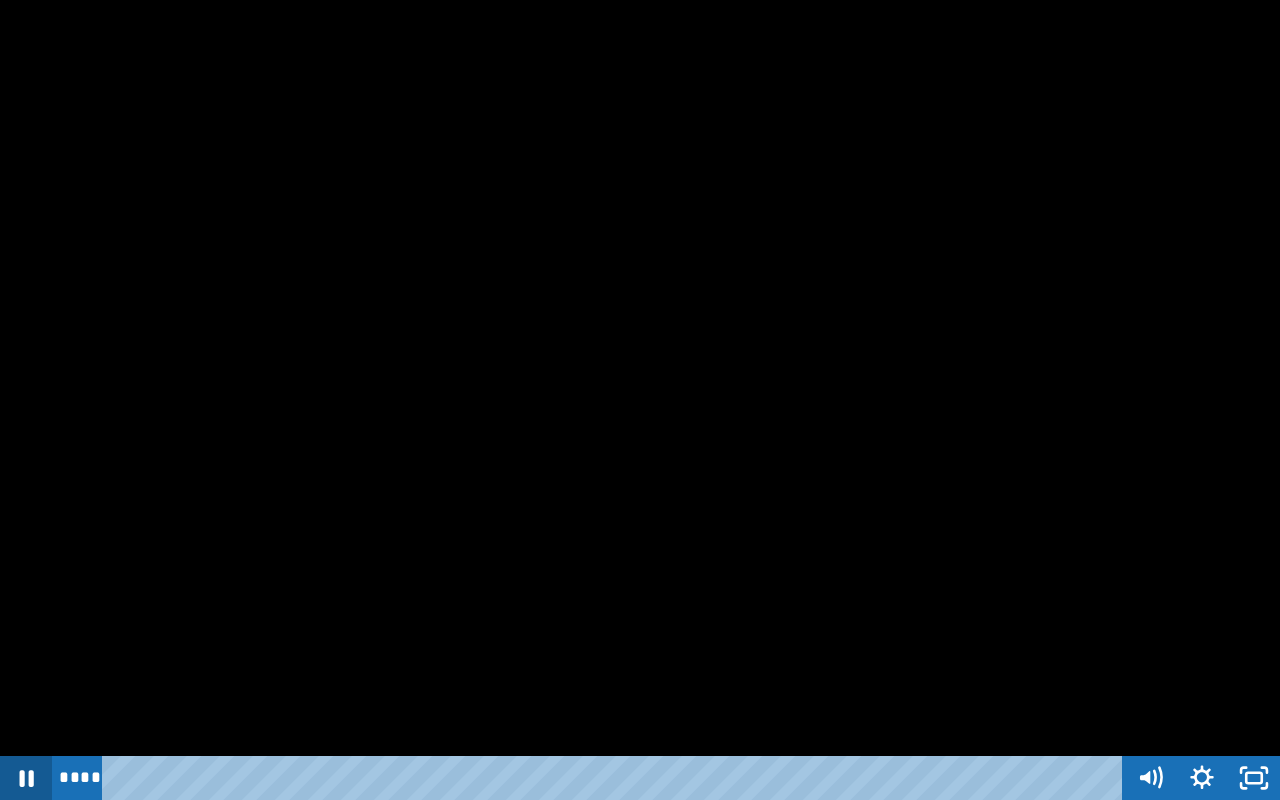 click 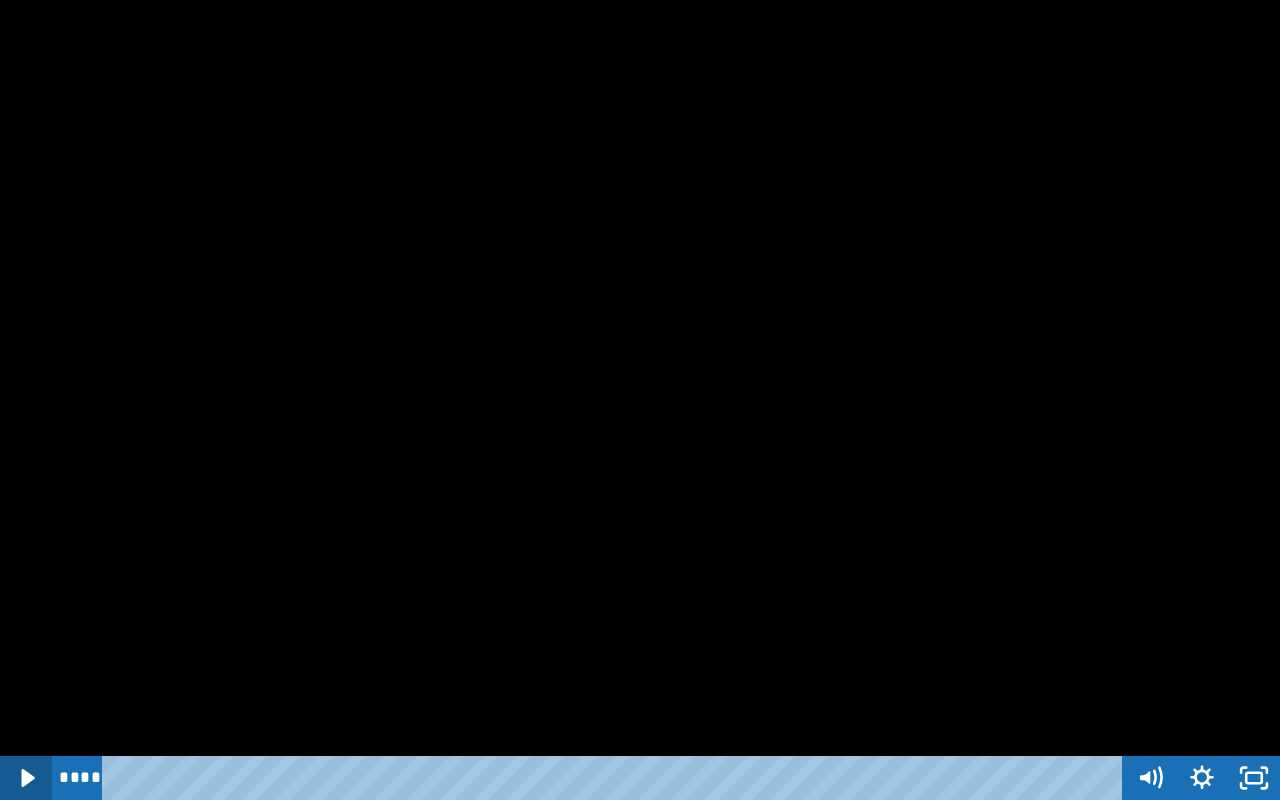 click 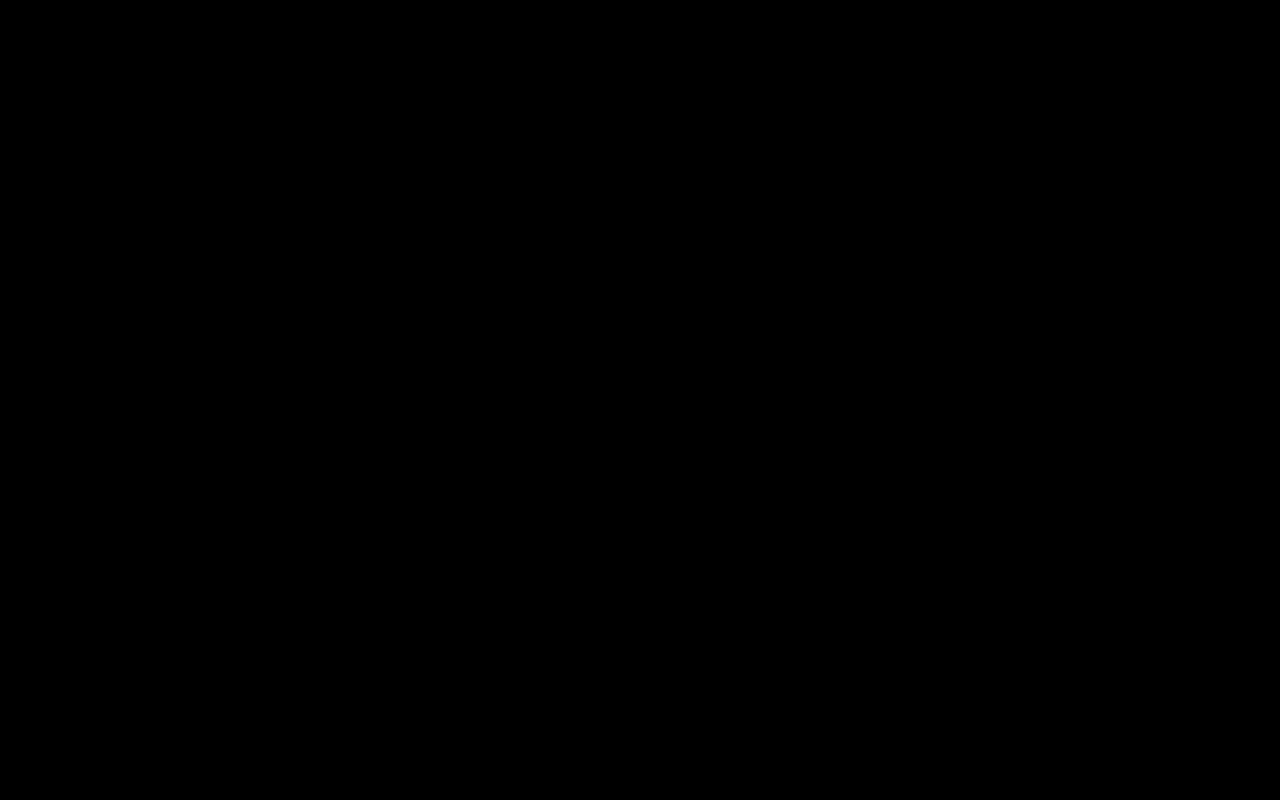 click at bounding box center [640, 400] 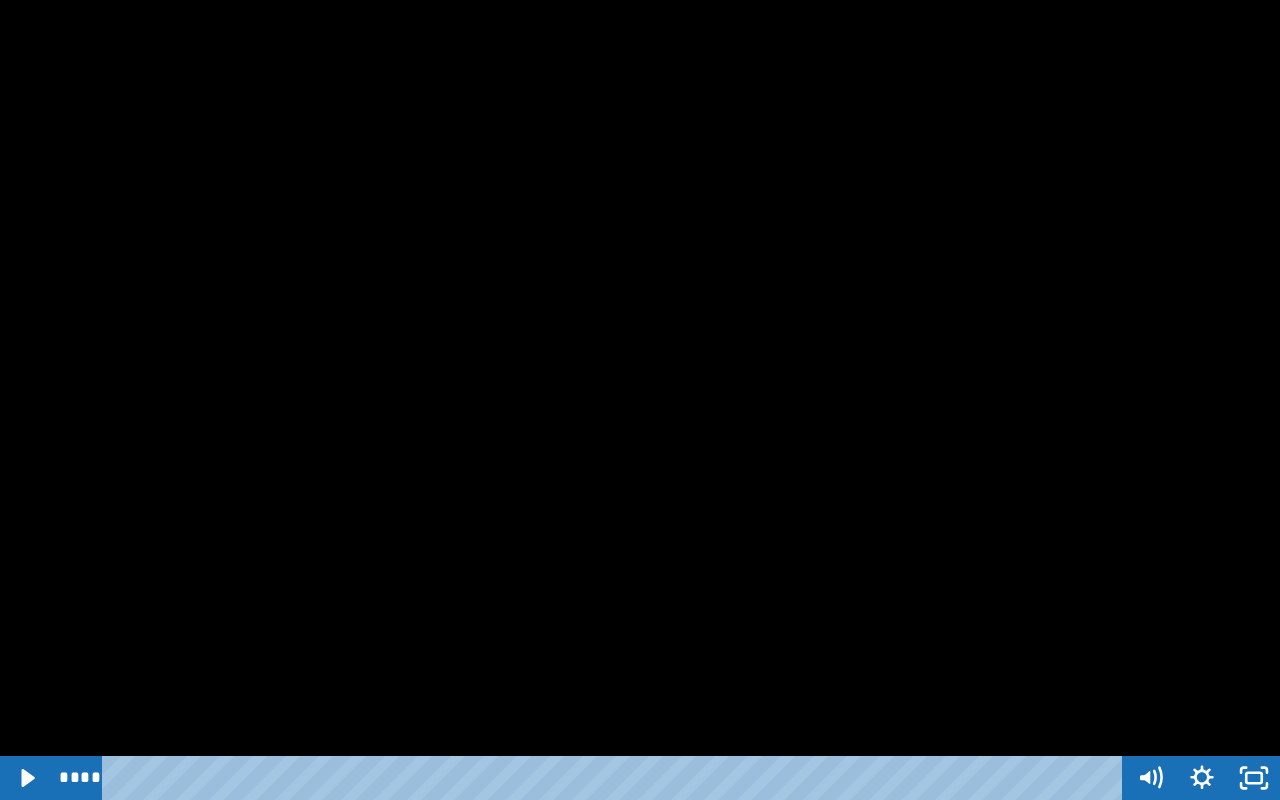 click at bounding box center [640, 400] 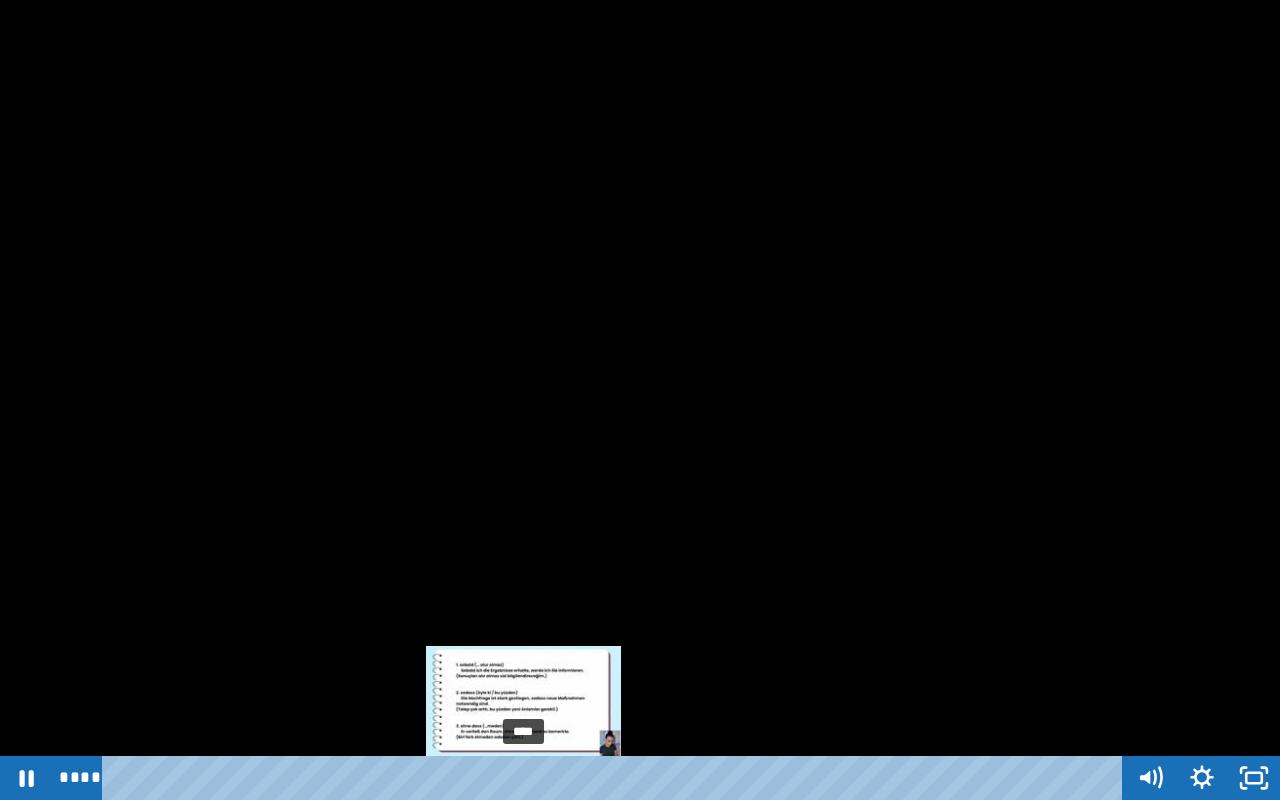 click on "****" at bounding box center [616, 778] 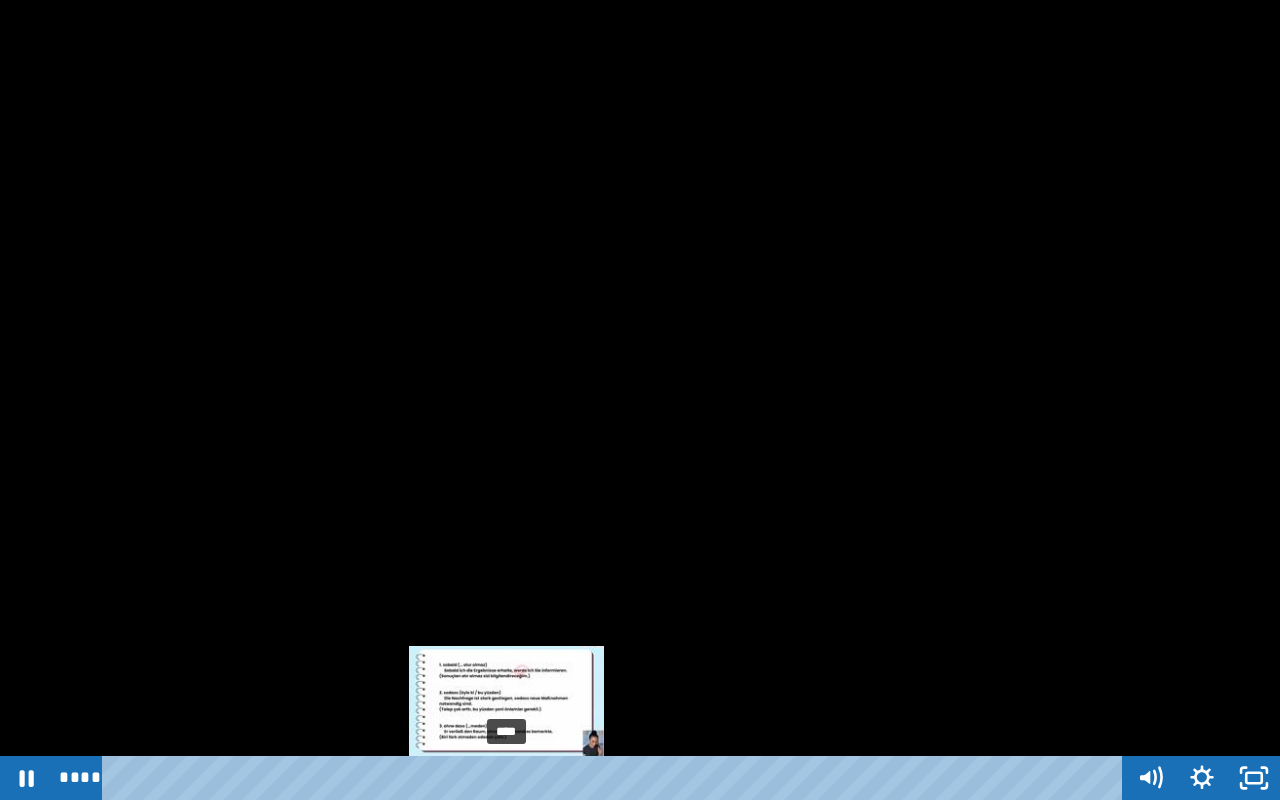 click on "****" at bounding box center (616, 778) 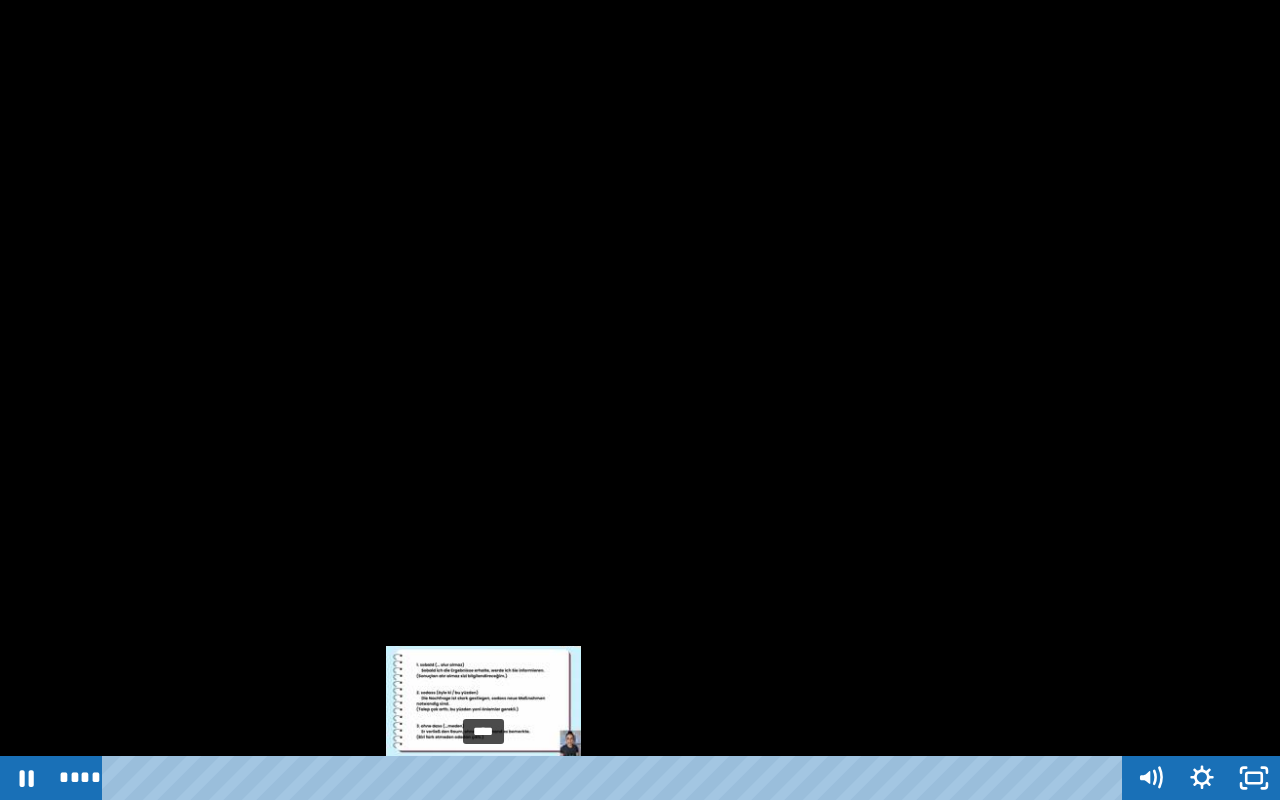 click on "****" at bounding box center [616, 778] 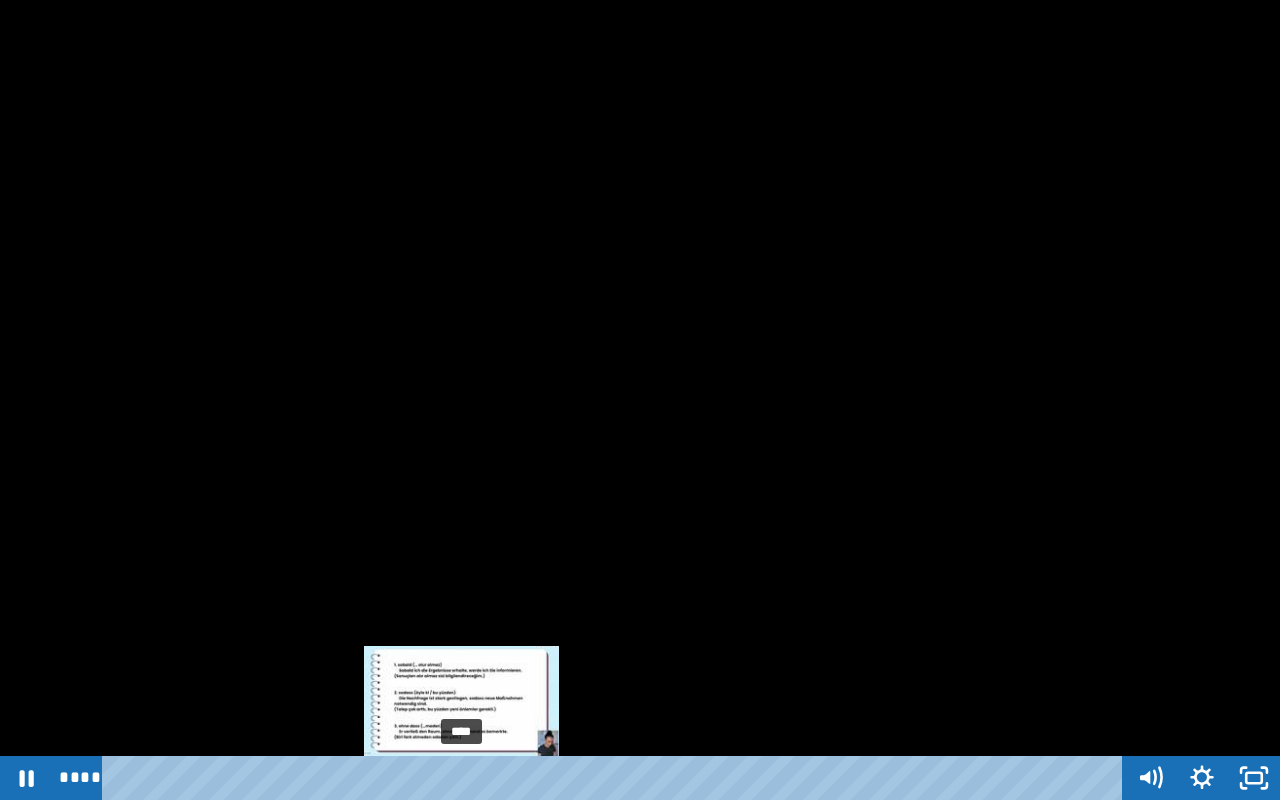 click on "****" at bounding box center [616, 778] 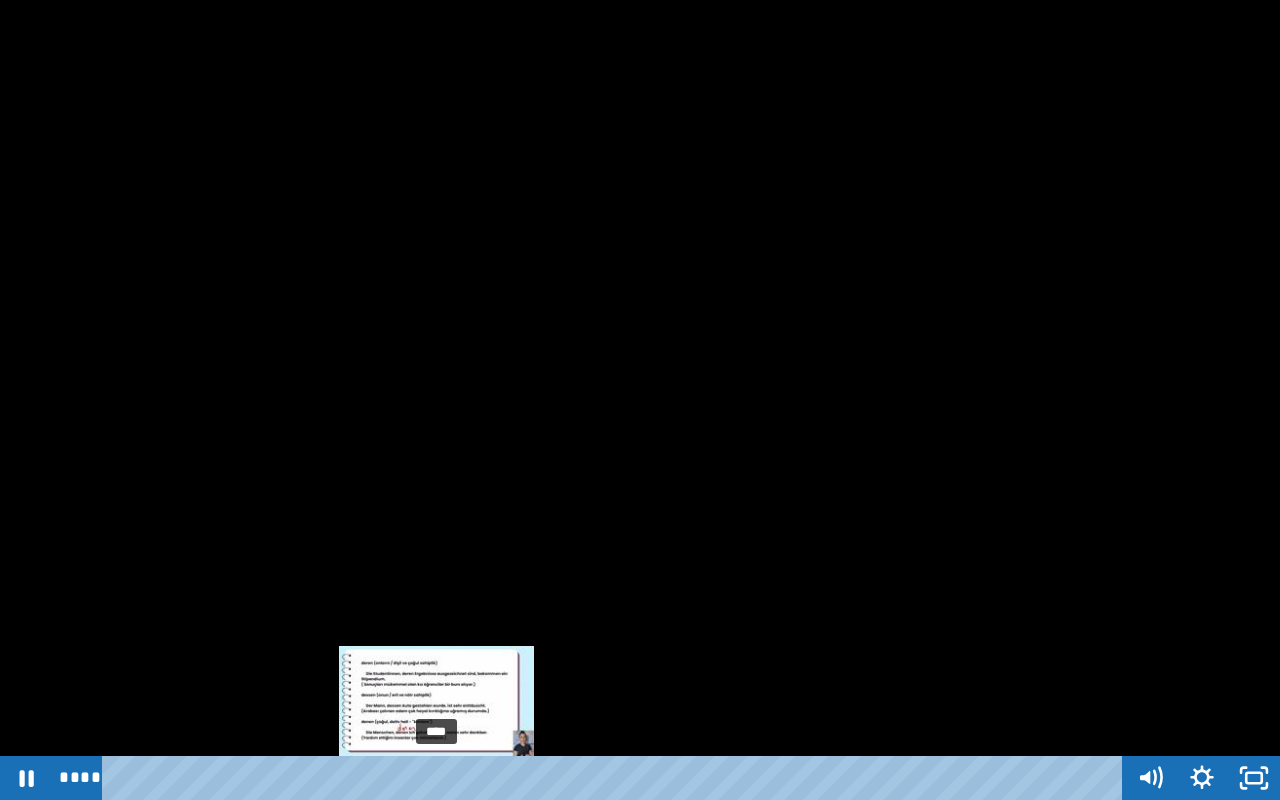 click on "****" at bounding box center [616, 778] 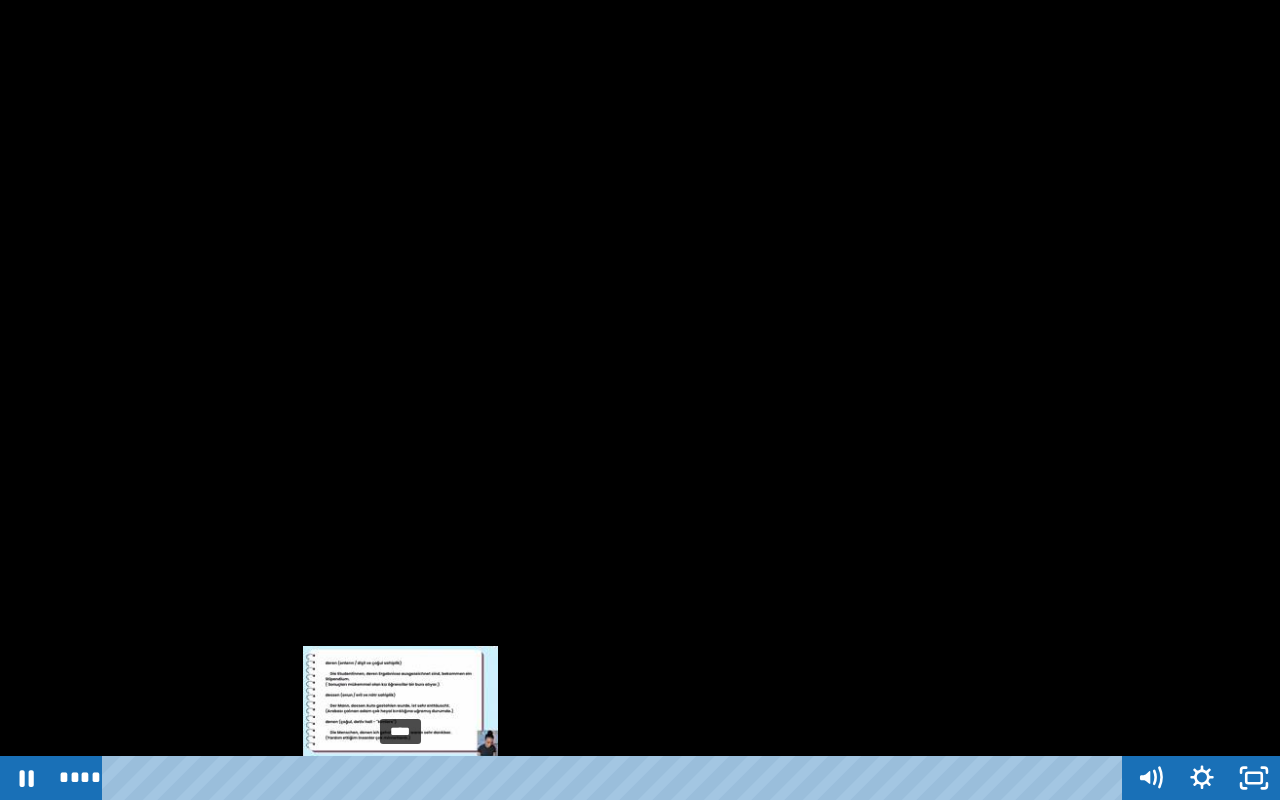 click on "****" at bounding box center [616, 778] 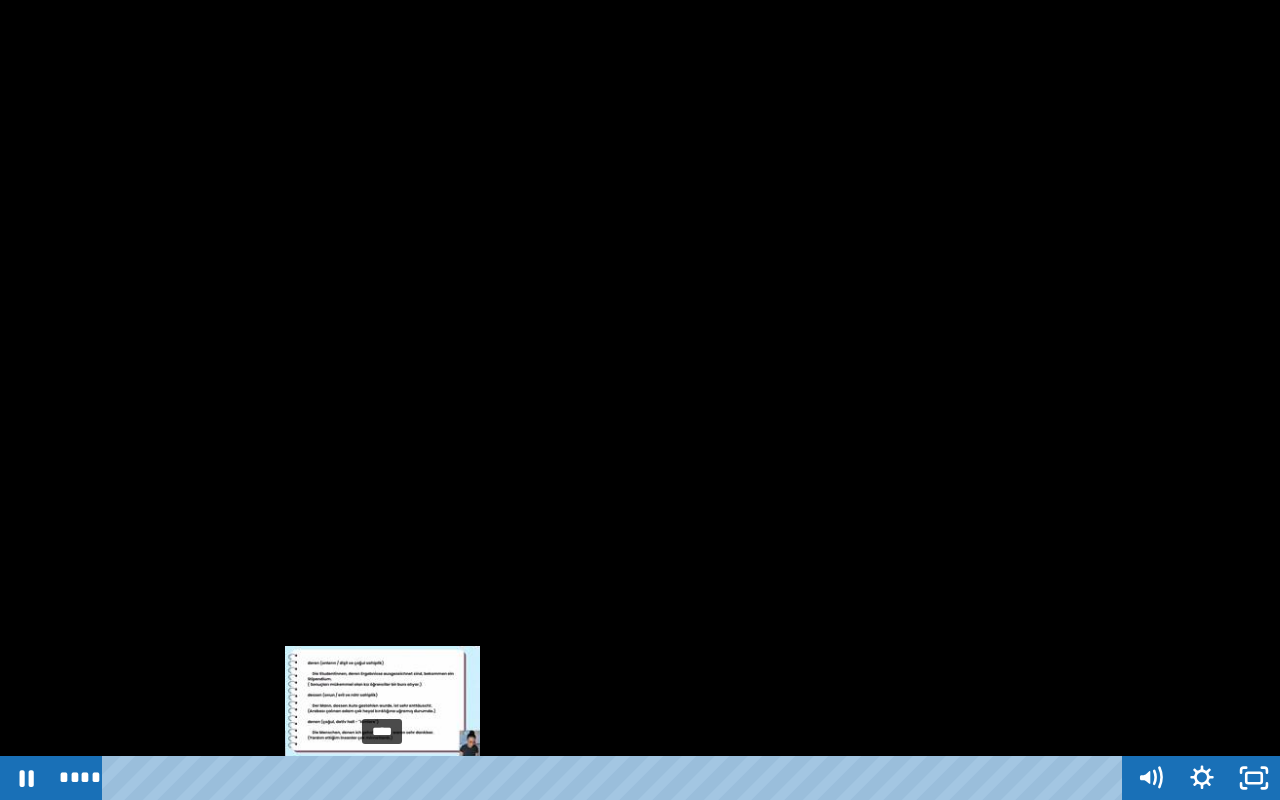 click on "****" at bounding box center [616, 778] 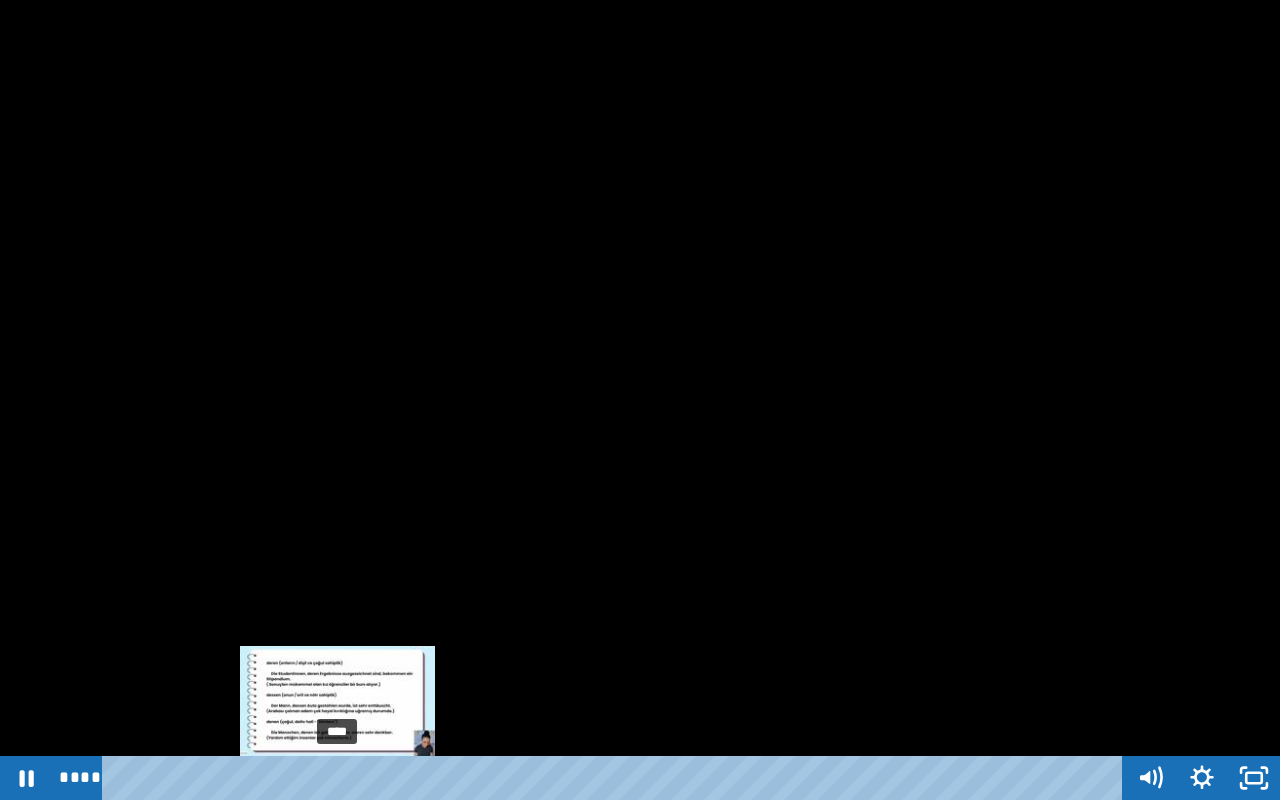 click on "****" at bounding box center (616, 778) 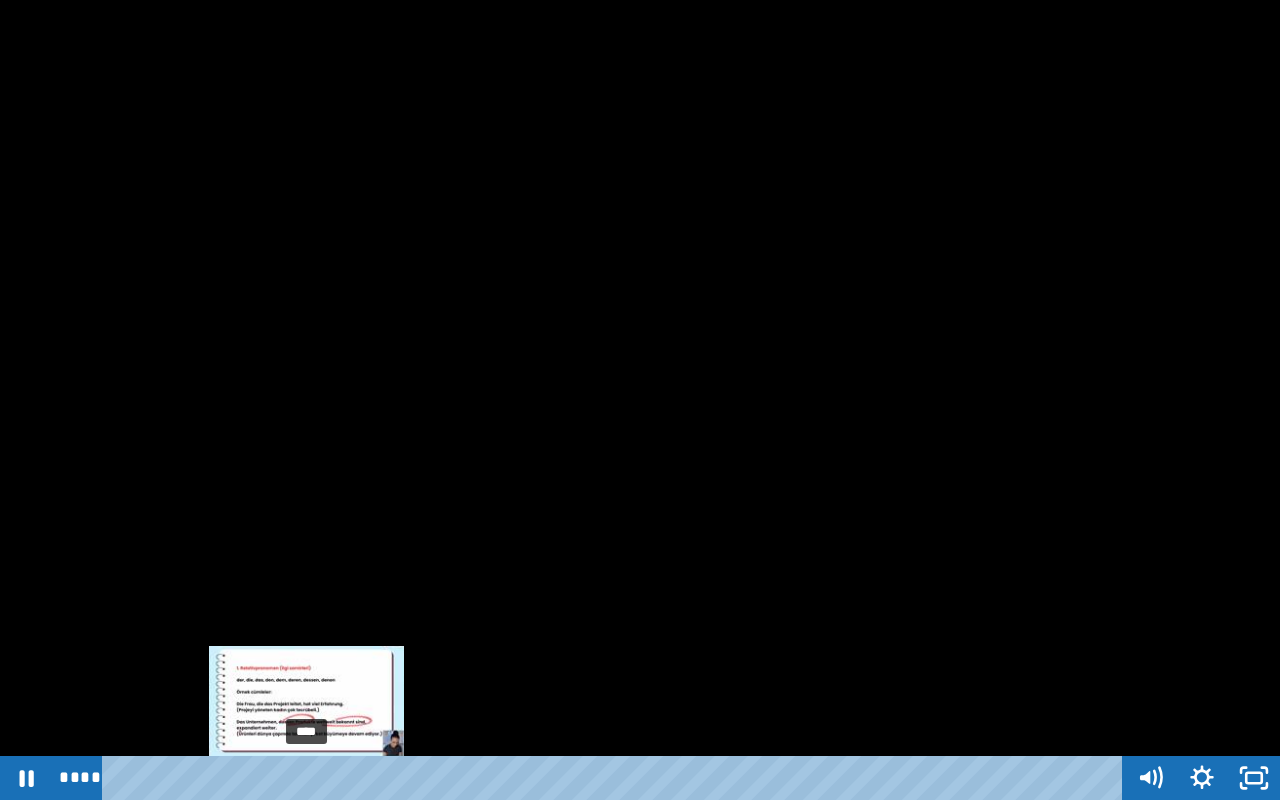 click on "****" at bounding box center [616, 778] 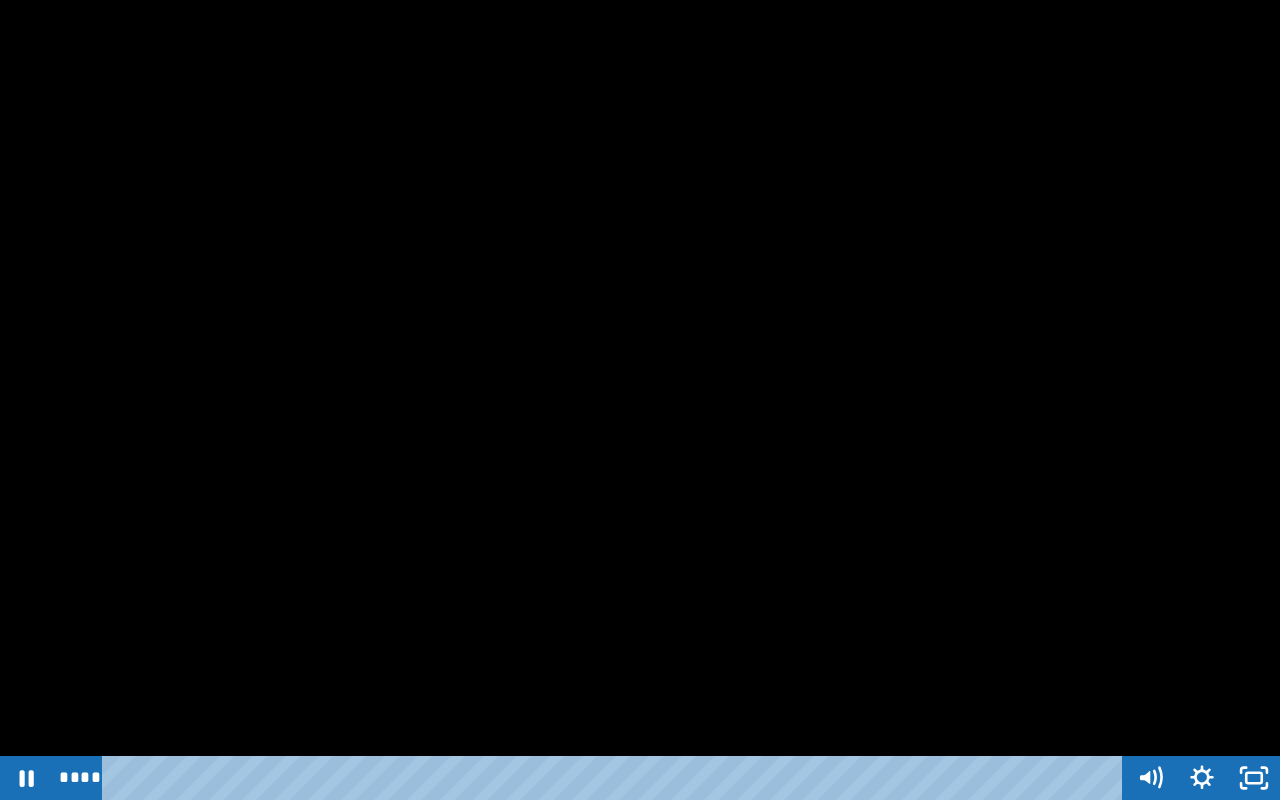click at bounding box center (640, 400) 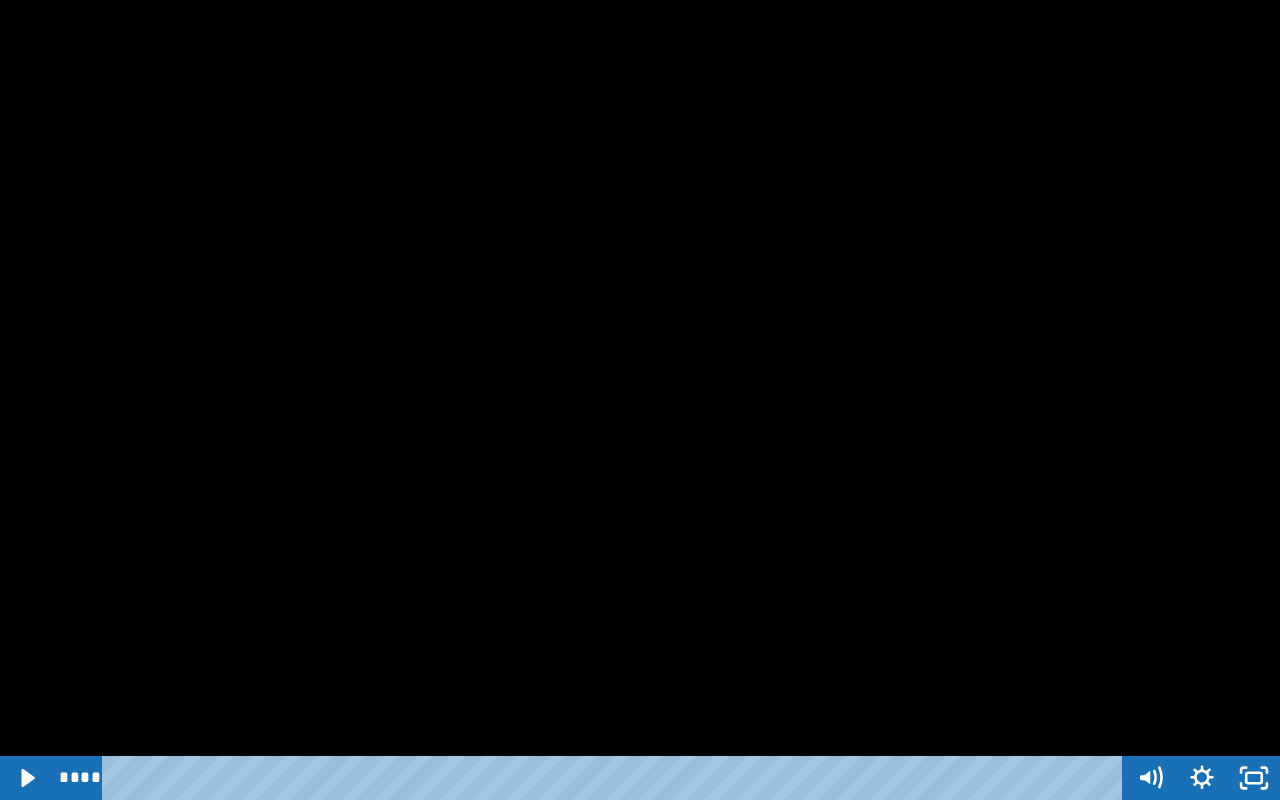 type 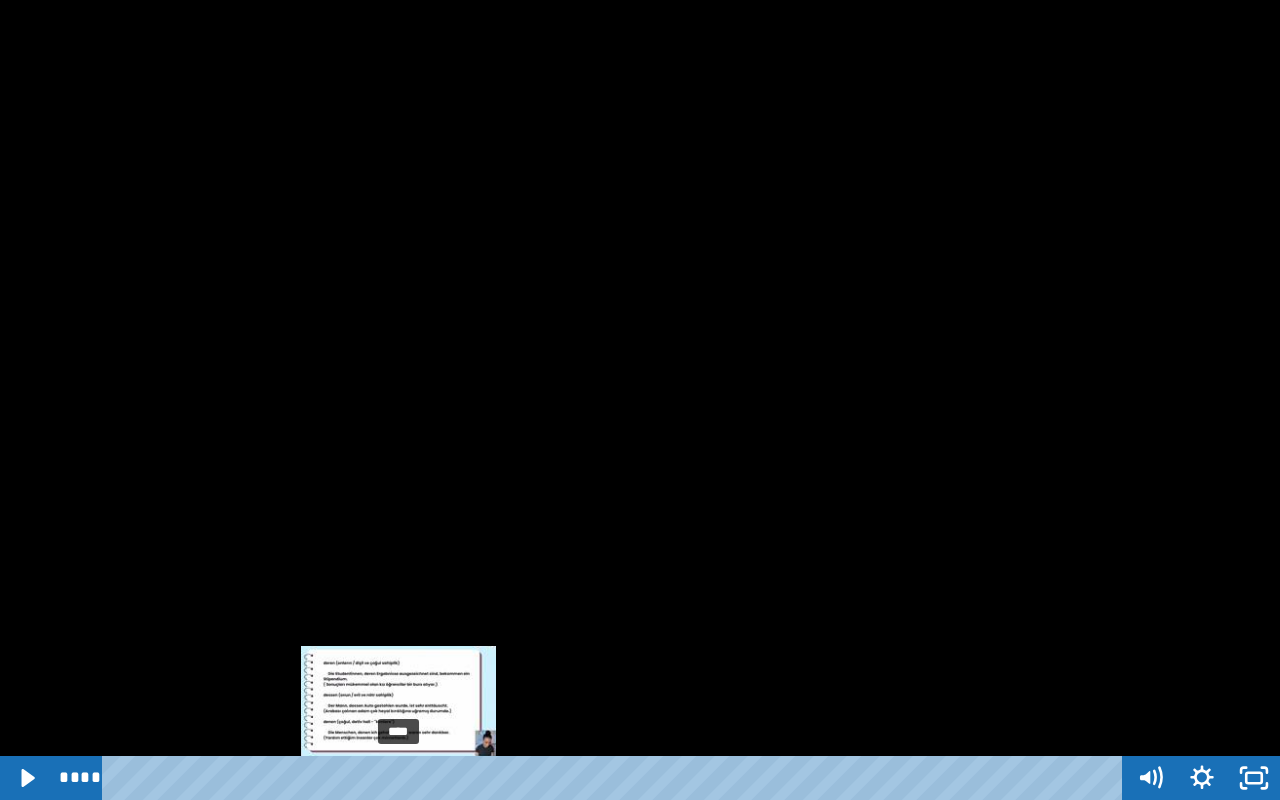 click on "****" at bounding box center (616, 778) 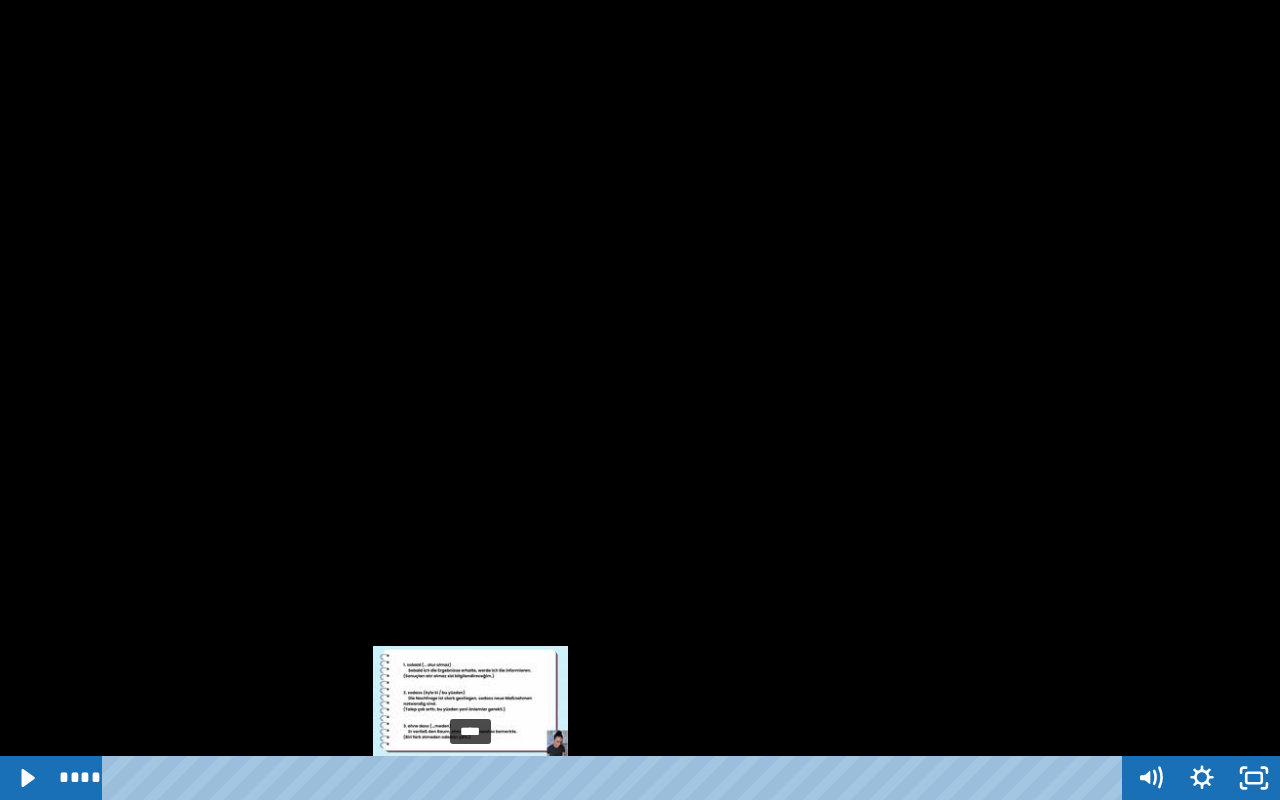 click on "****" at bounding box center (616, 778) 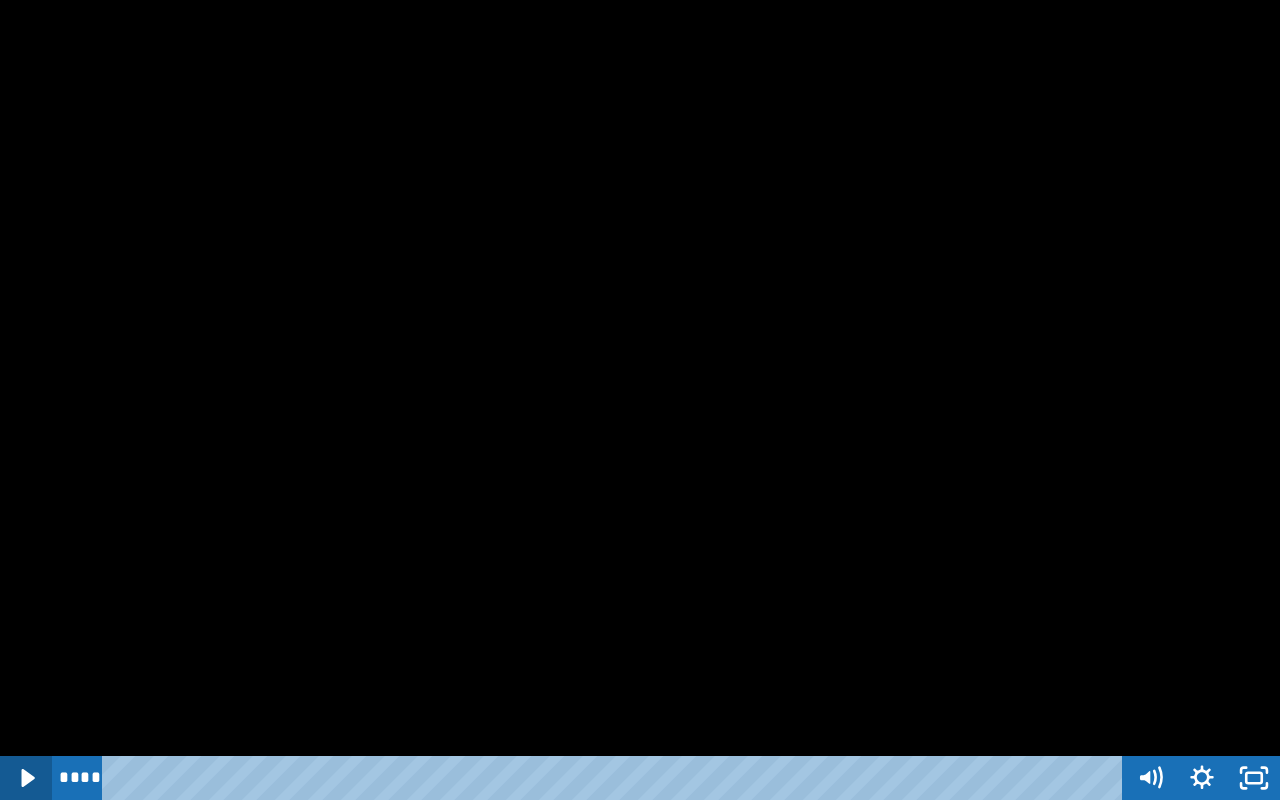 click 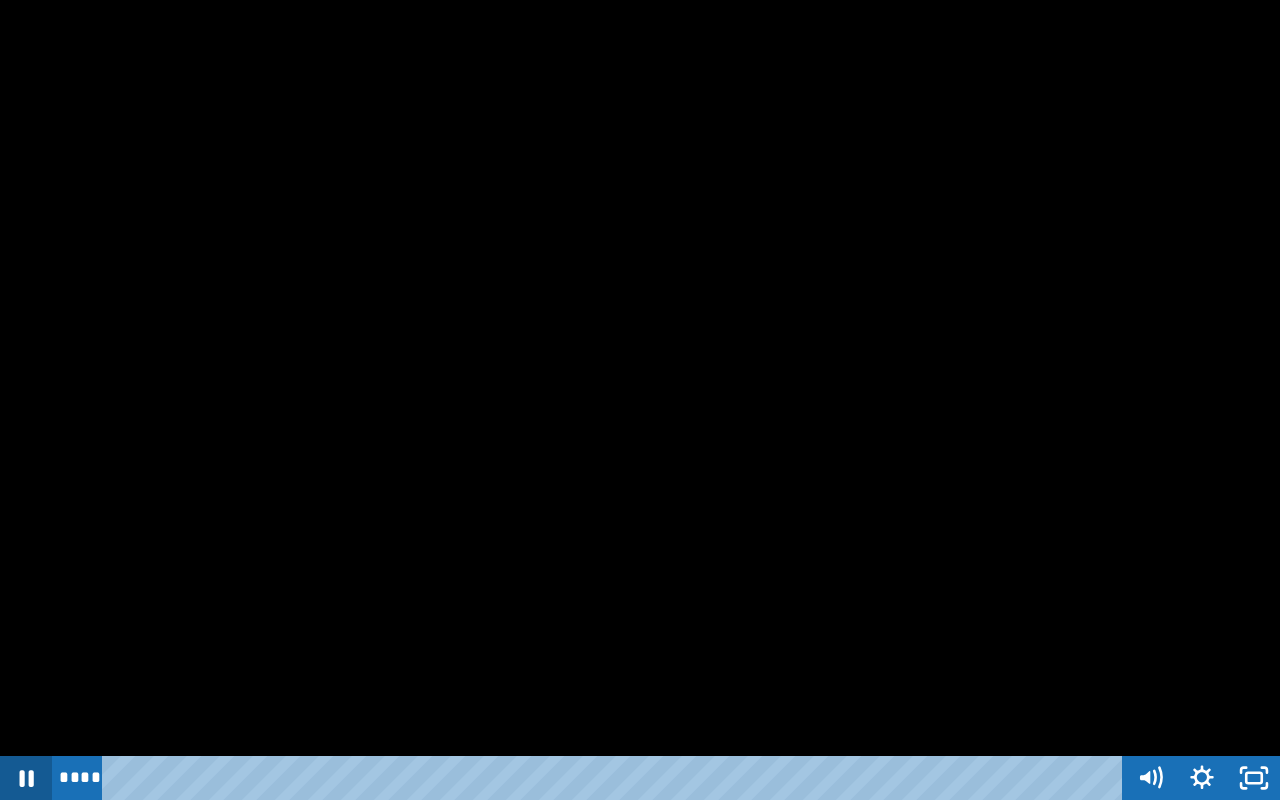 click 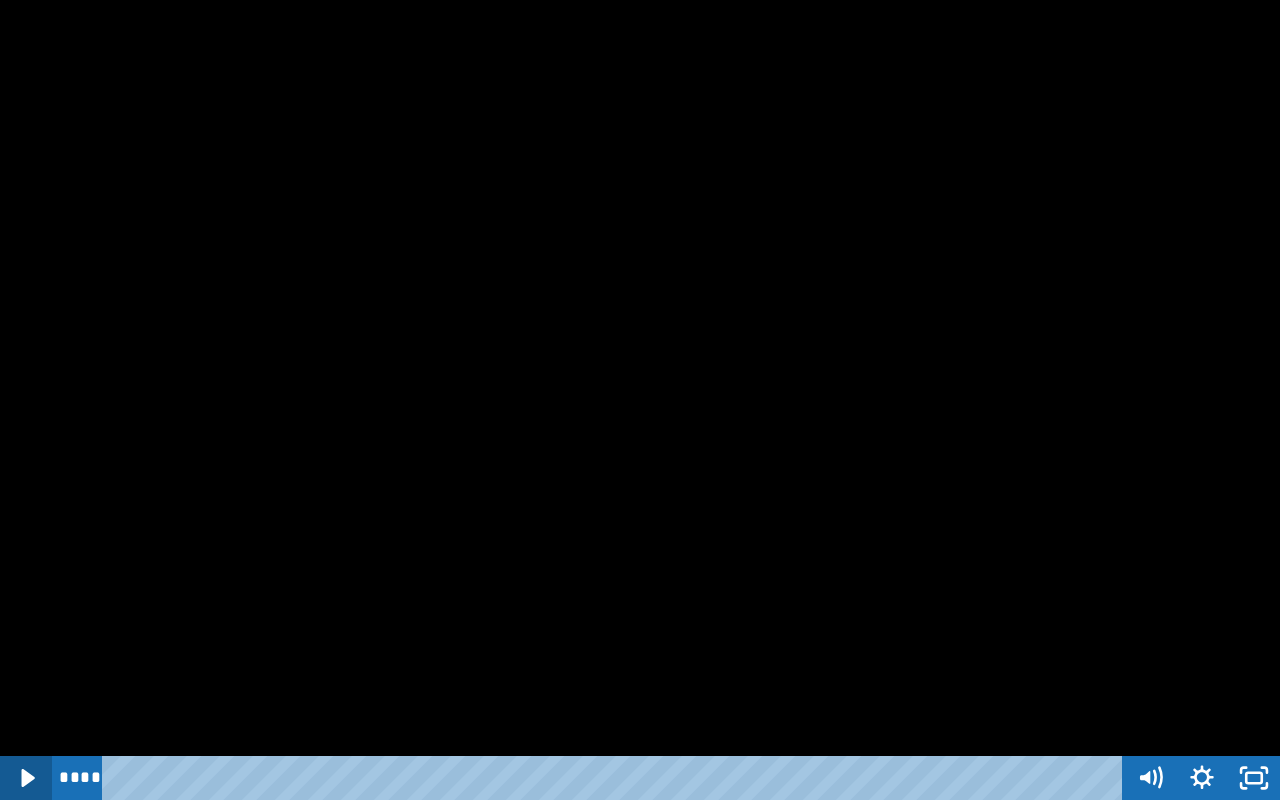 click 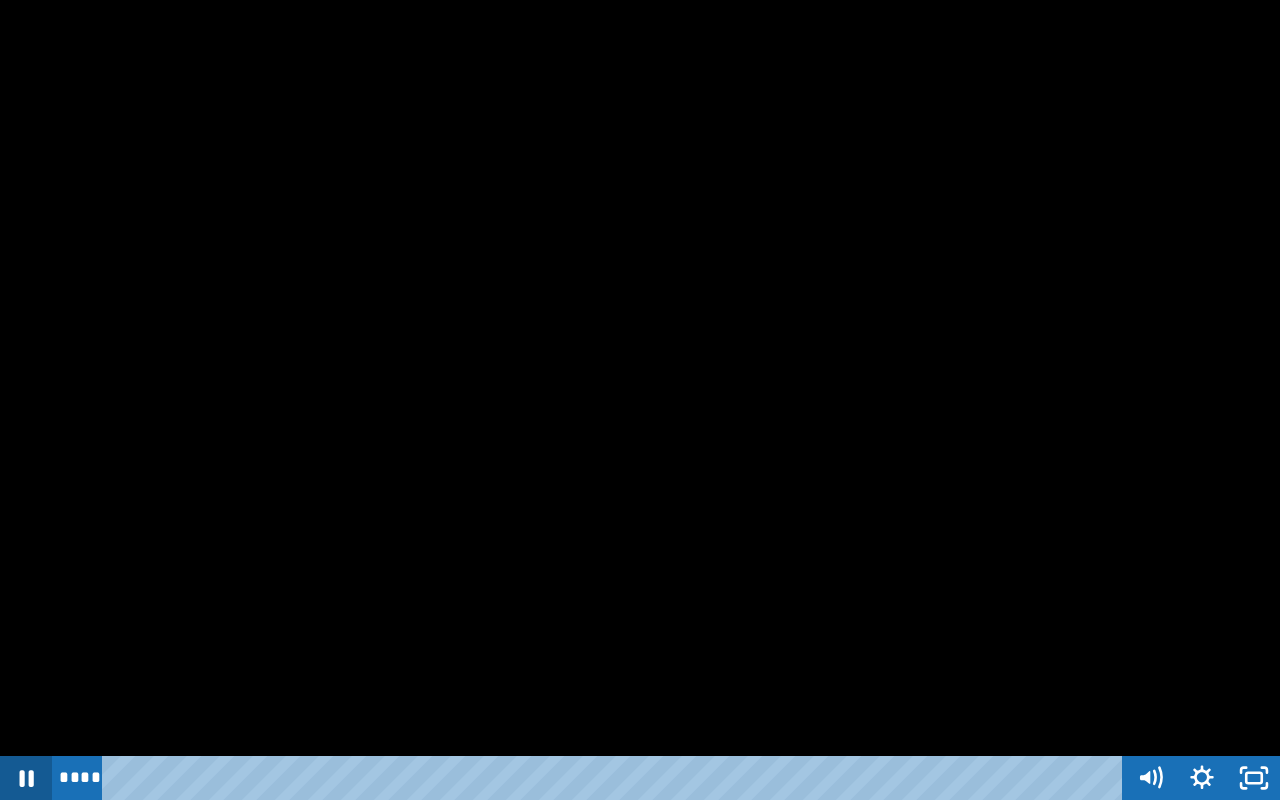 click 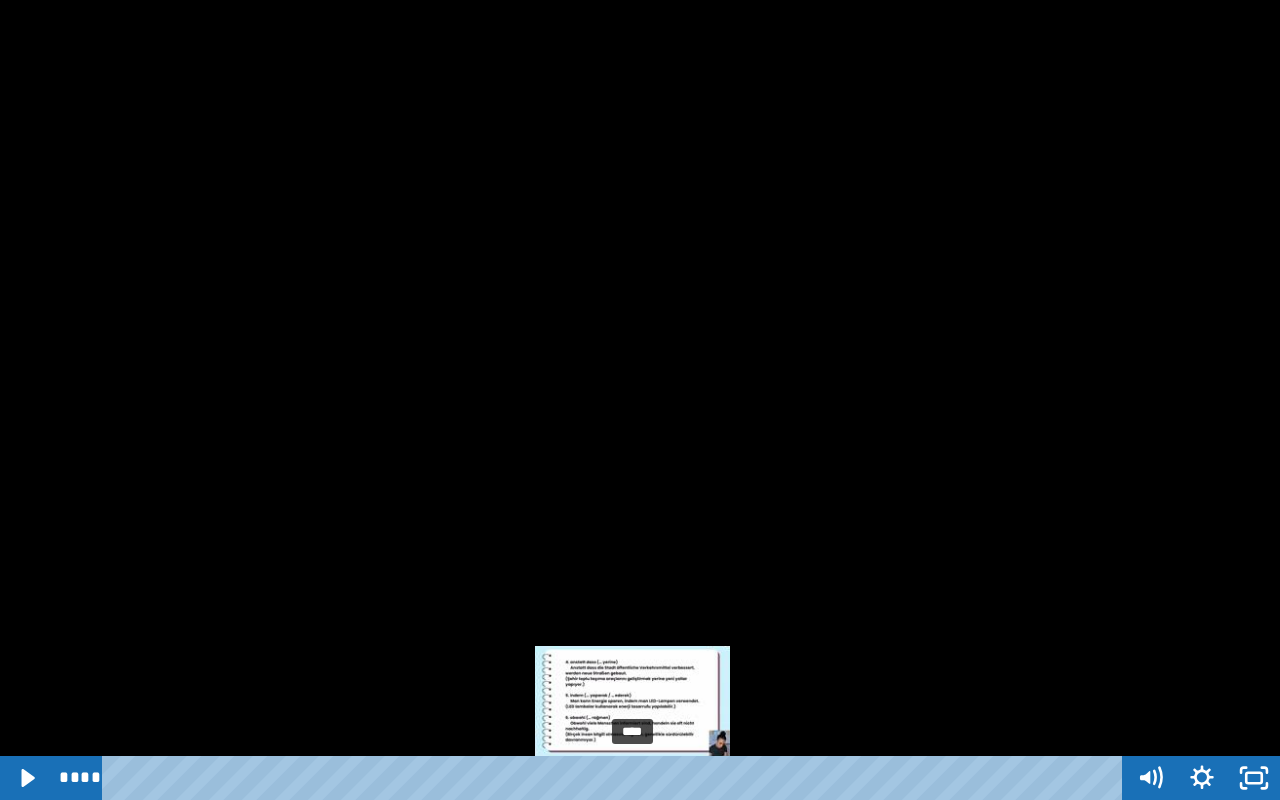 click on "****" at bounding box center (616, 778) 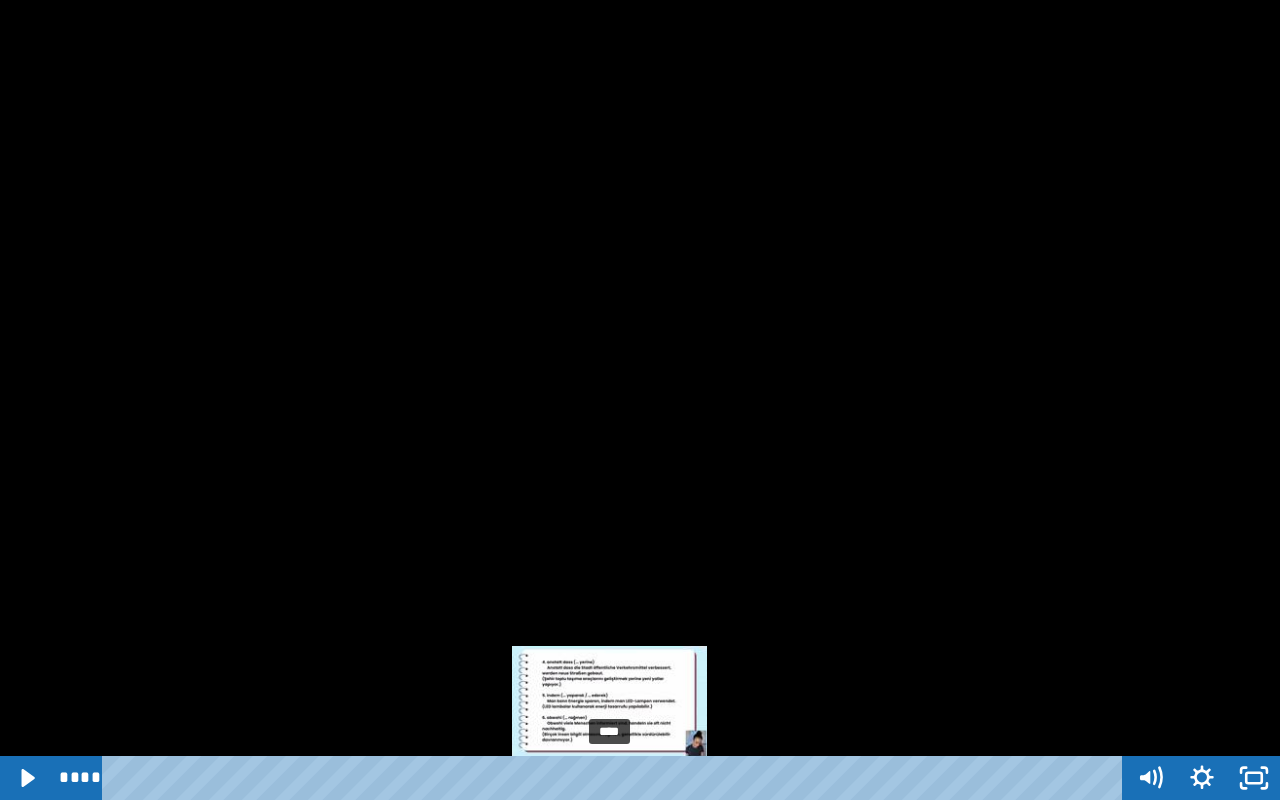 click on "****" at bounding box center (616, 778) 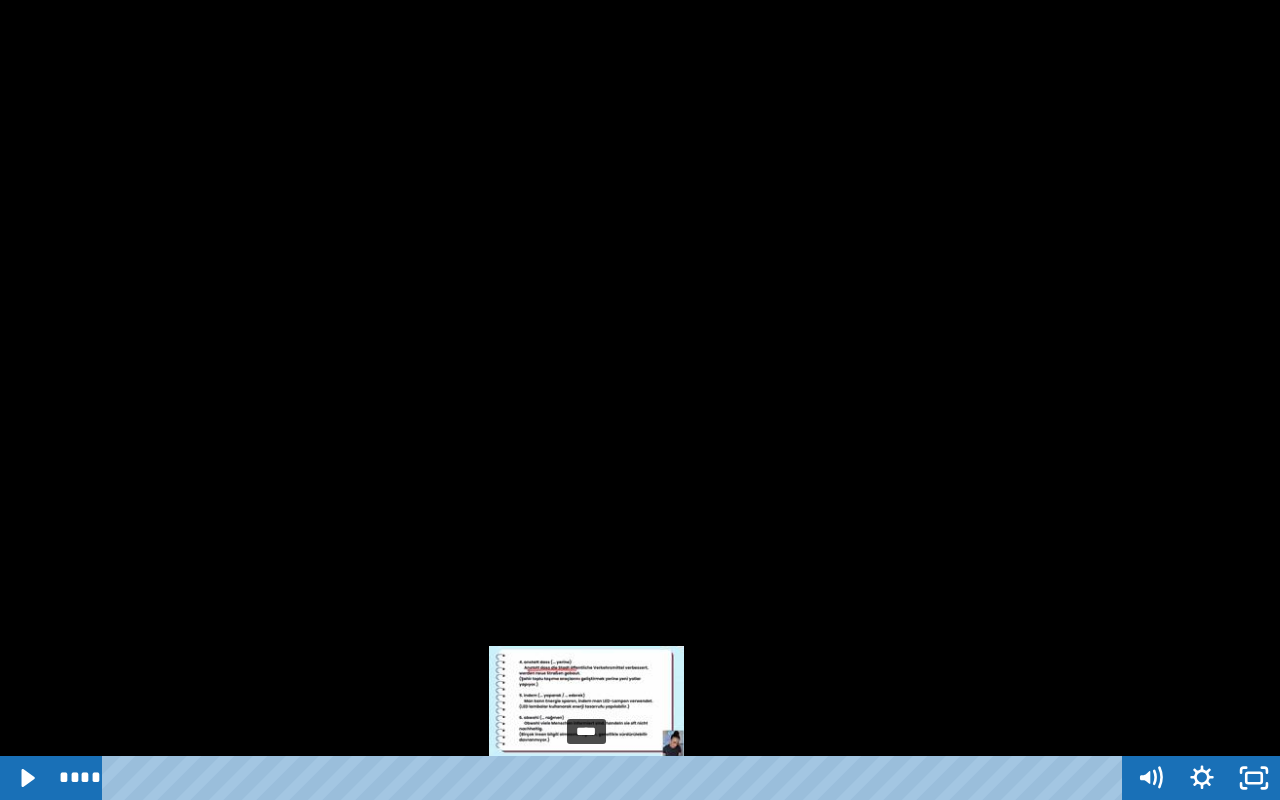click on "****" at bounding box center [616, 778] 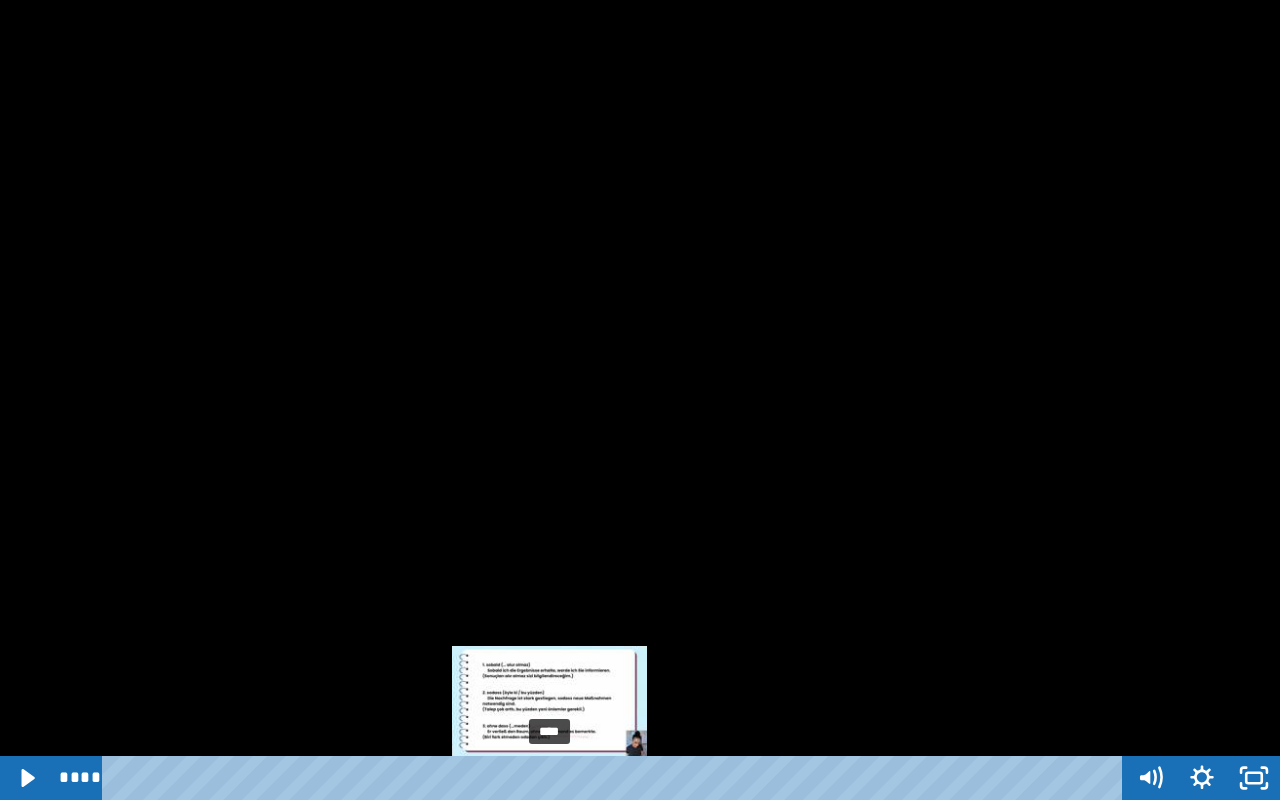 click on "****" at bounding box center [616, 778] 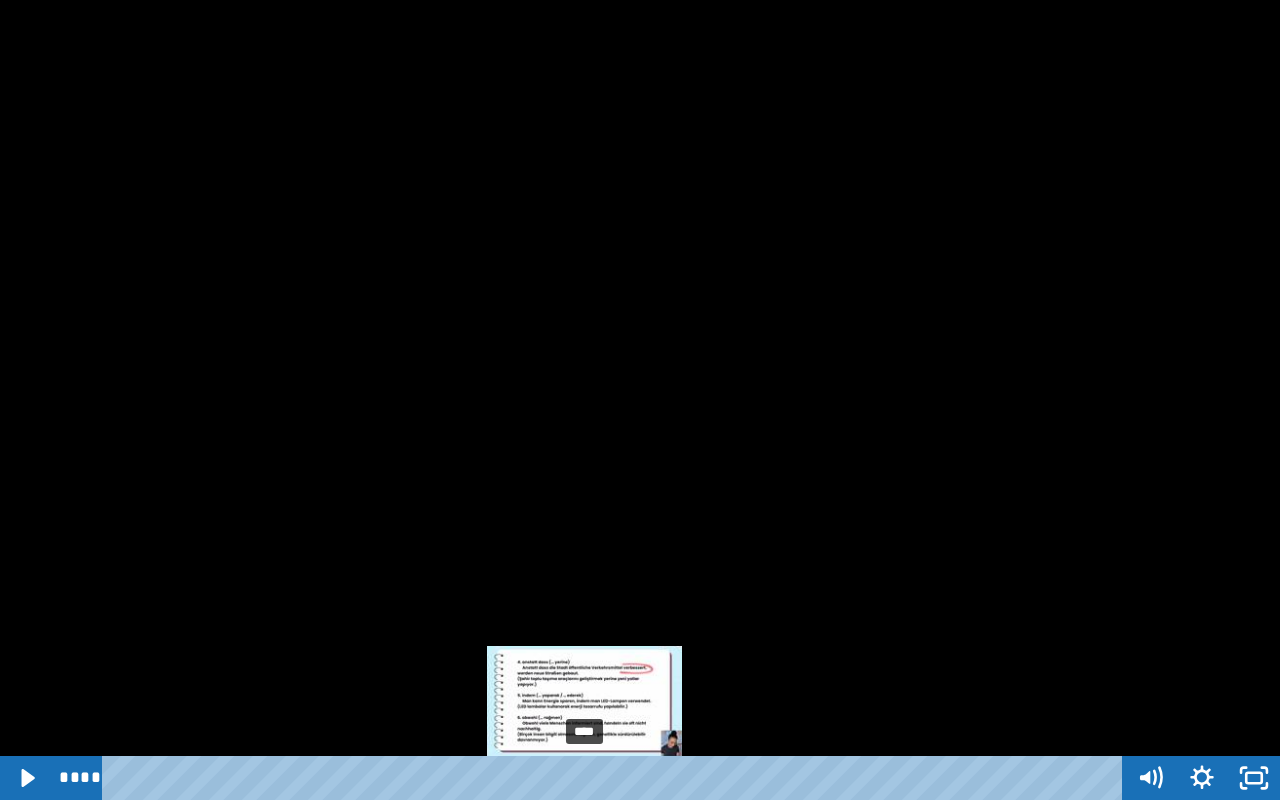 click on "****" at bounding box center (616, 778) 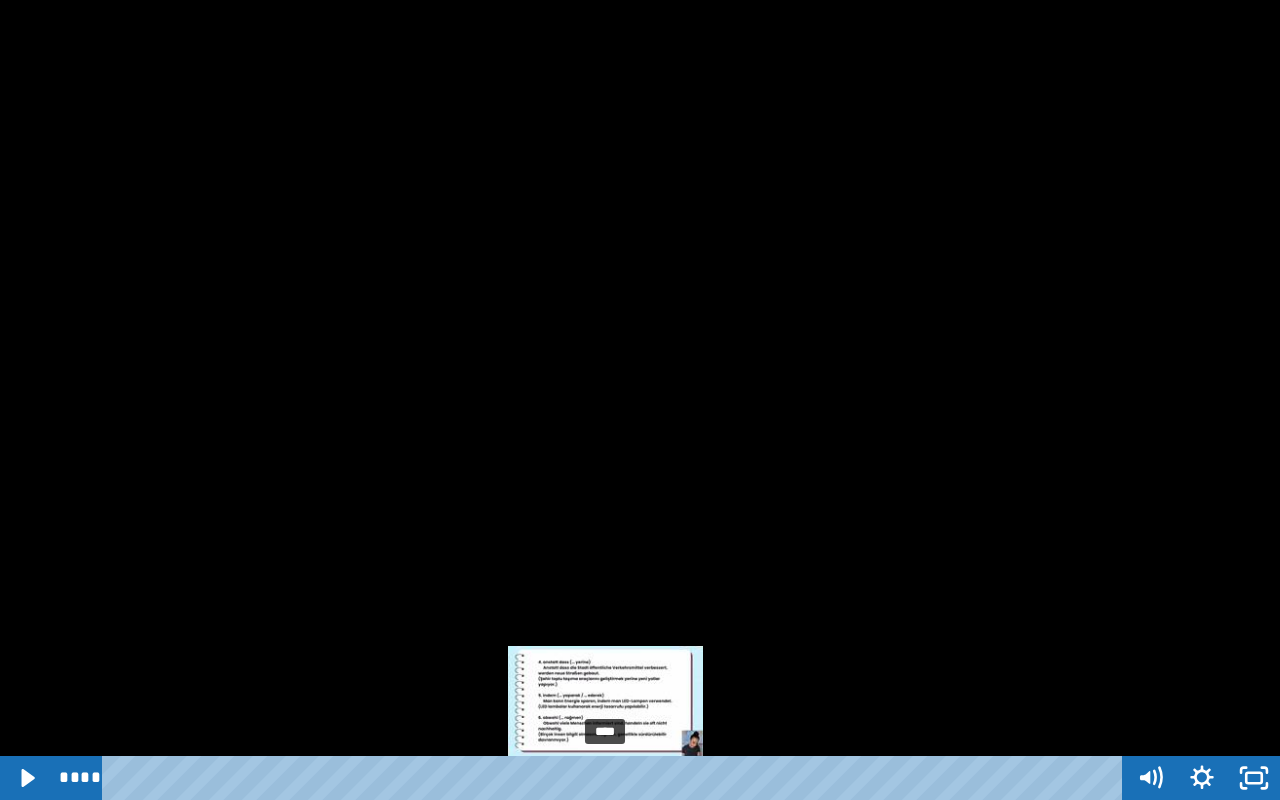 click on "****" at bounding box center (616, 778) 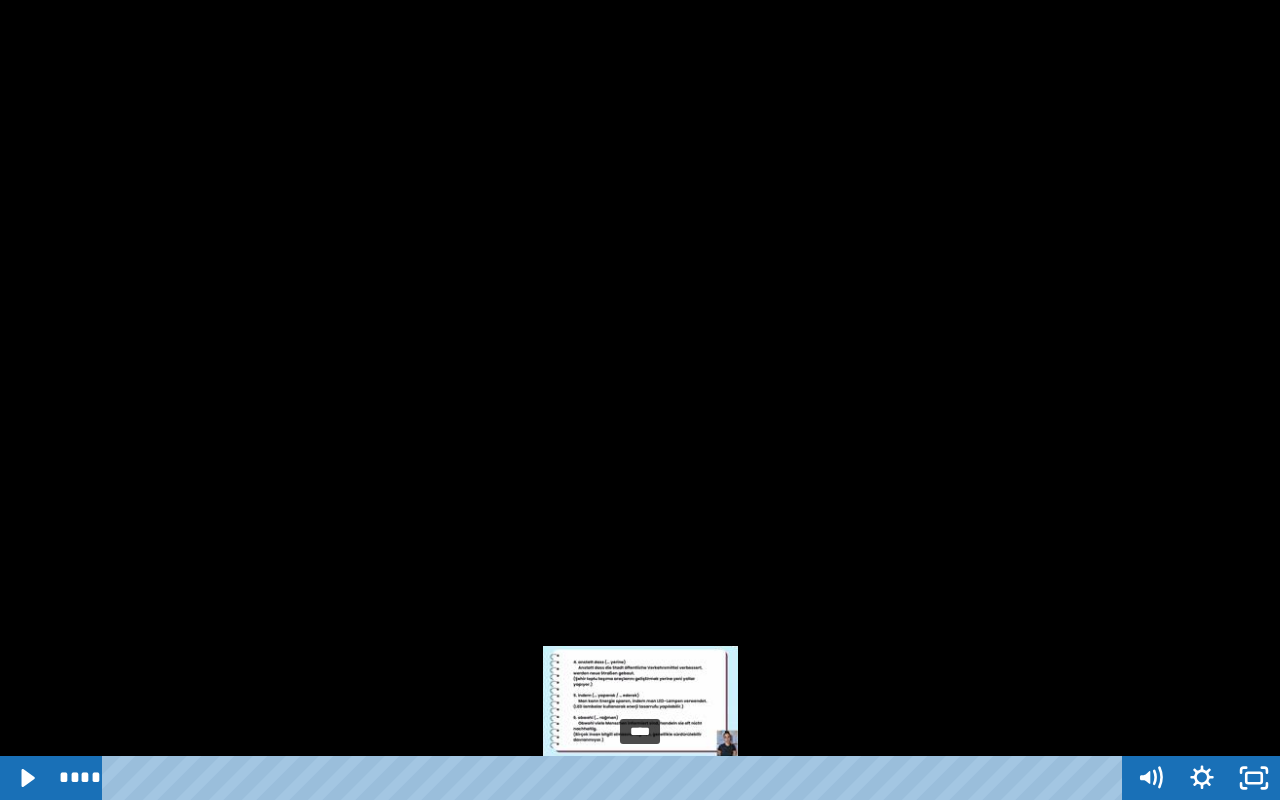 click on "****" at bounding box center [616, 778] 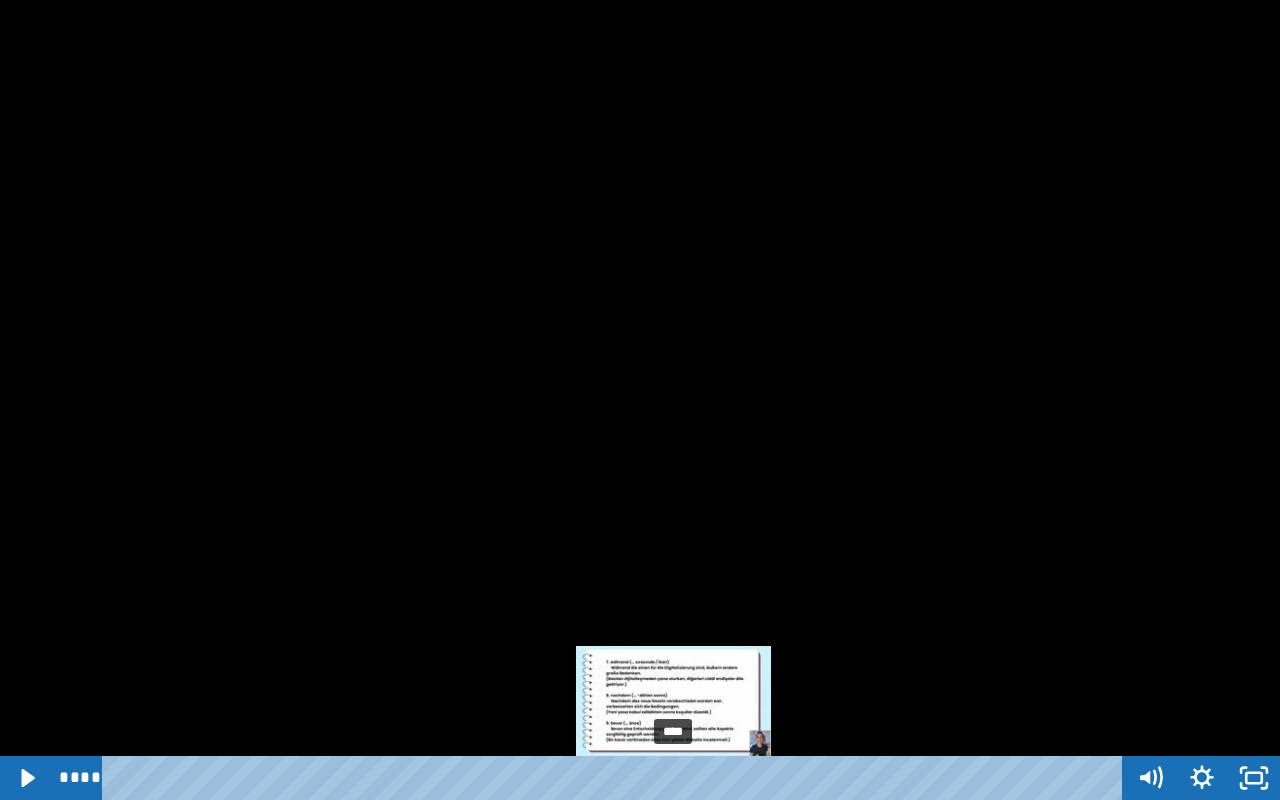 click on "****" at bounding box center [616, 778] 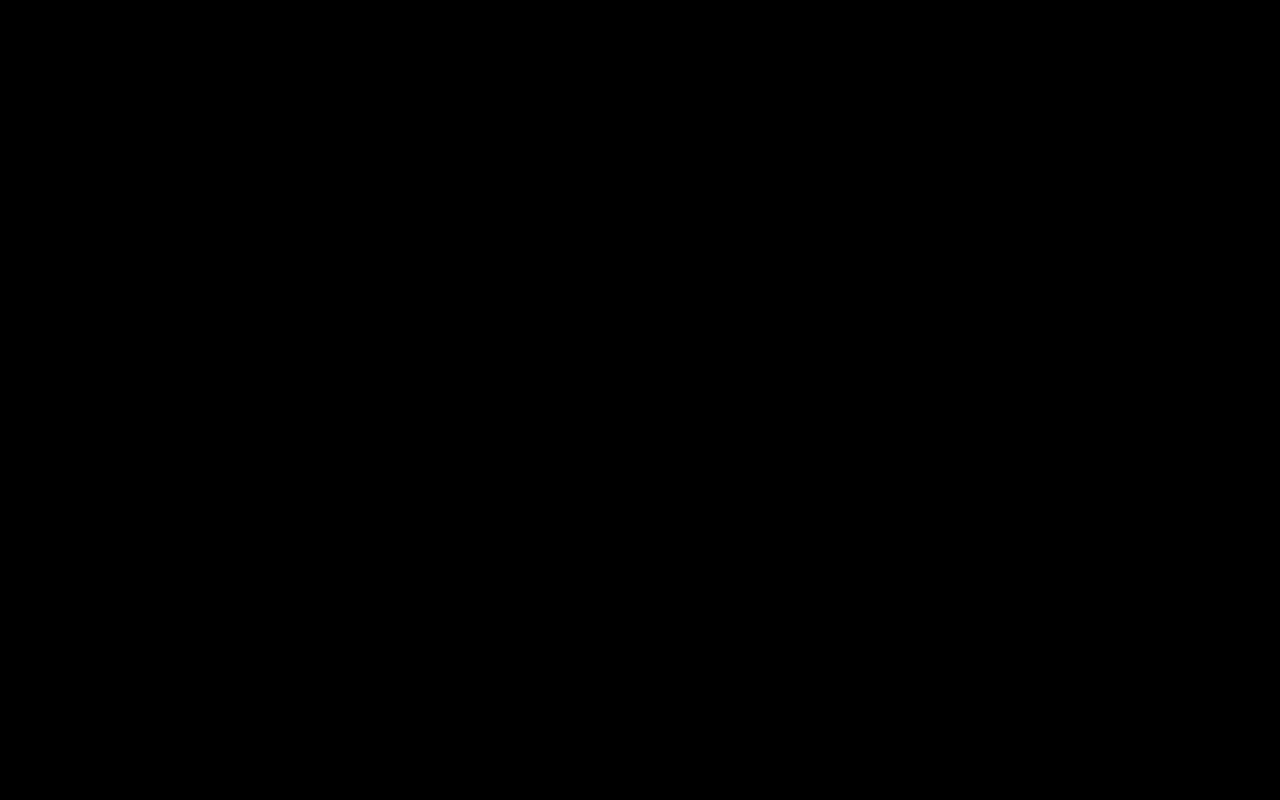 click at bounding box center (640, 400) 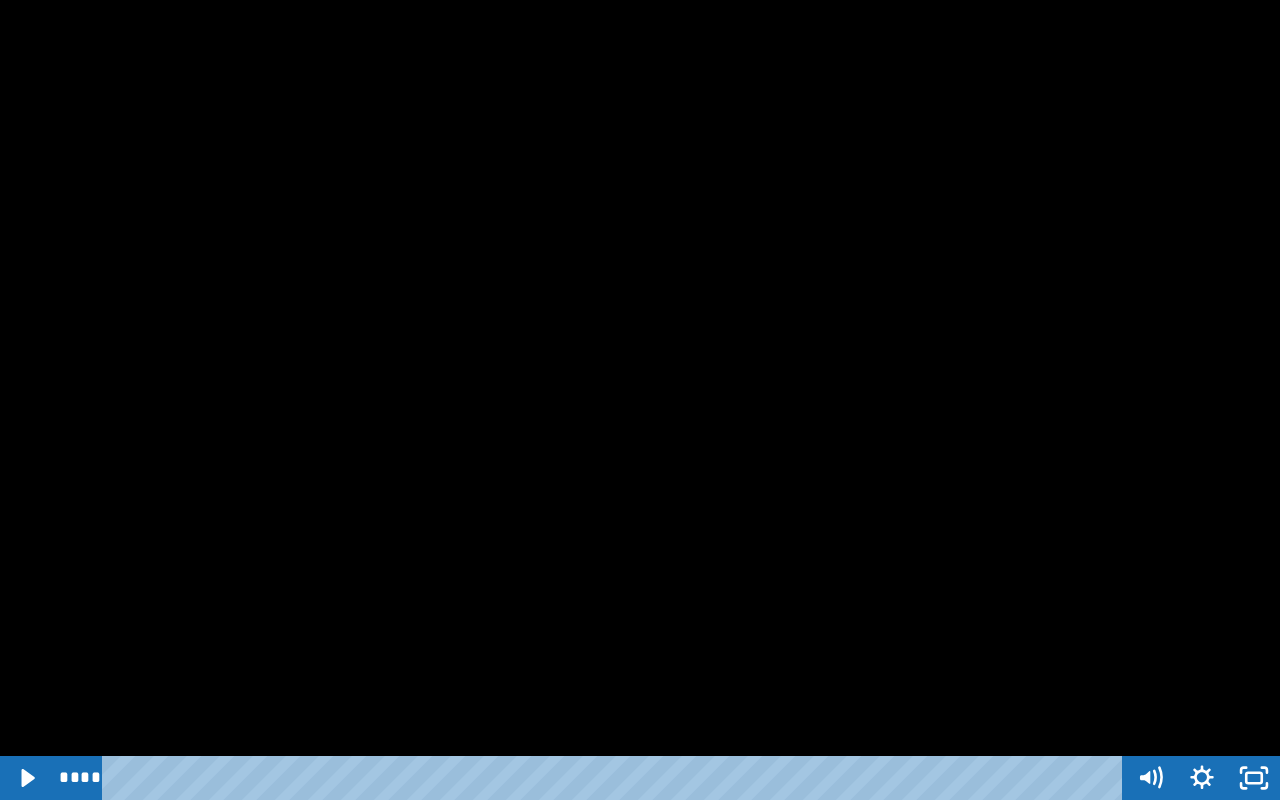 click at bounding box center (640, 400) 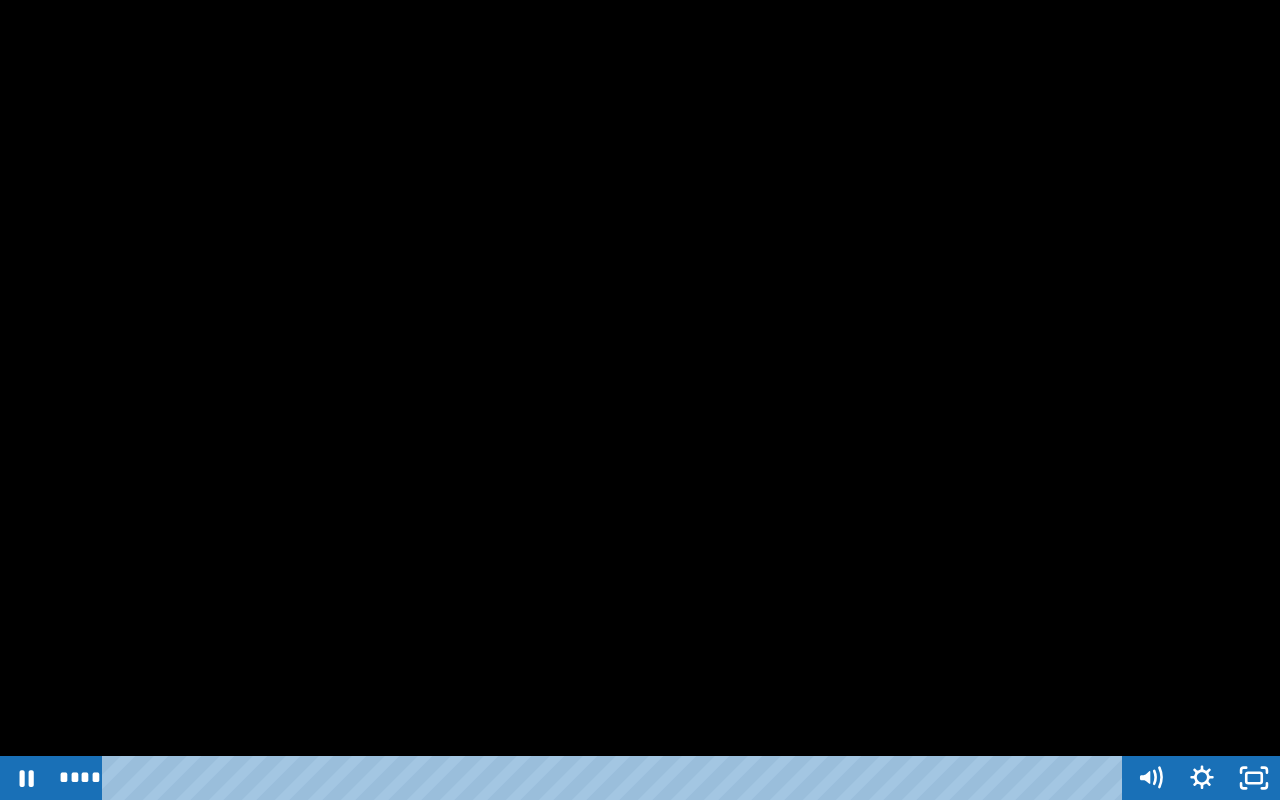 click at bounding box center [640, 400] 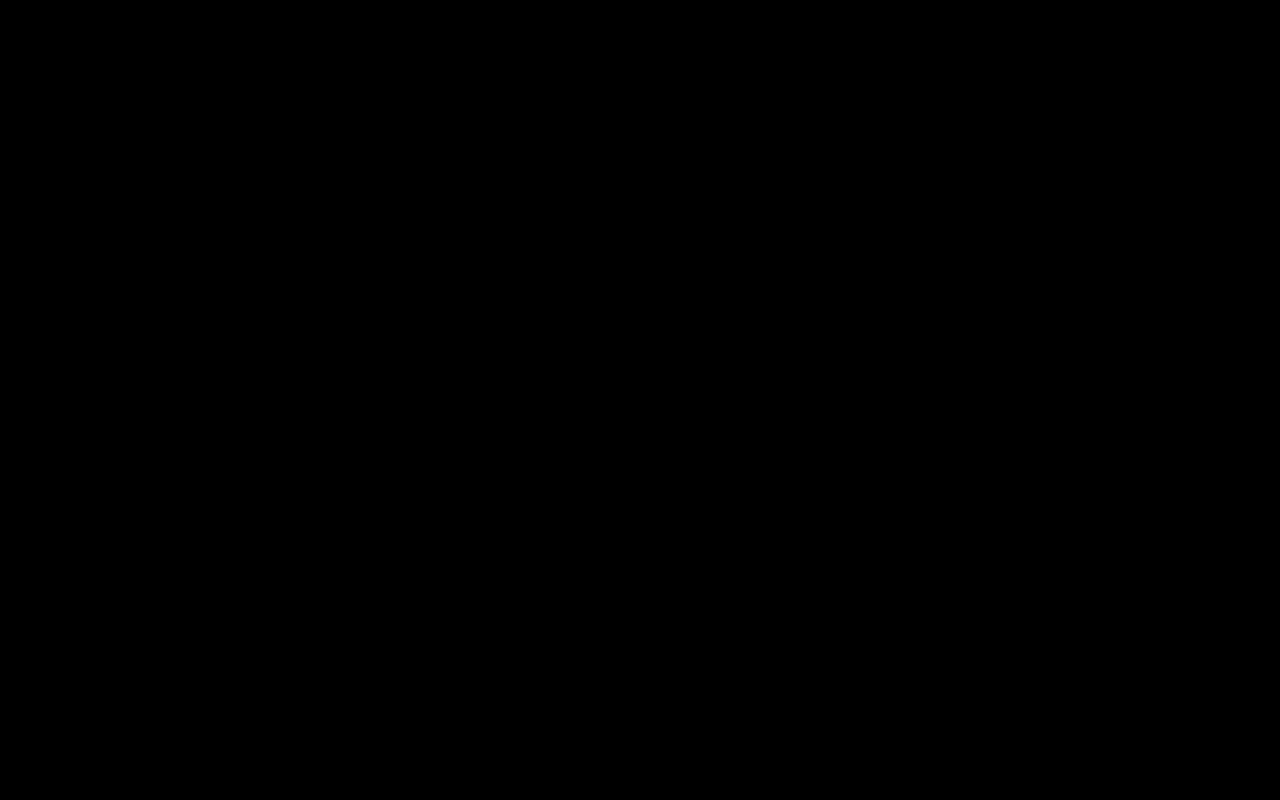 click at bounding box center [640, 400] 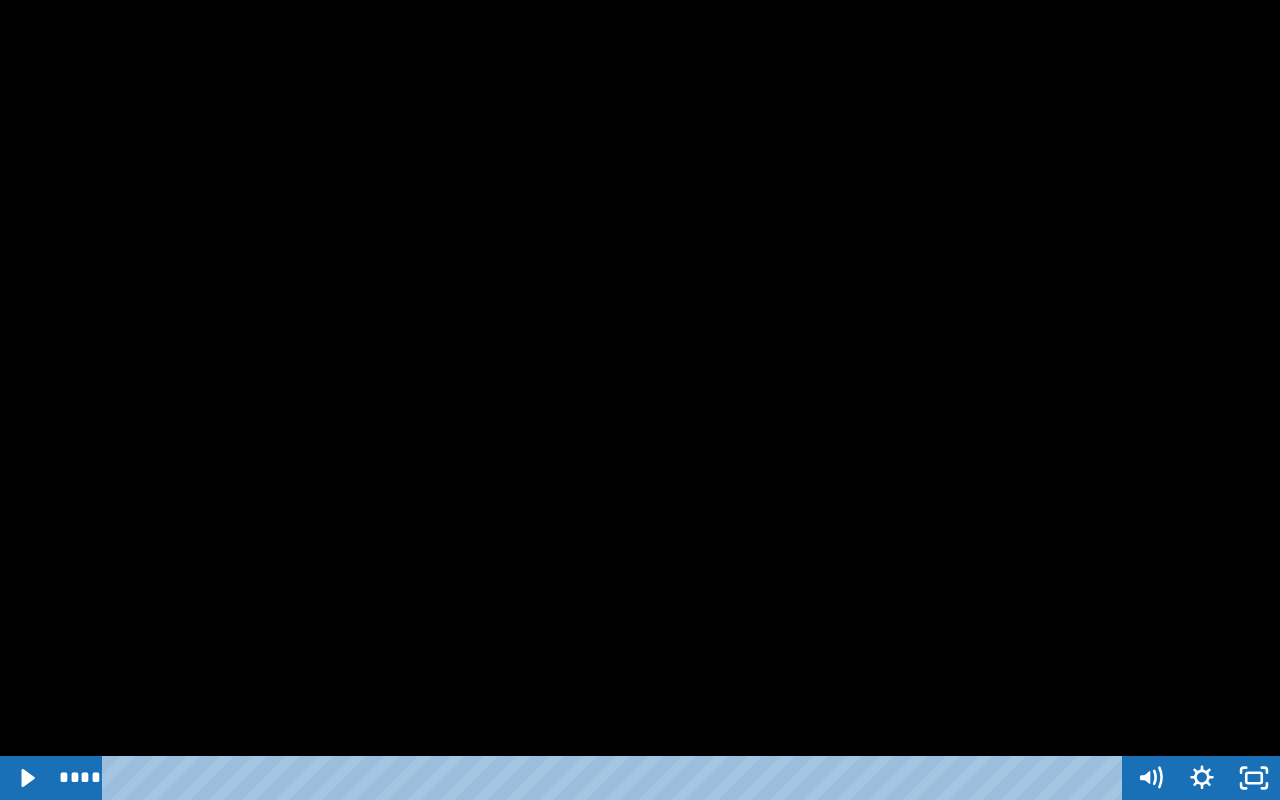 click at bounding box center [640, 400] 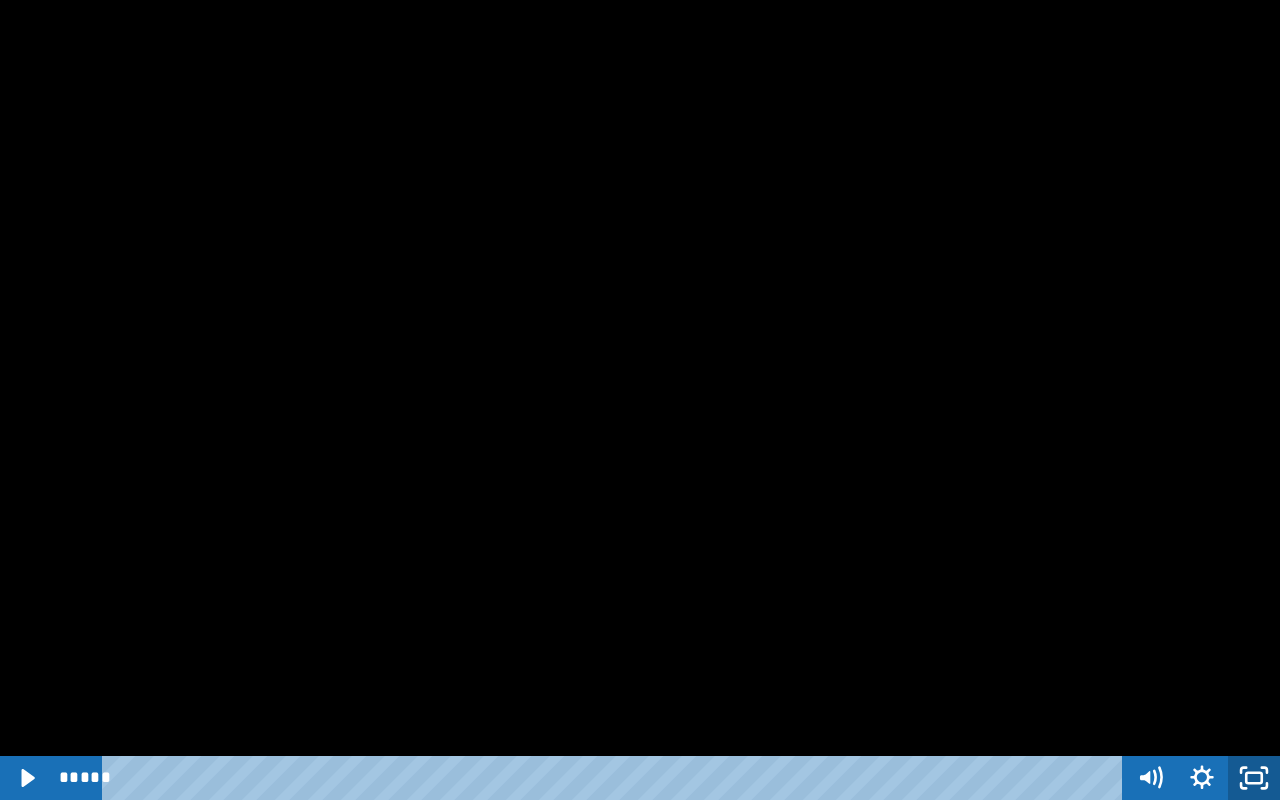click 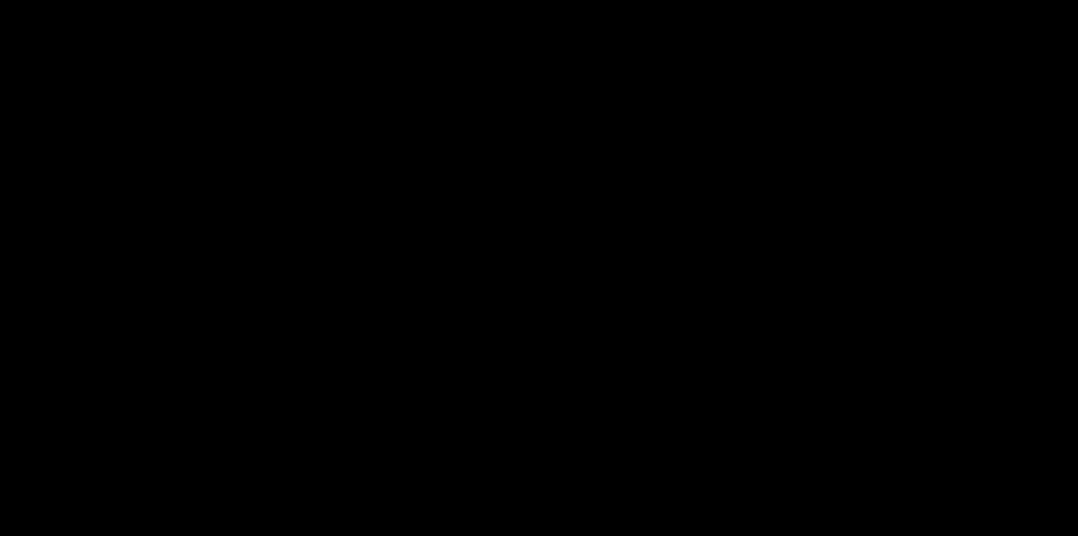 scroll, scrollTop: 199, scrollLeft: 0, axis: vertical 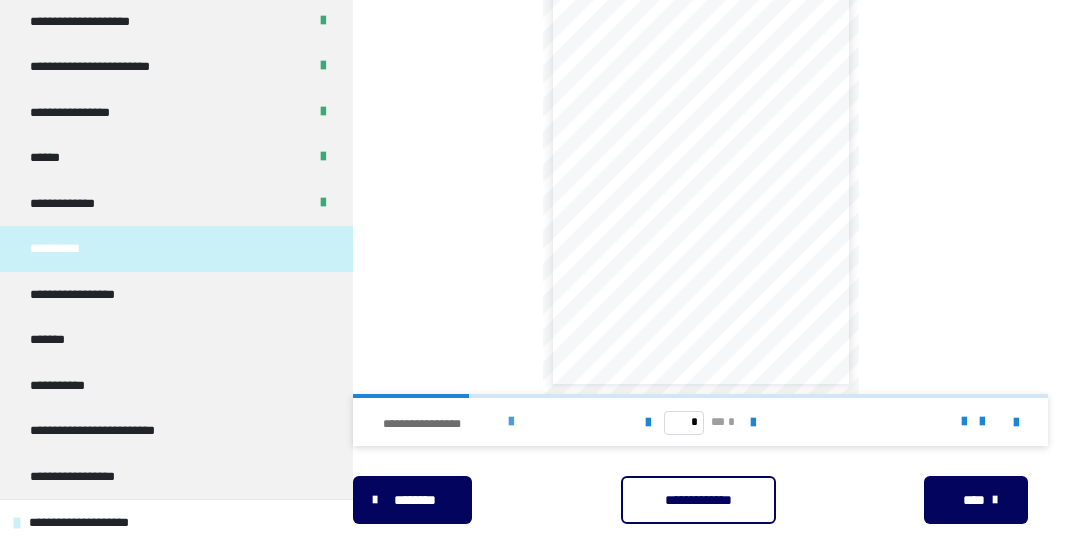 click on "**********" at bounding box center [442, 424] 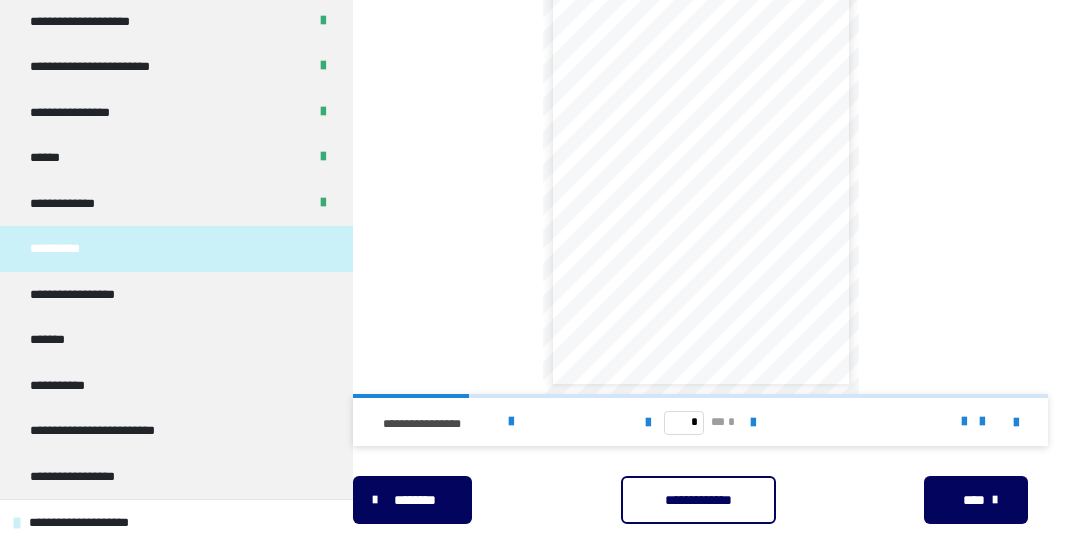 click on "**********" at bounding box center [698, 500] 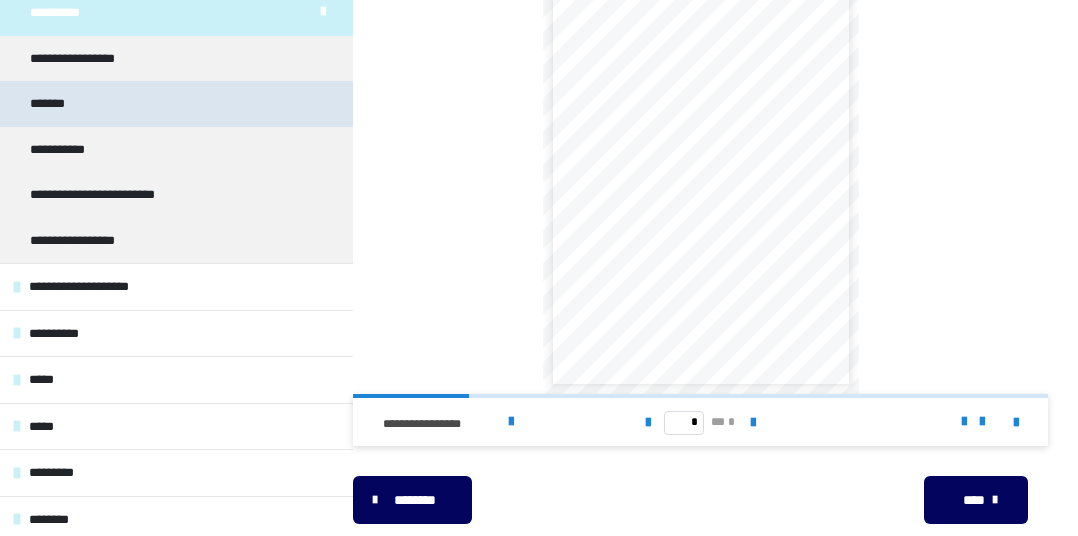 scroll, scrollTop: 436, scrollLeft: 0, axis: vertical 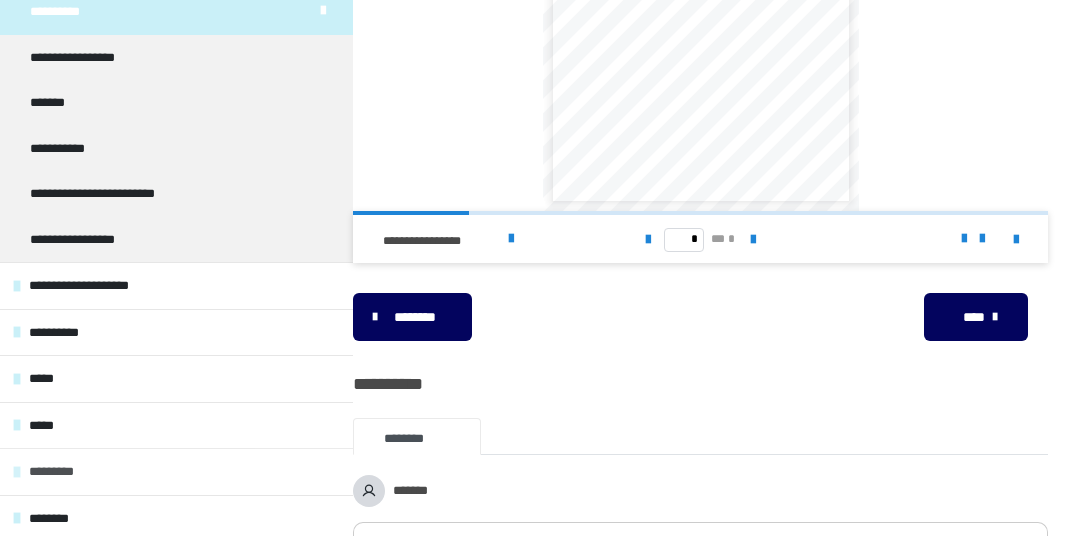 click at bounding box center [17, 472] 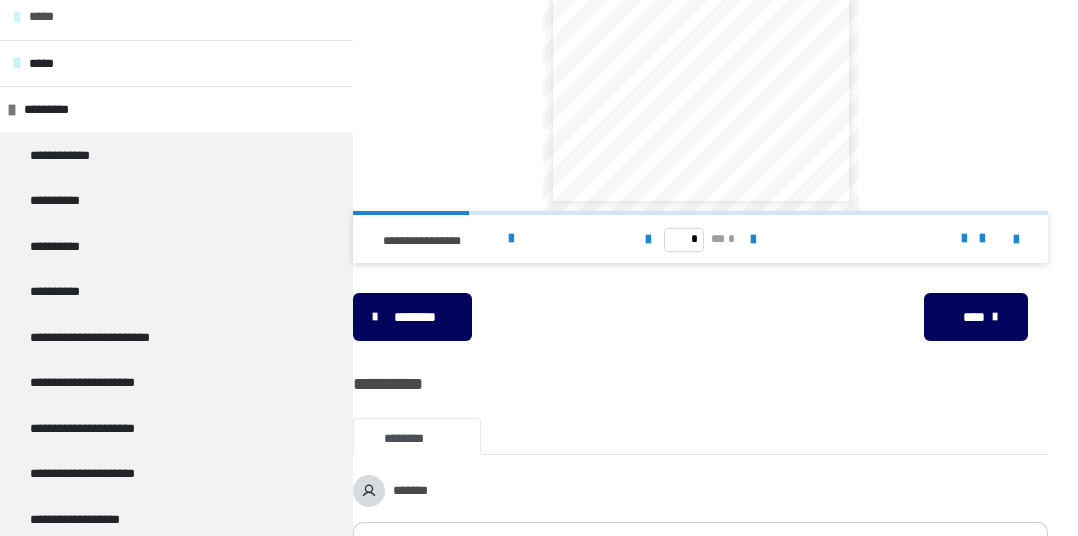 scroll, scrollTop: 809, scrollLeft: 0, axis: vertical 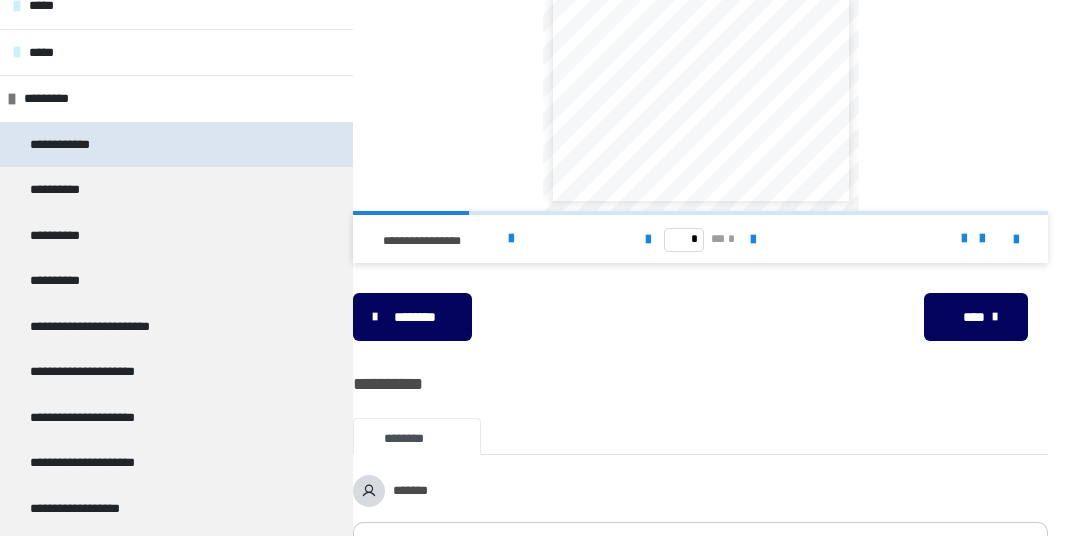 click on "**********" at bounding box center (176, 145) 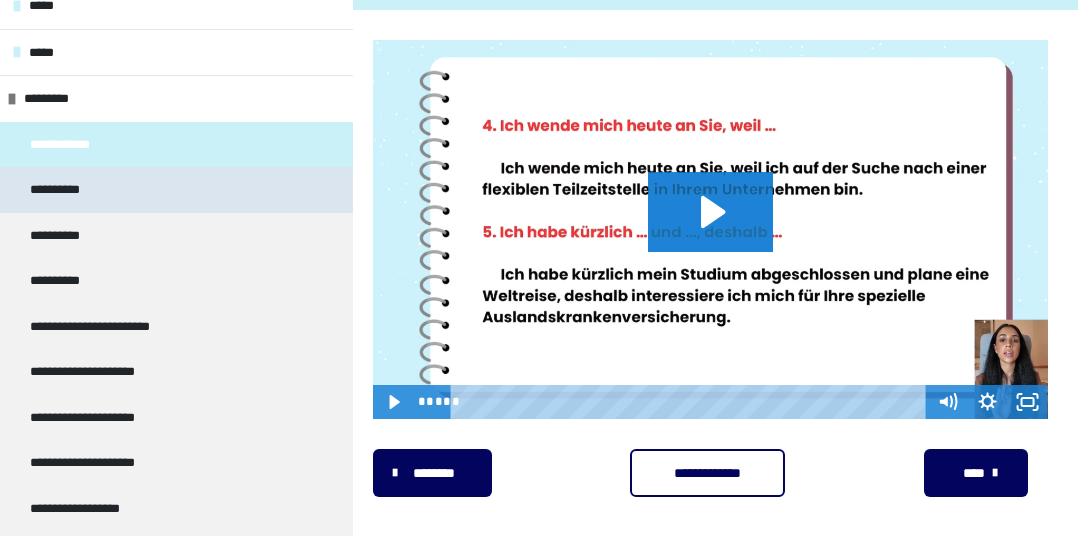 click on "**********" at bounding box center (176, 190) 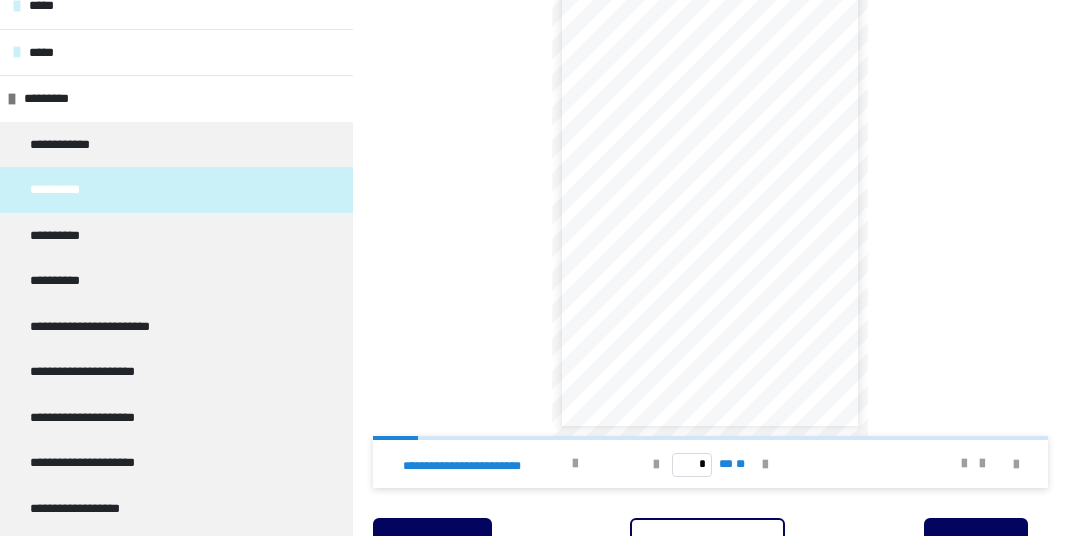 scroll, scrollTop: 736, scrollLeft: 0, axis: vertical 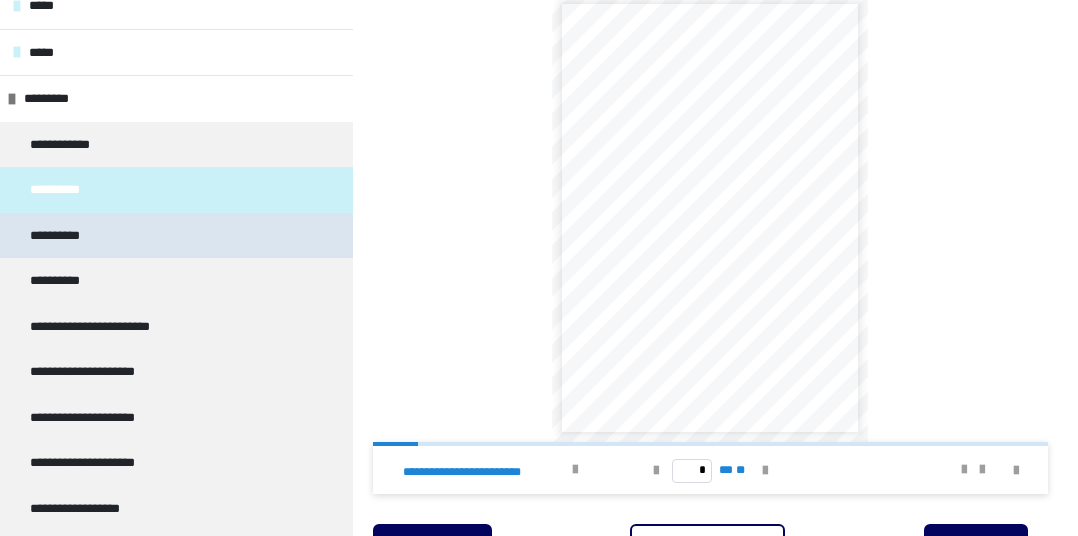 click on "**********" at bounding box center [176, 236] 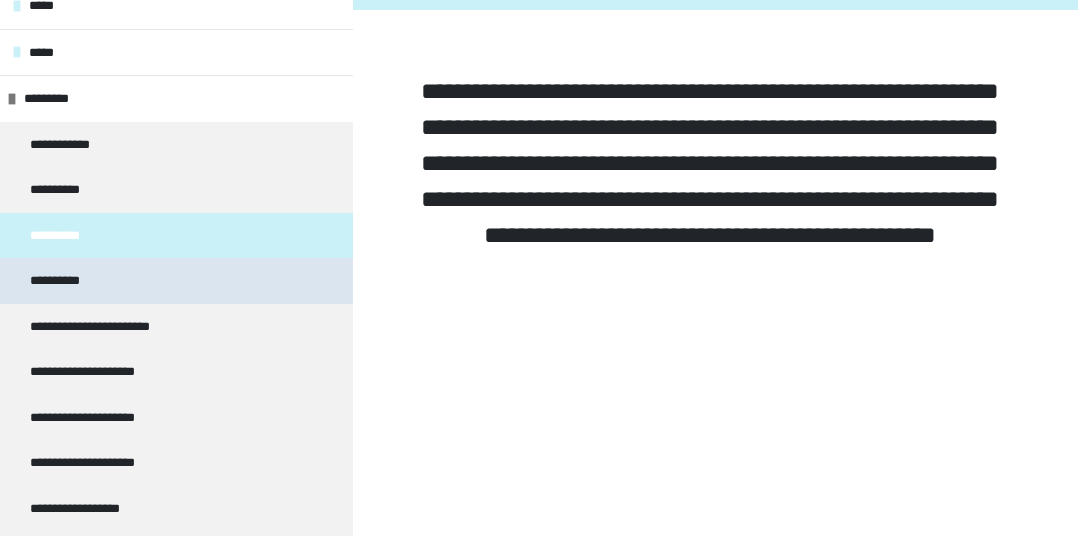 click on "**********" at bounding box center [176, 281] 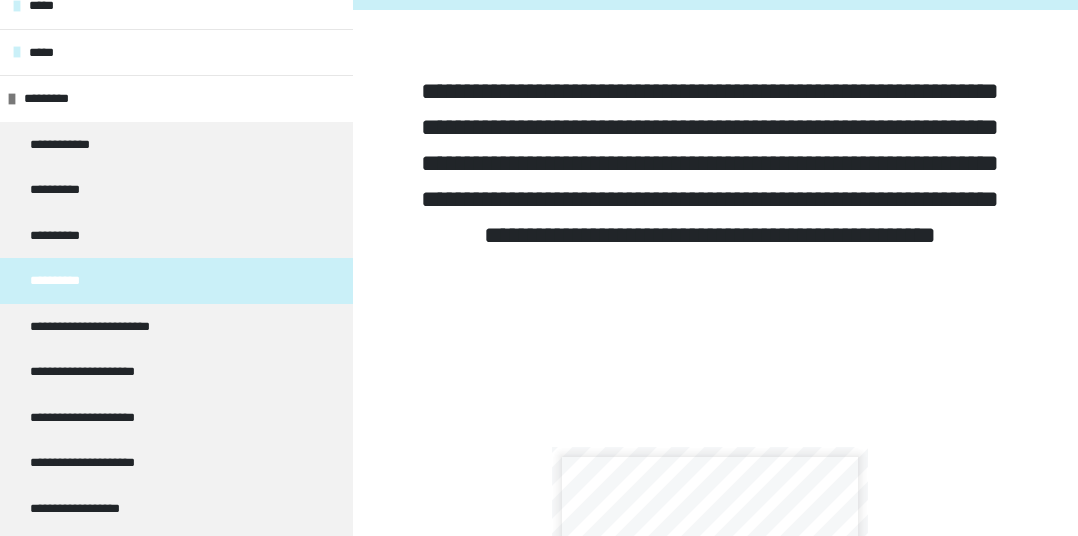 click on "**********" at bounding box center (176, 281) 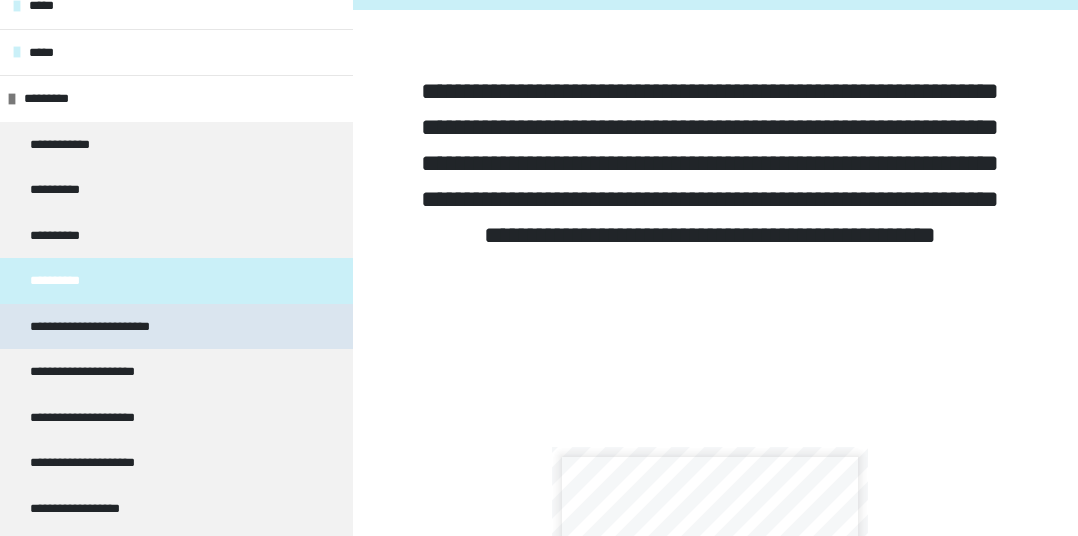 click on "**********" at bounding box center [176, 327] 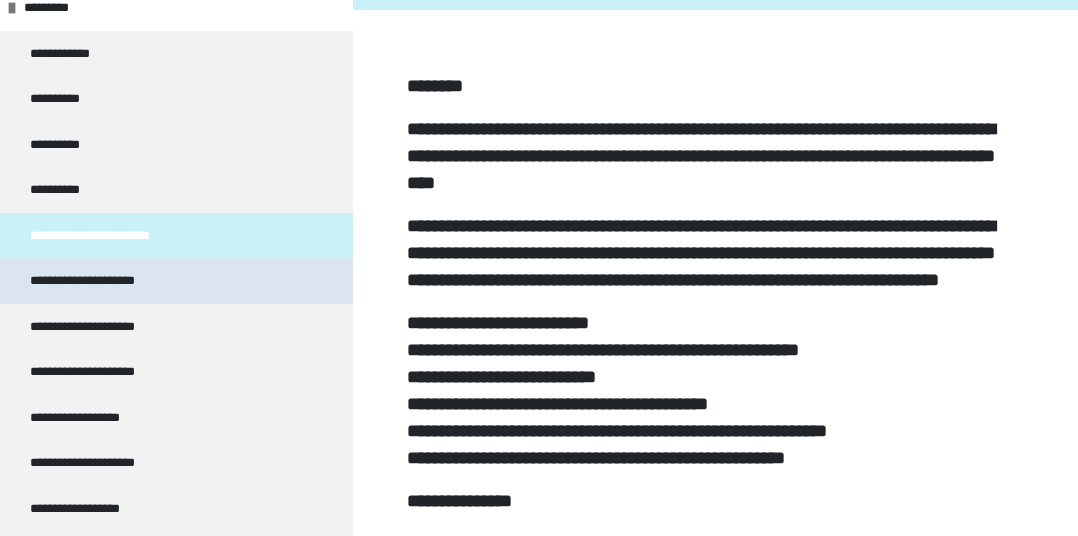 scroll, scrollTop: 922, scrollLeft: 0, axis: vertical 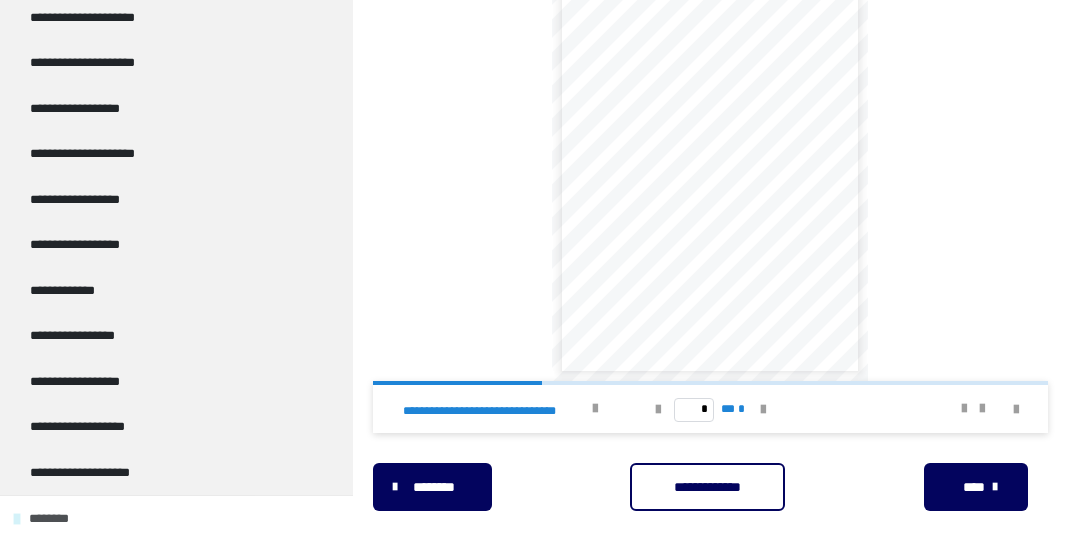 click on "********" at bounding box center [176, 518] 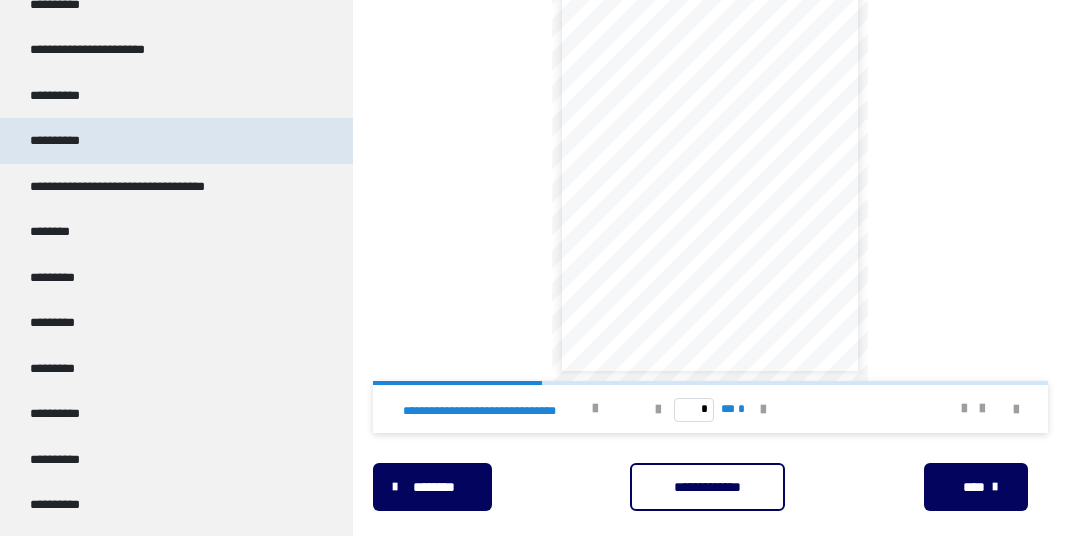 scroll, scrollTop: 2139, scrollLeft: 0, axis: vertical 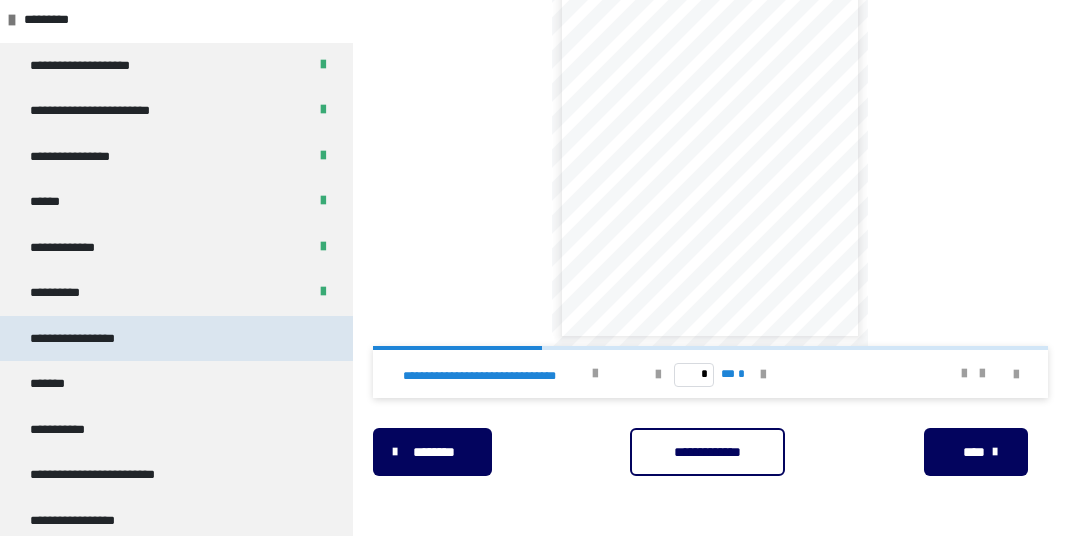click on "**********" at bounding box center [176, 339] 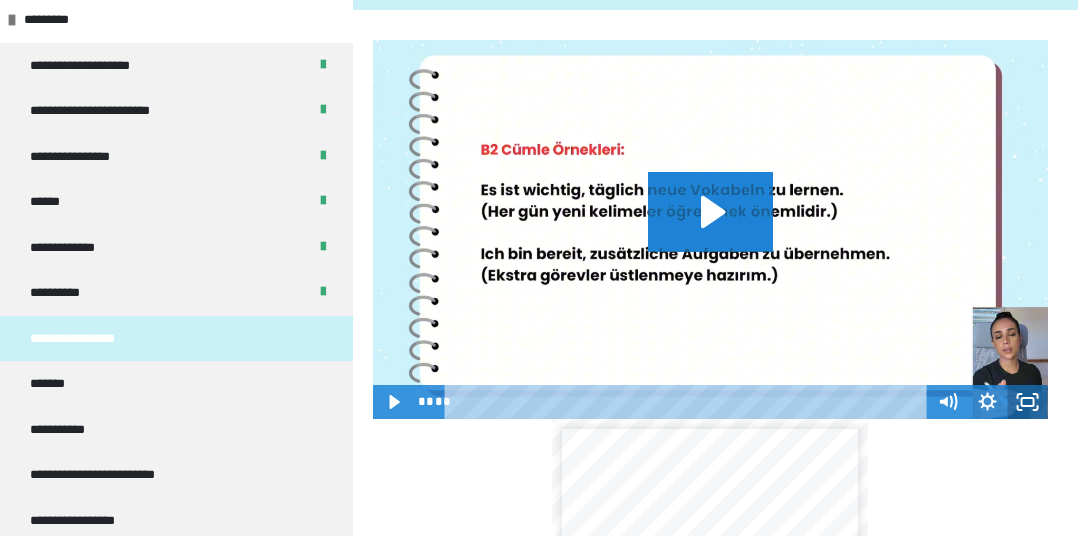 click 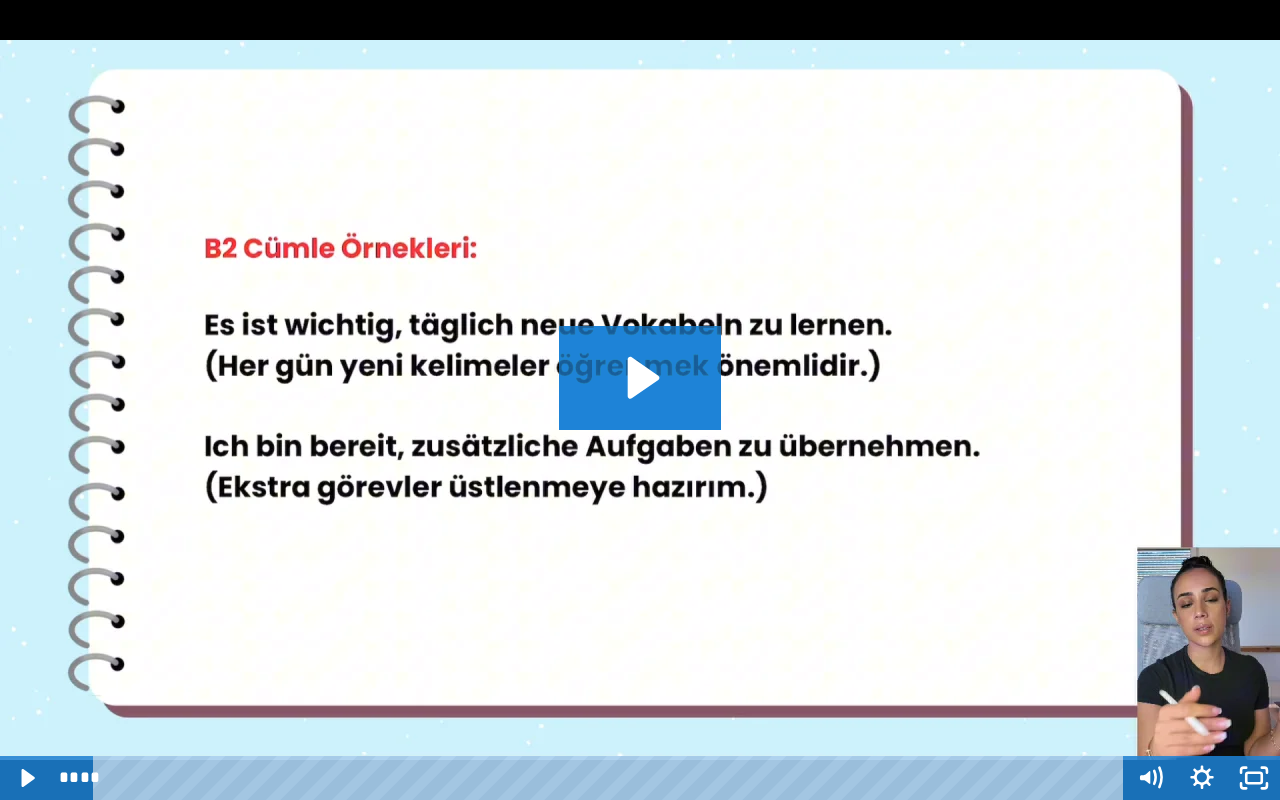 click at bounding box center (640, 400) 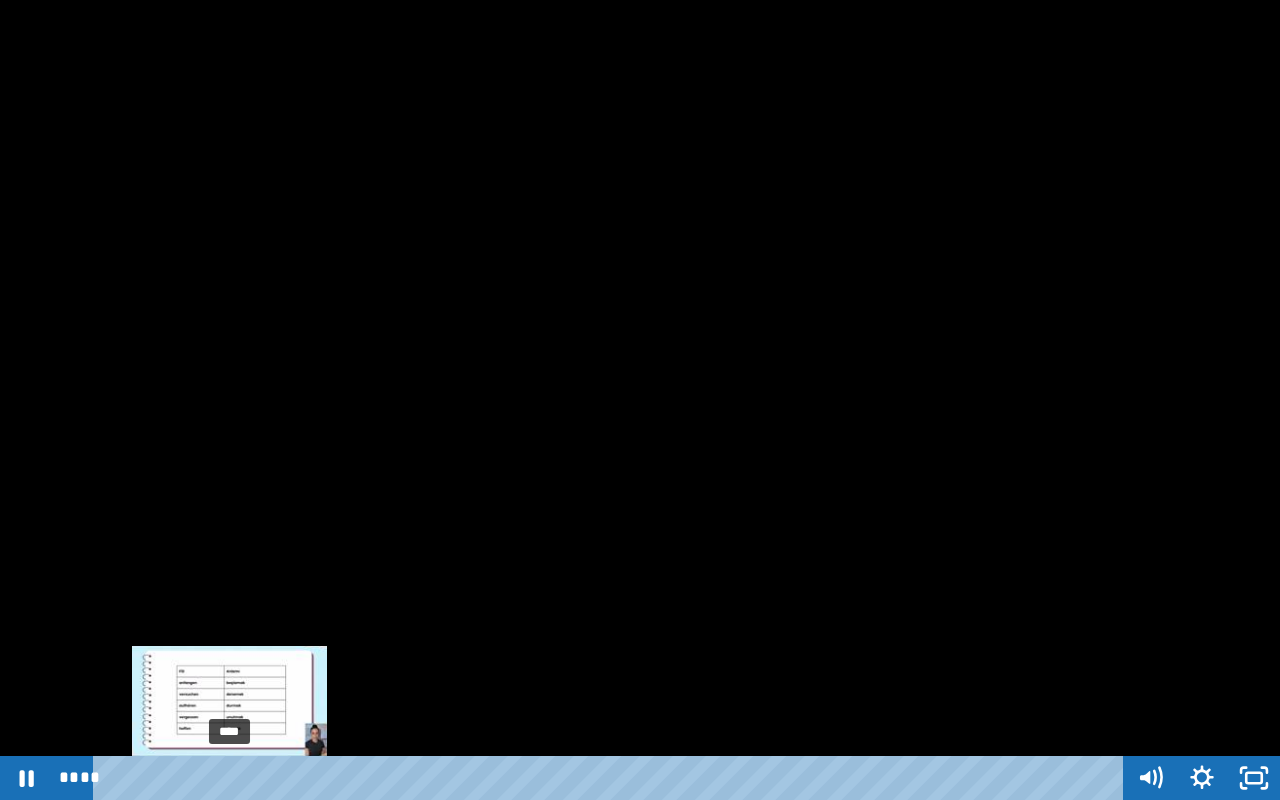 click on "****" at bounding box center [612, 778] 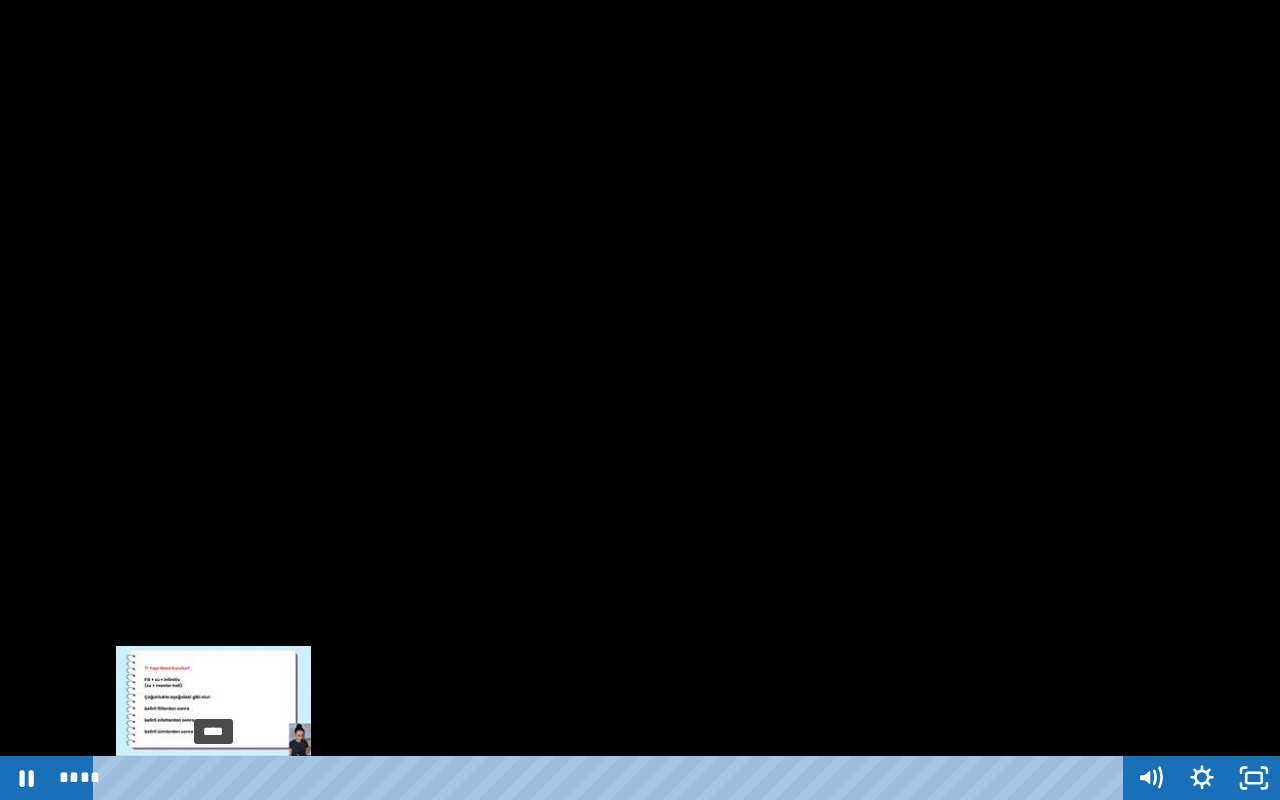 click on "****" at bounding box center [612, 778] 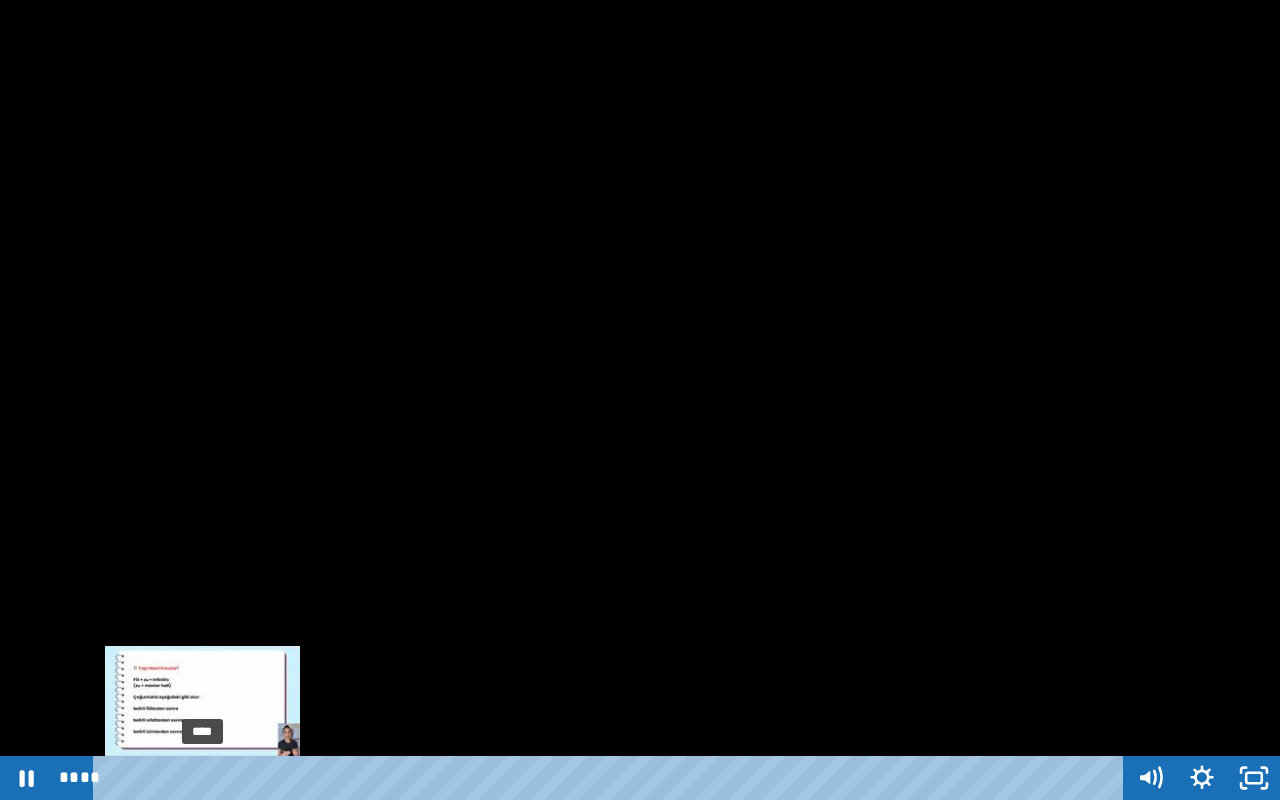 click on "****" at bounding box center [612, 778] 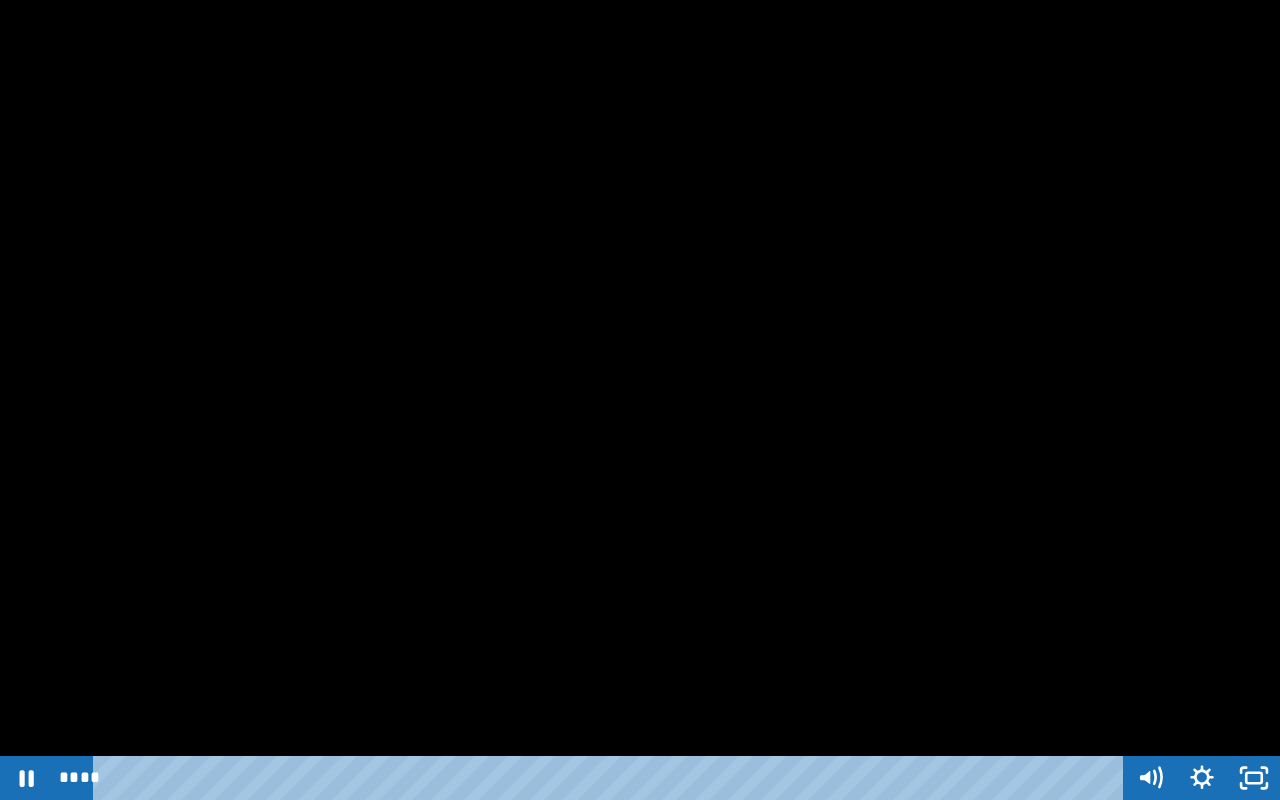 click at bounding box center (640, 400) 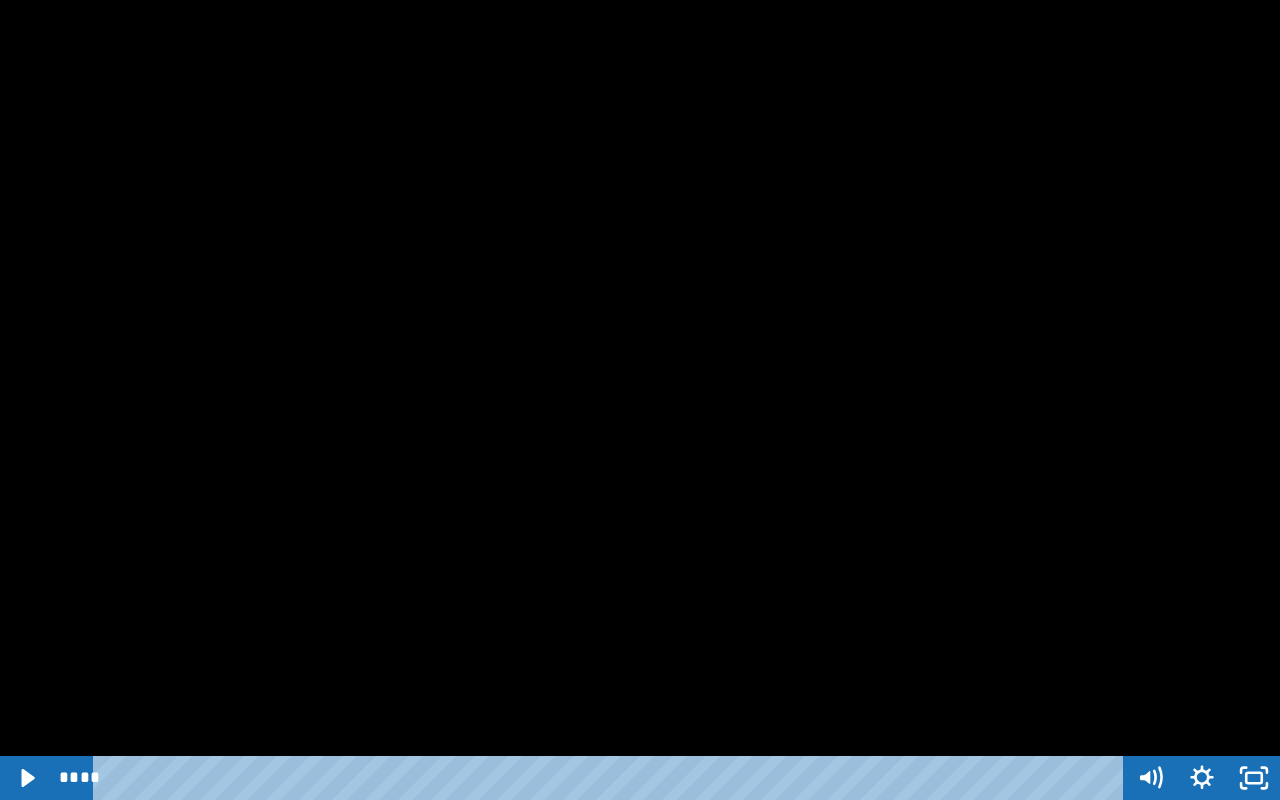 type 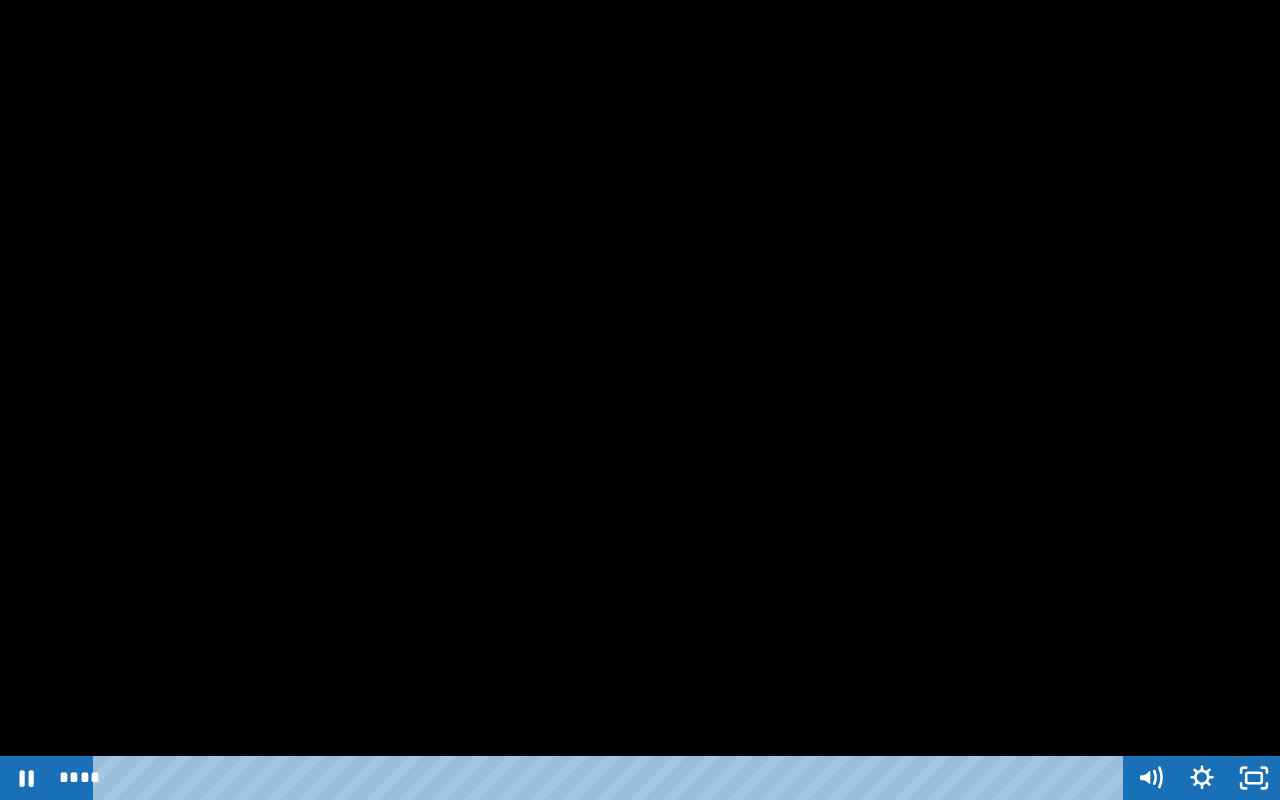 click at bounding box center (640, 400) 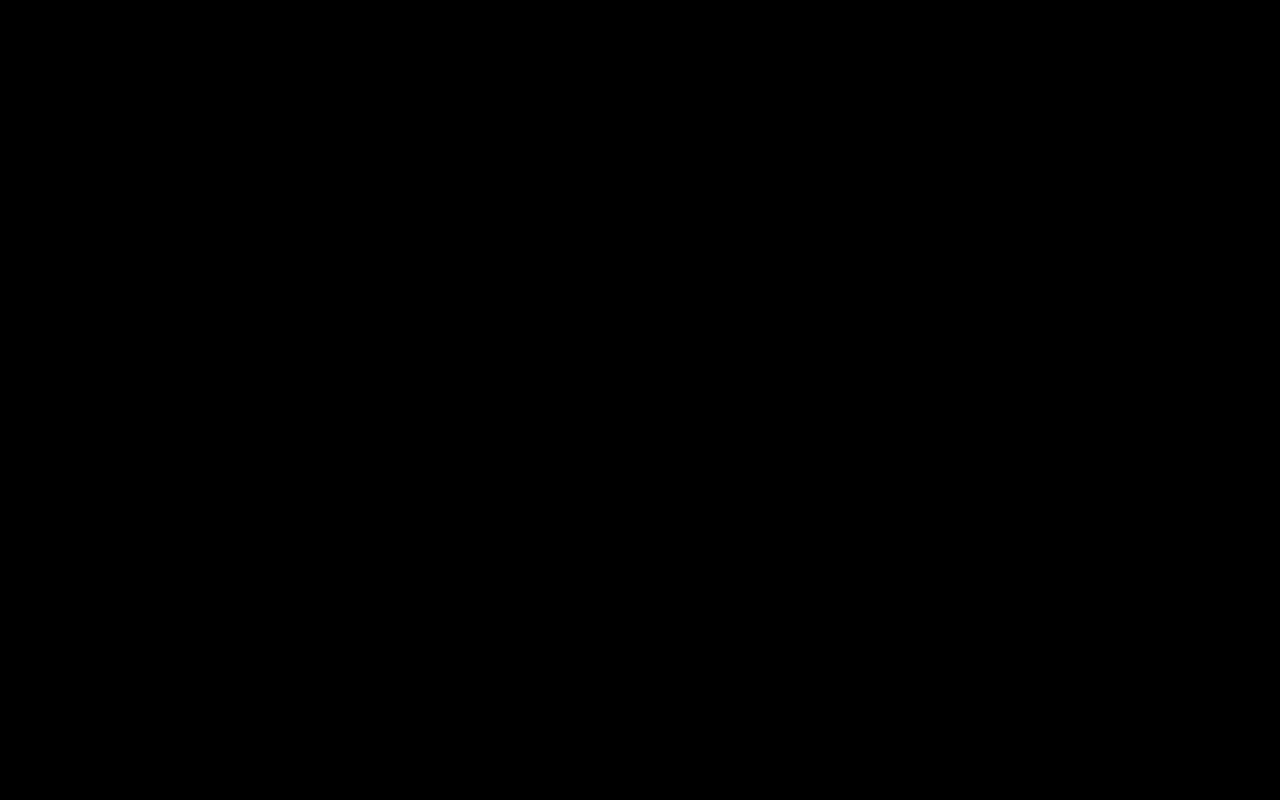 click at bounding box center [640, 400] 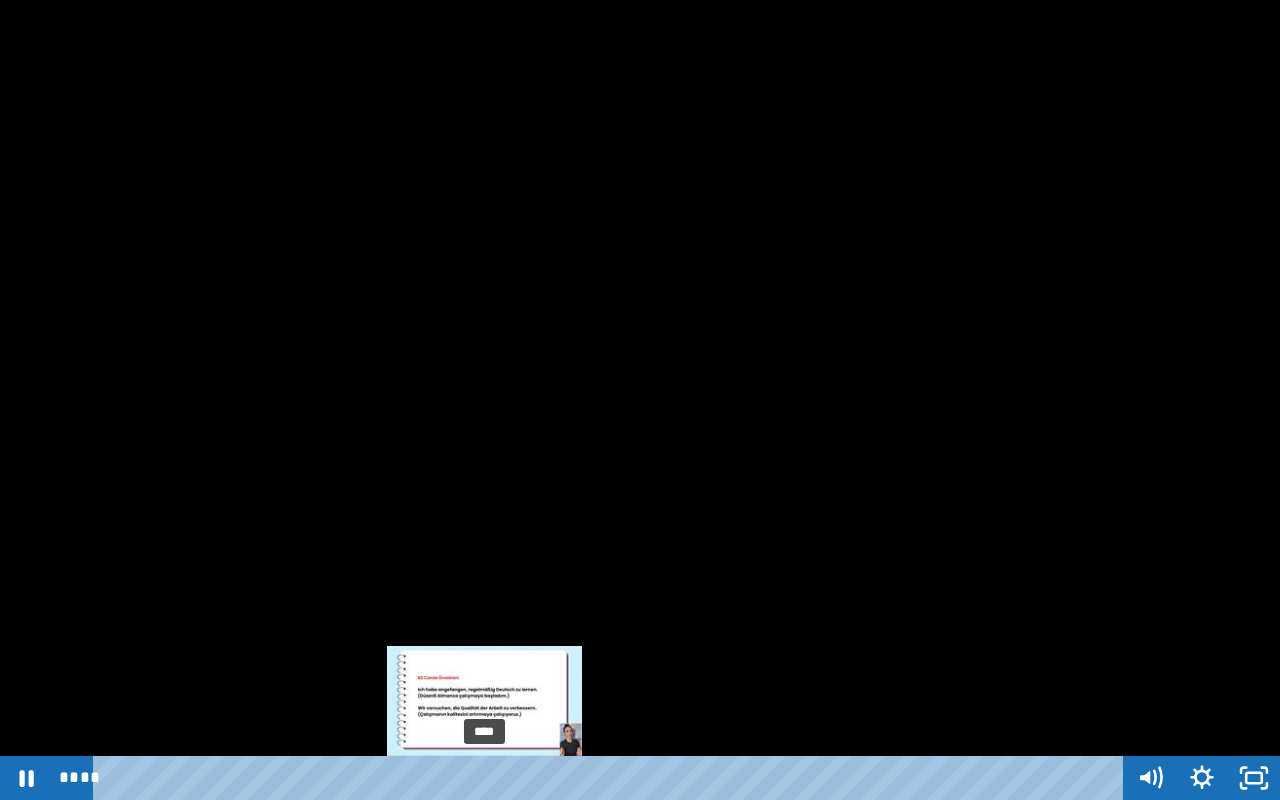 click on "****" at bounding box center (612, 778) 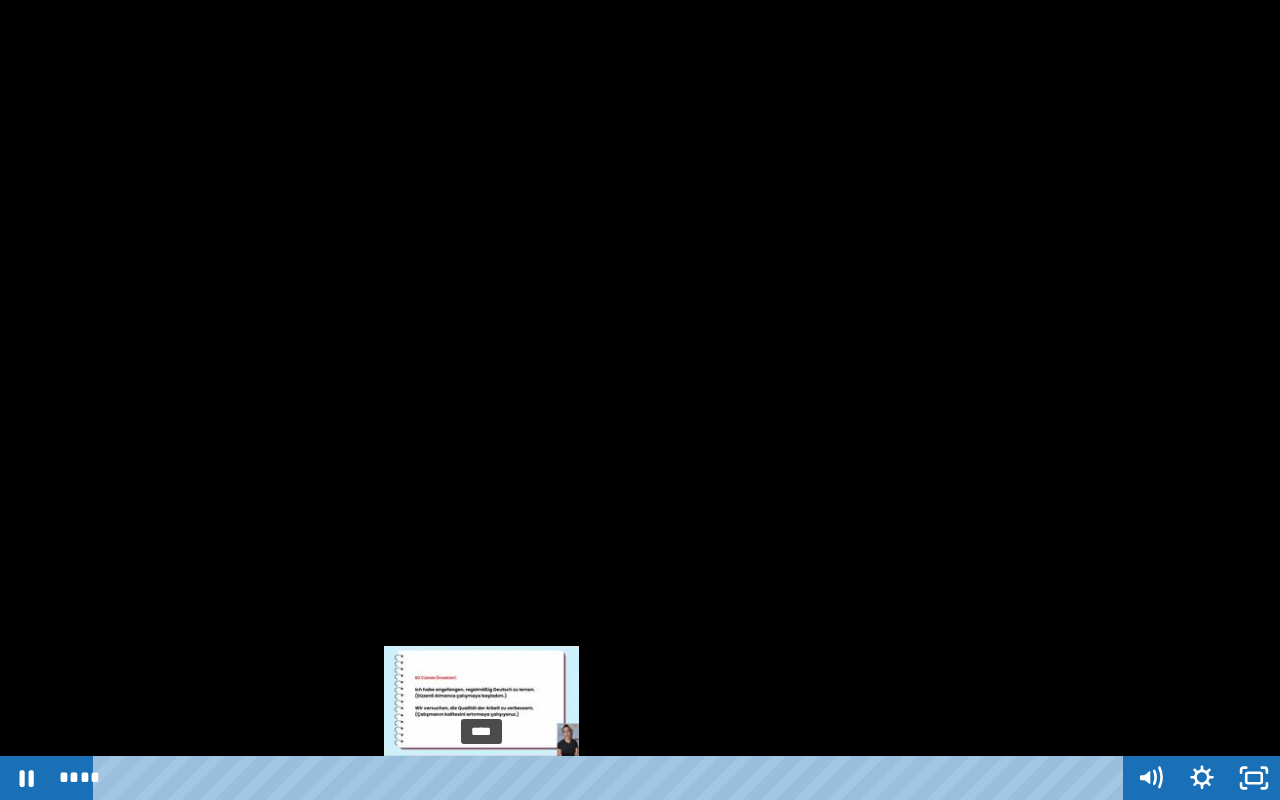 click at bounding box center (488, 778) 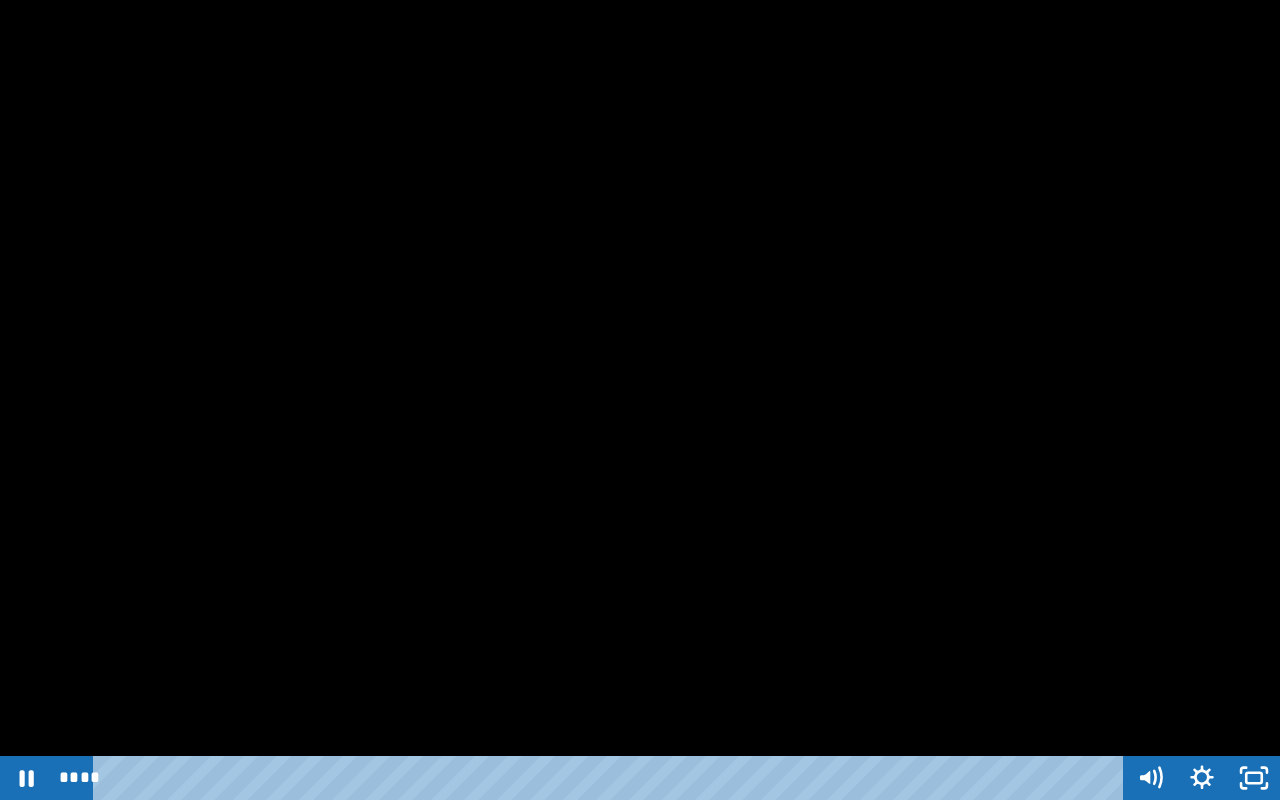 click at bounding box center (640, 400) 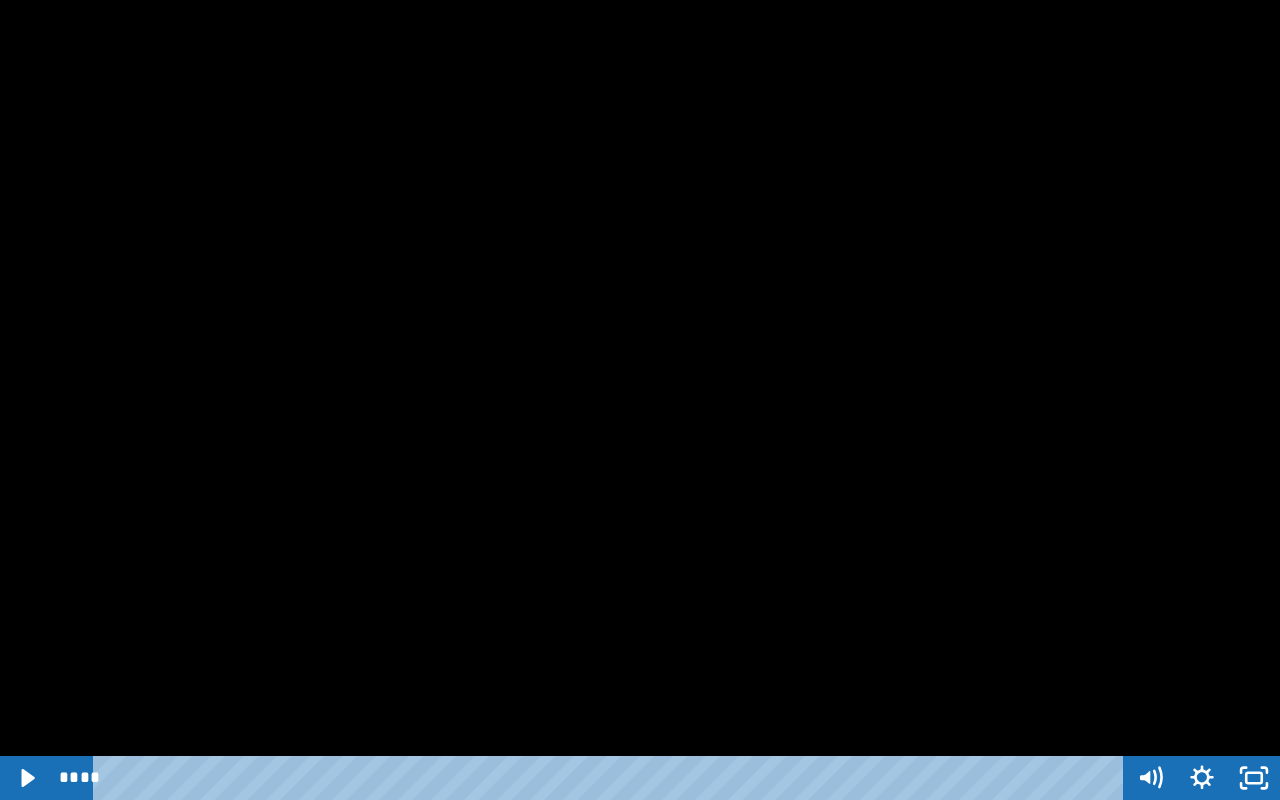 click at bounding box center (640, 400) 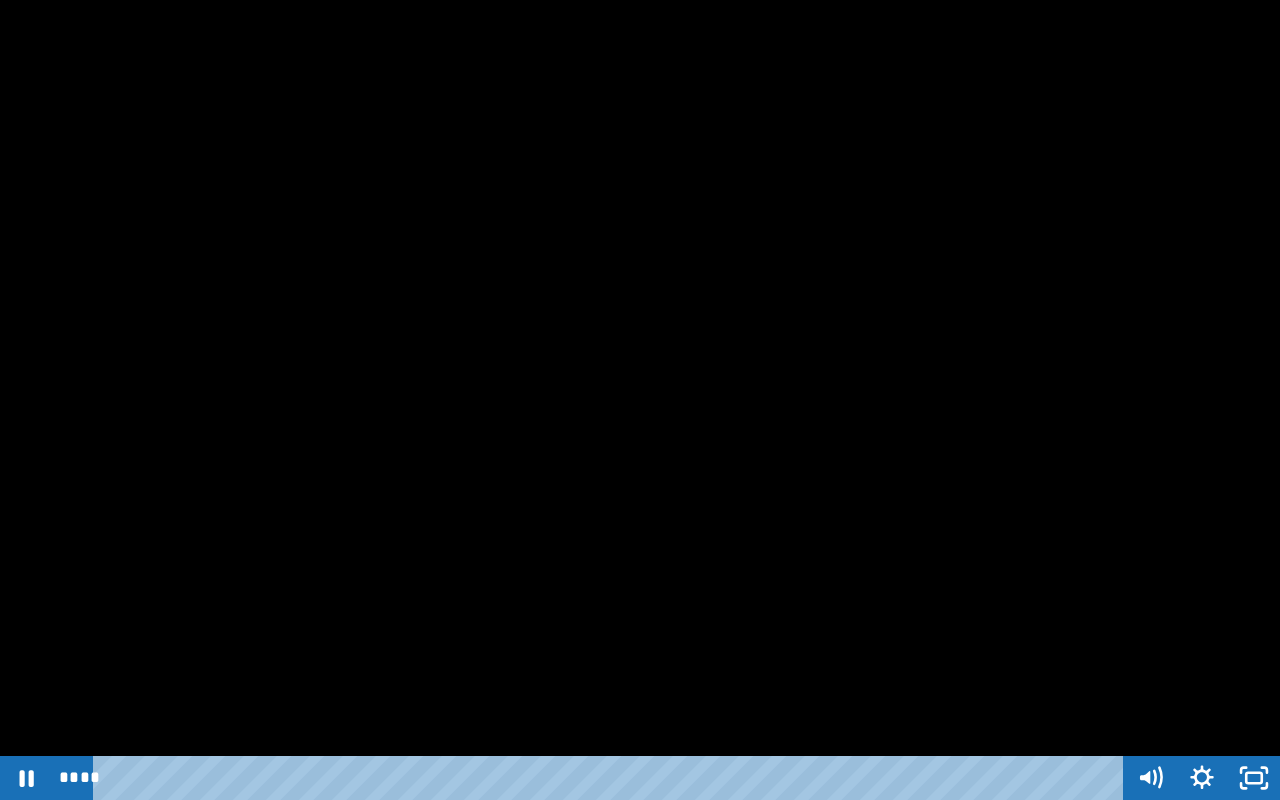 click at bounding box center (640, 400) 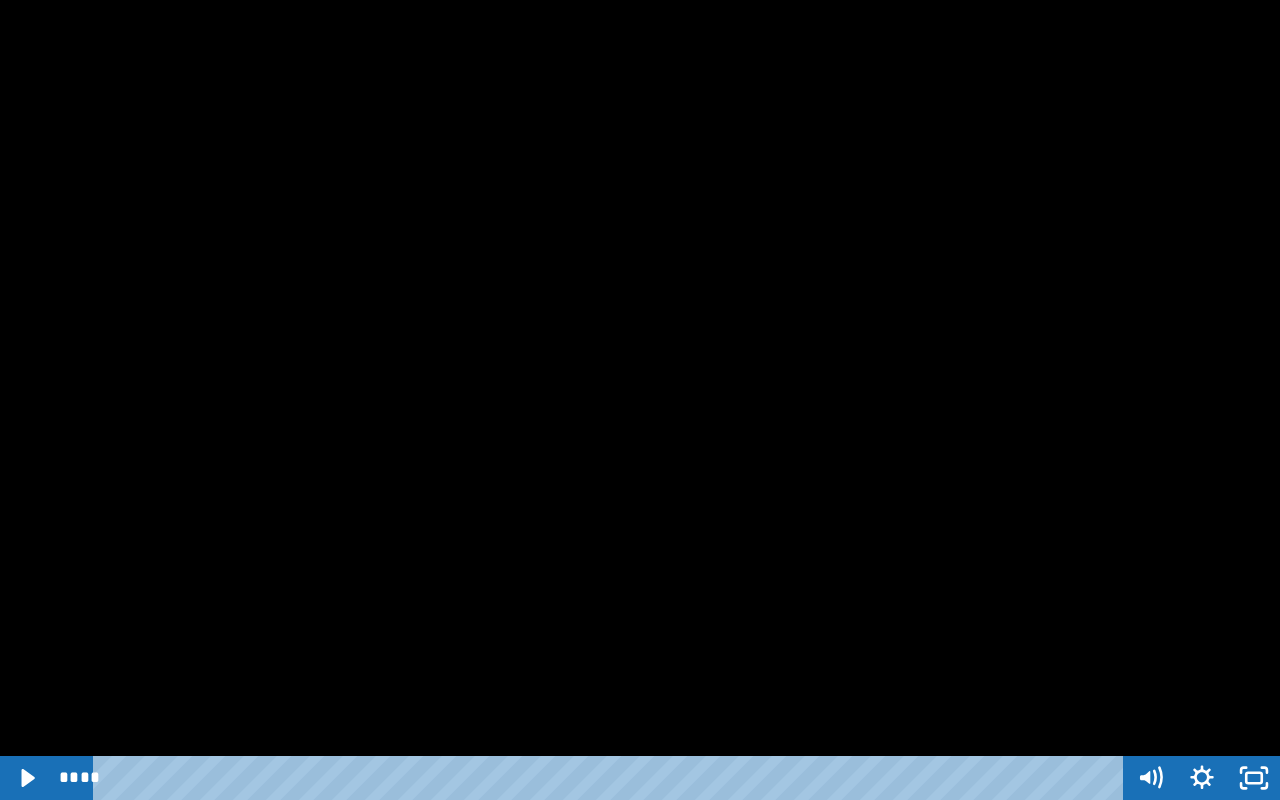 click at bounding box center [640, 400] 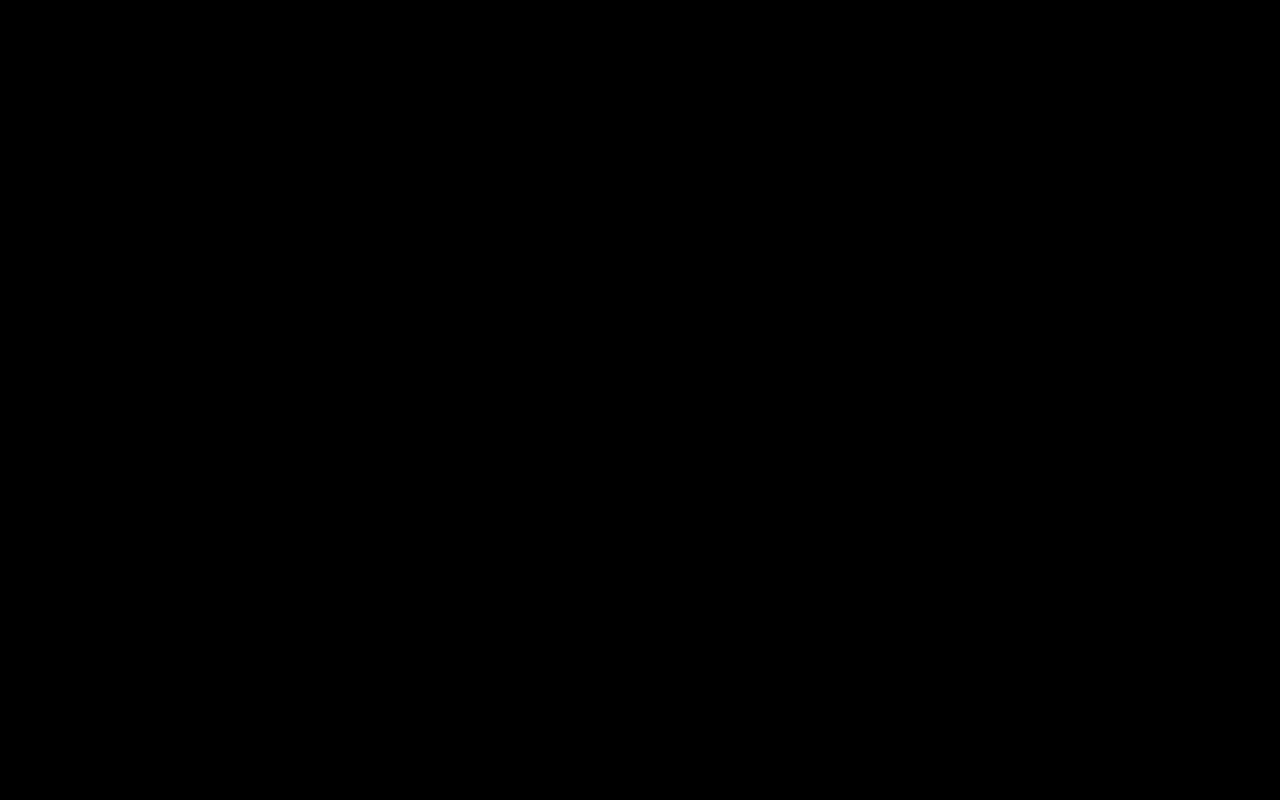 click at bounding box center (640, 400) 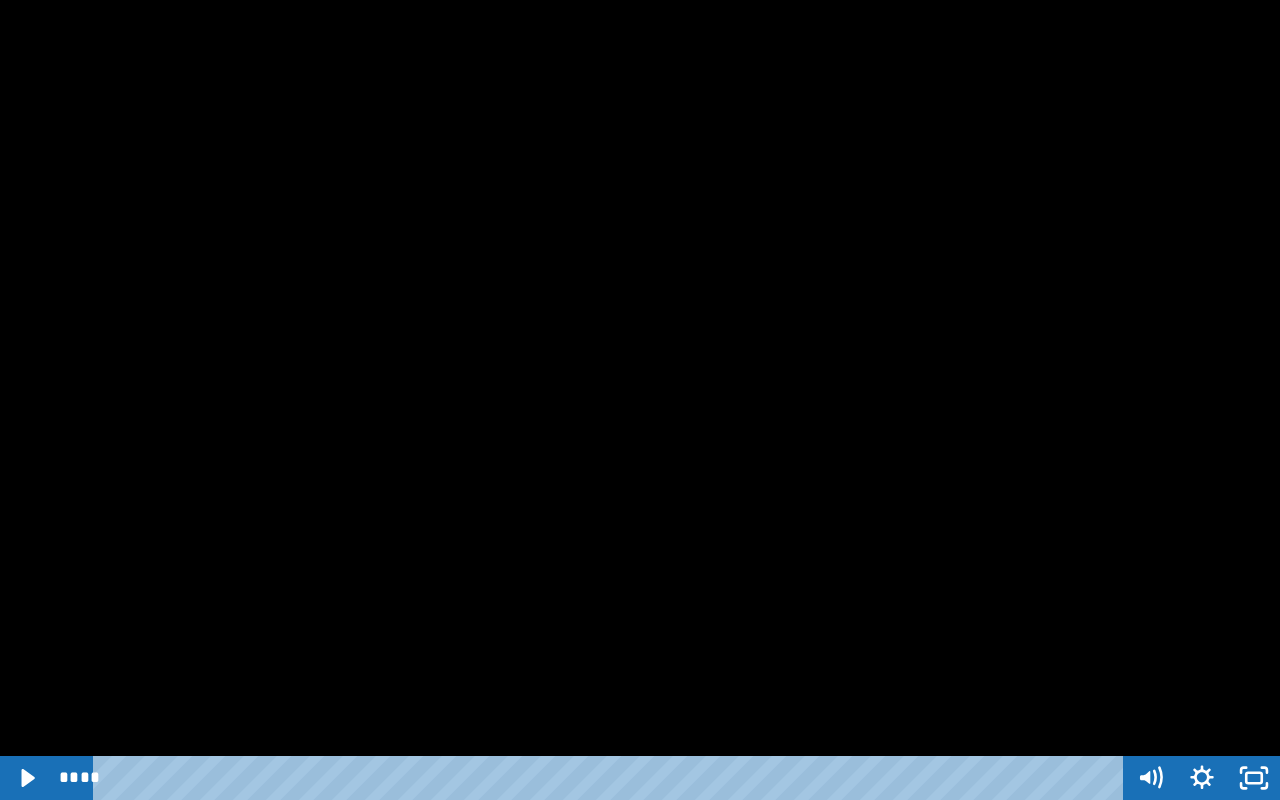 click at bounding box center [640, 400] 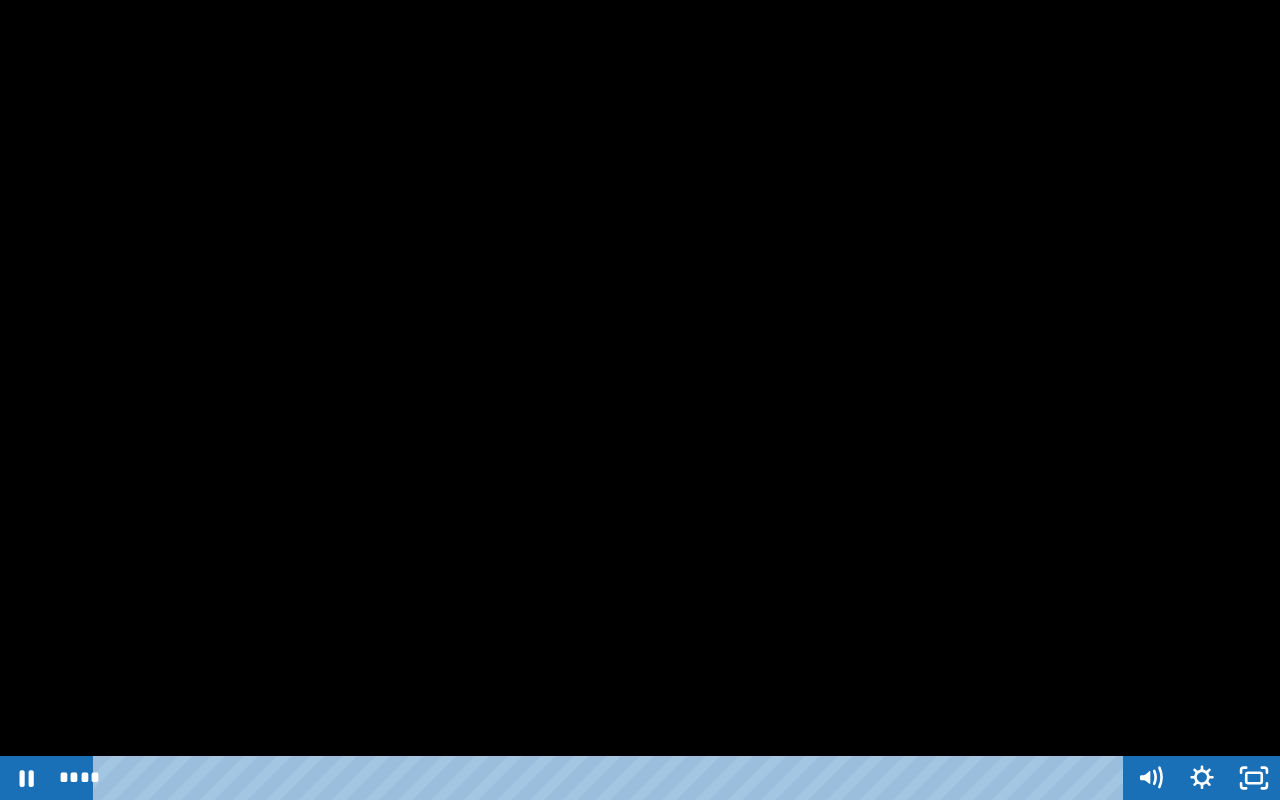 click at bounding box center (640, 400) 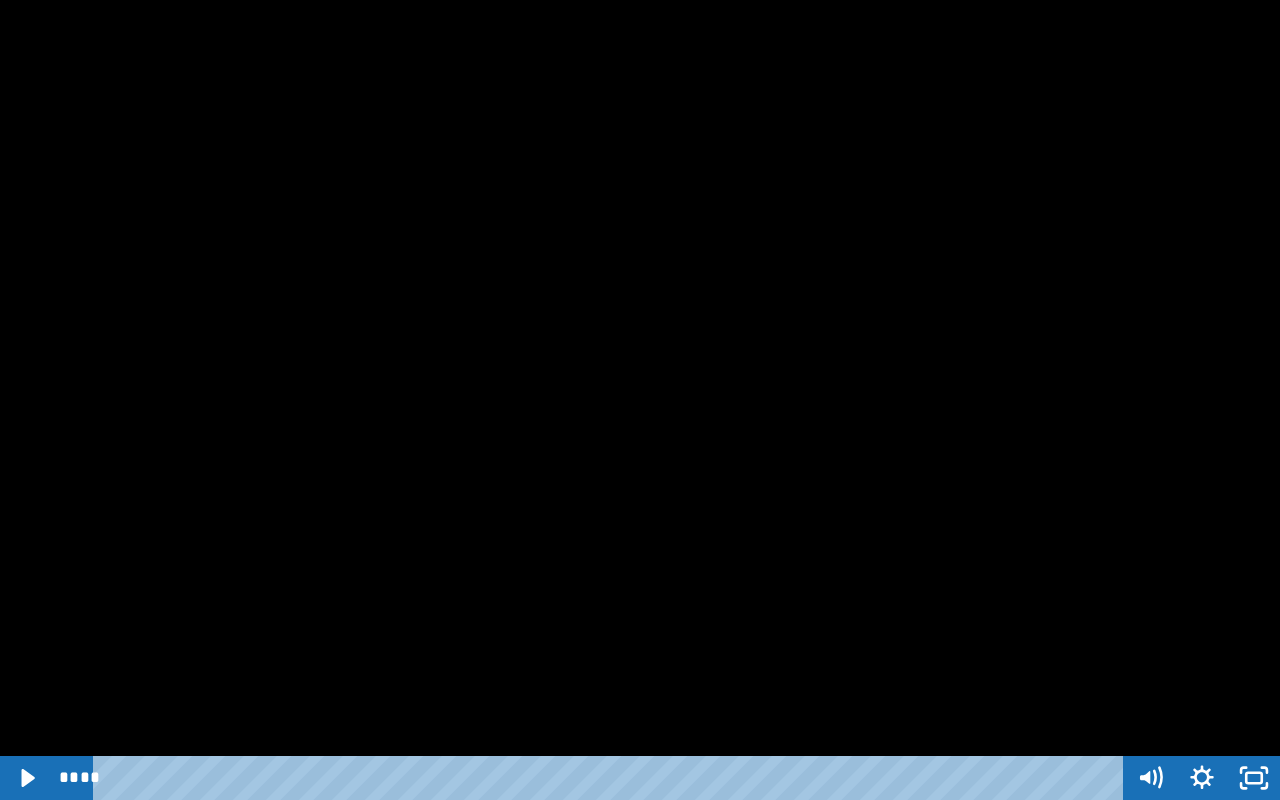 click at bounding box center [640, 400] 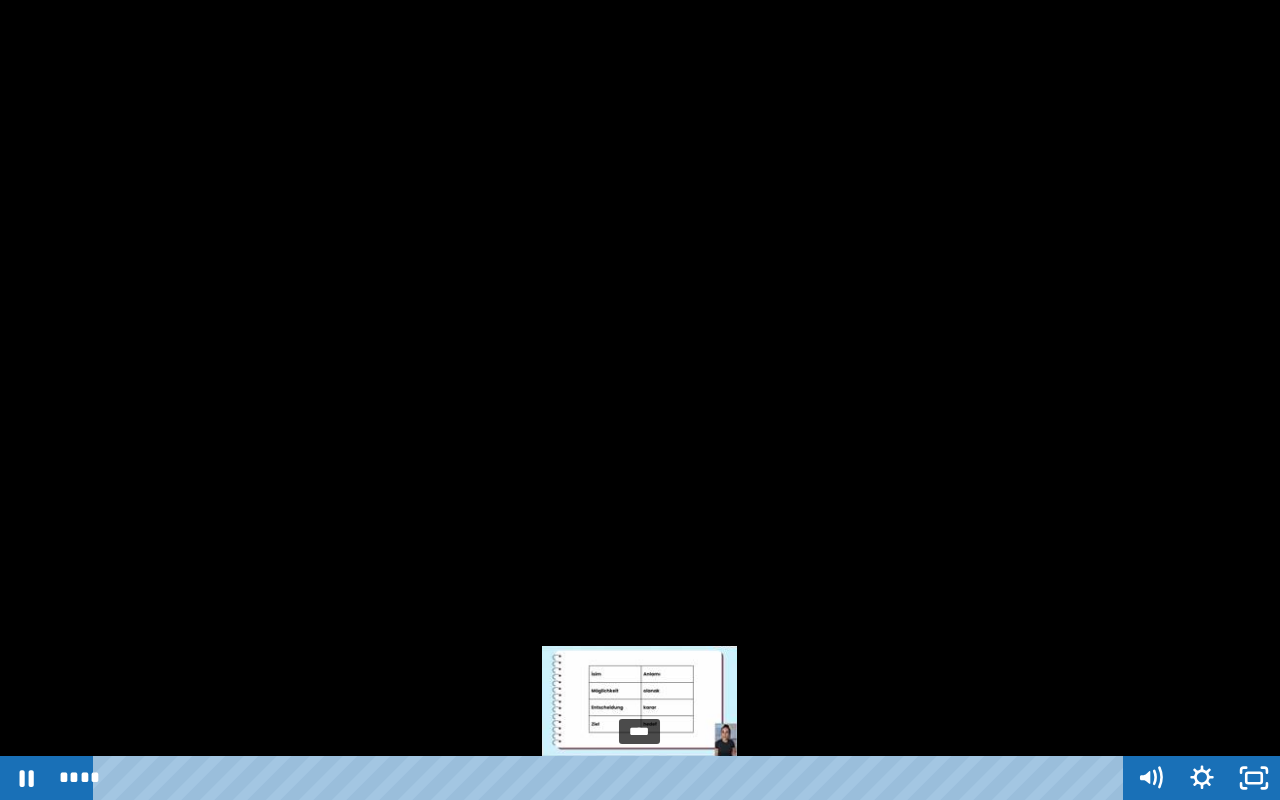 click on "****" at bounding box center [612, 778] 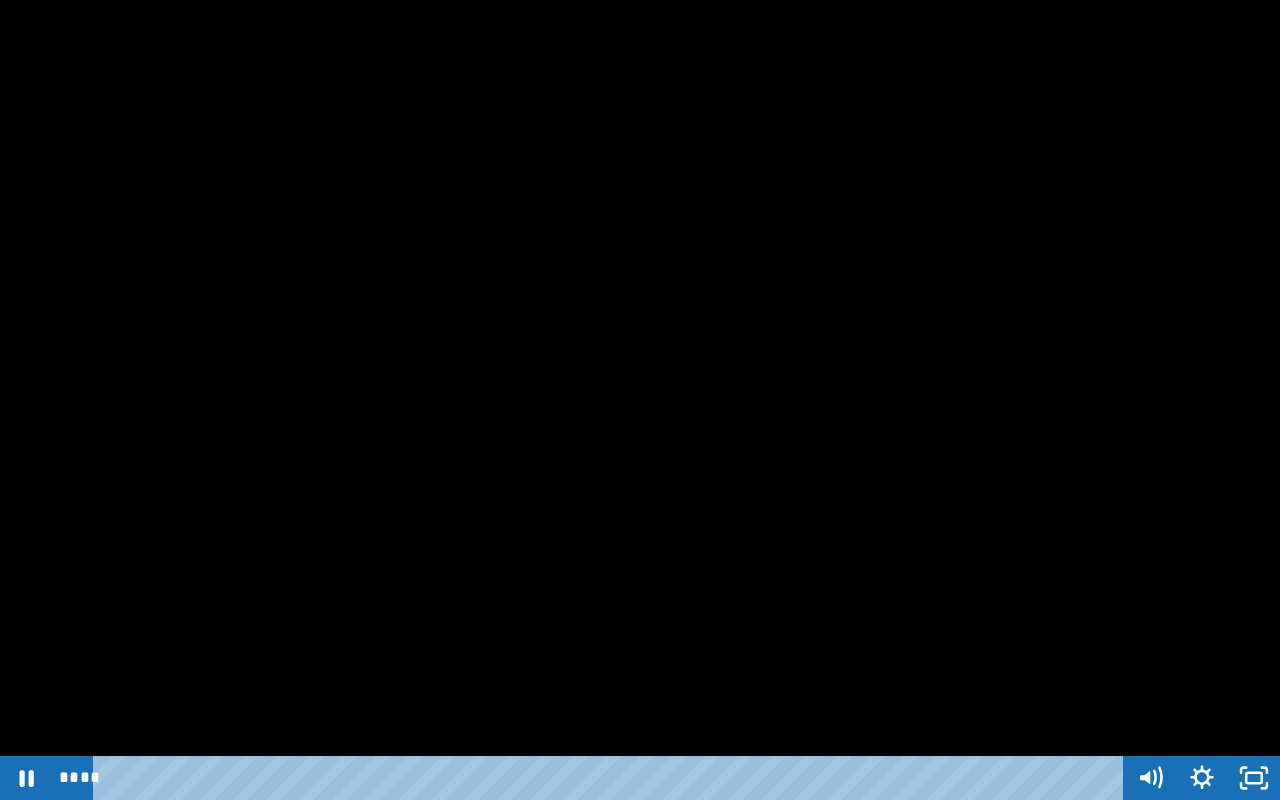click at bounding box center [640, 400] 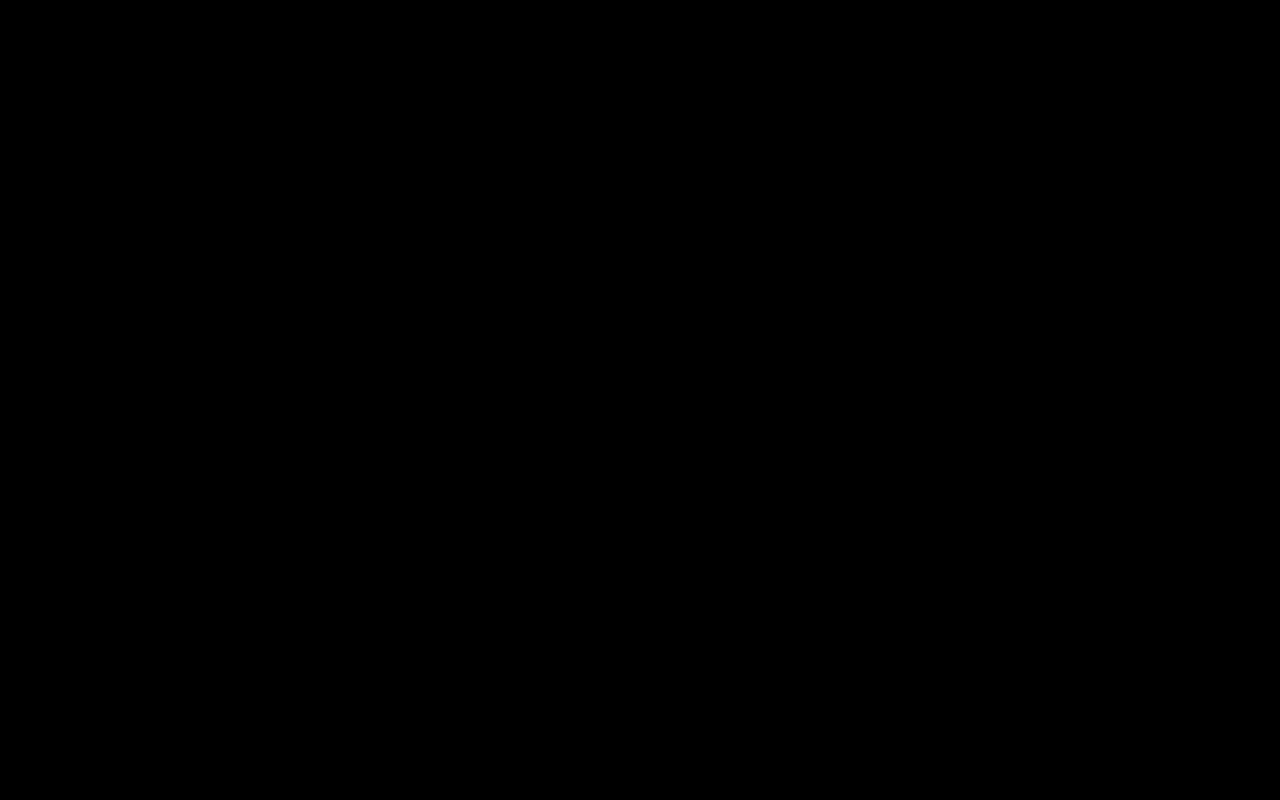click at bounding box center [640, 400] 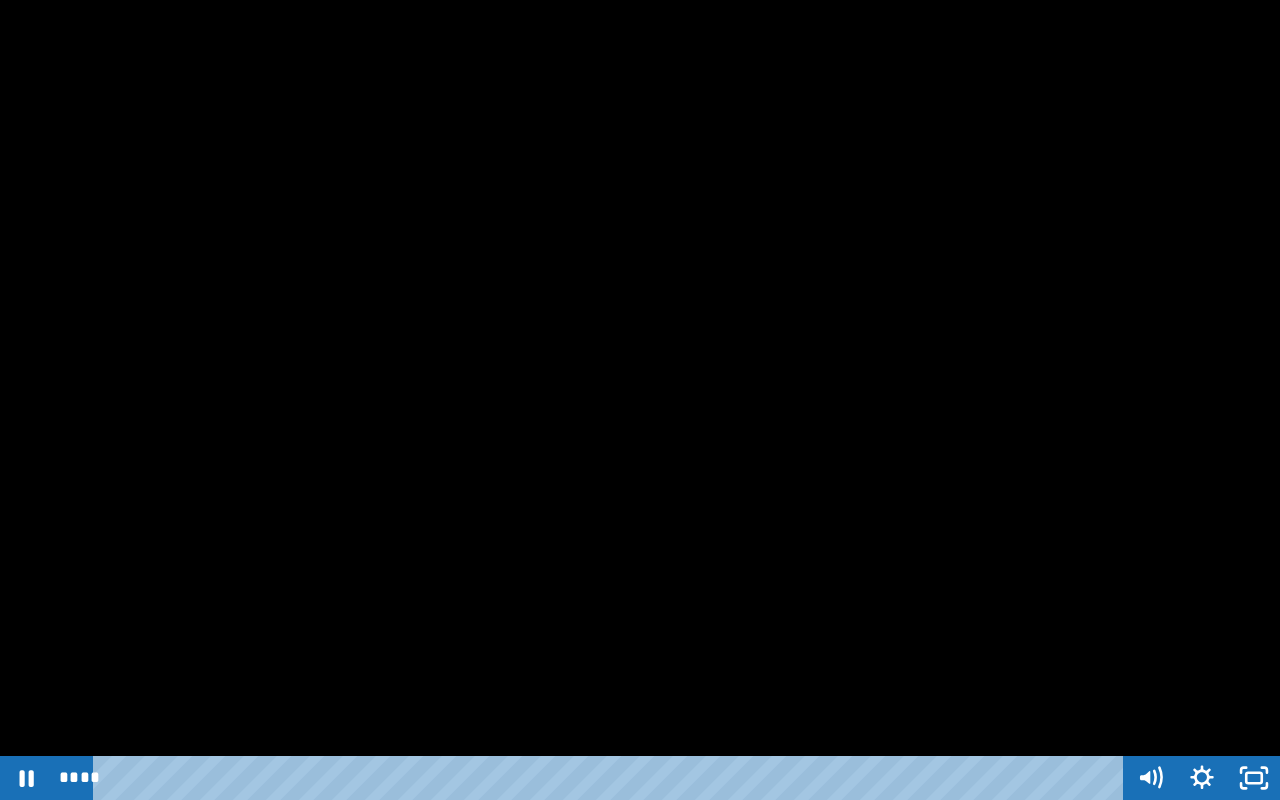 click at bounding box center [640, 400] 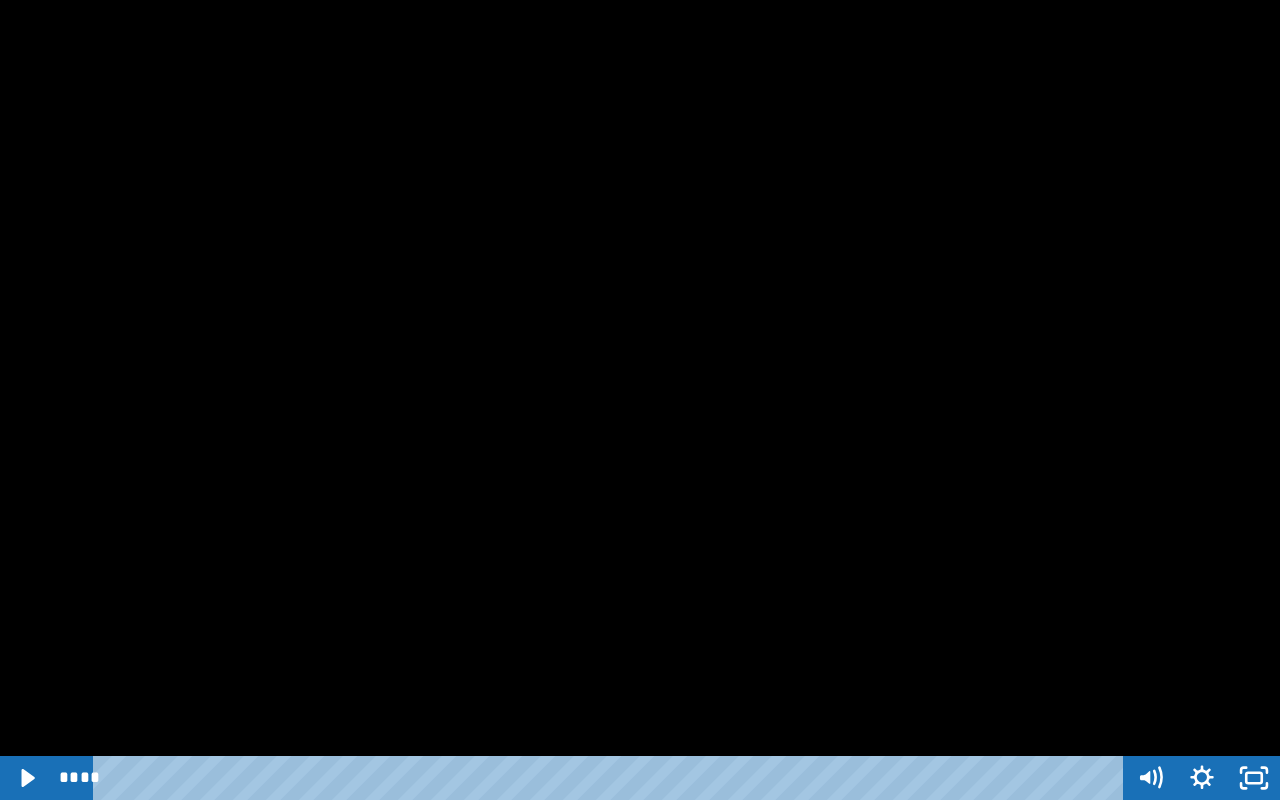 click at bounding box center [640, 400] 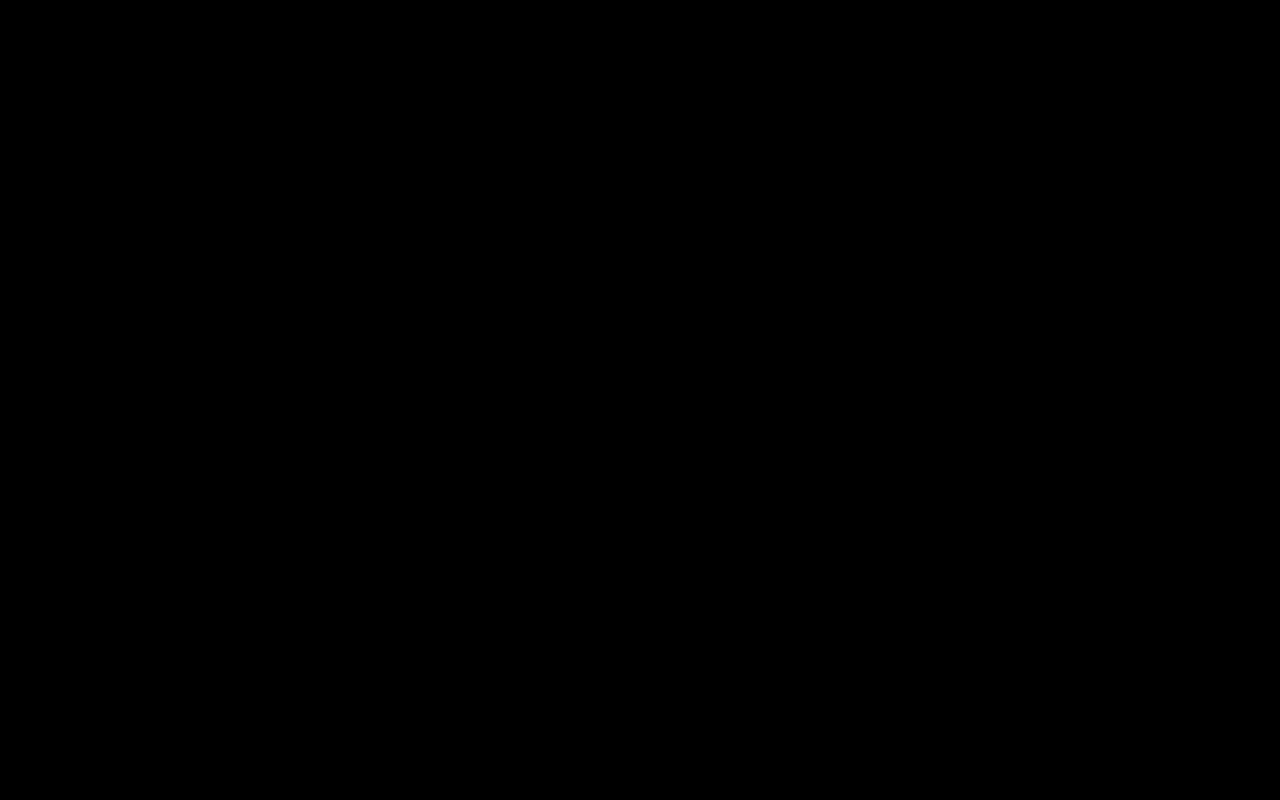 click at bounding box center (640, 400) 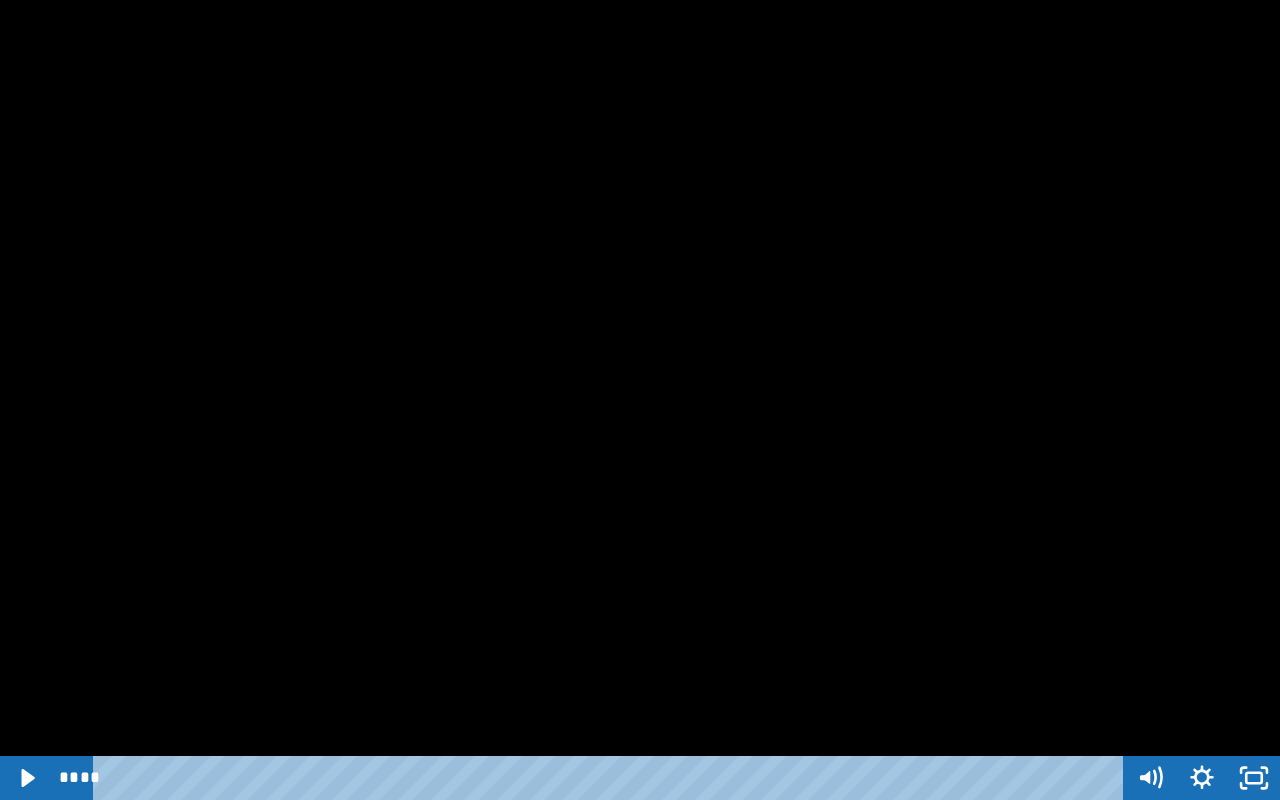 click at bounding box center (640, 400) 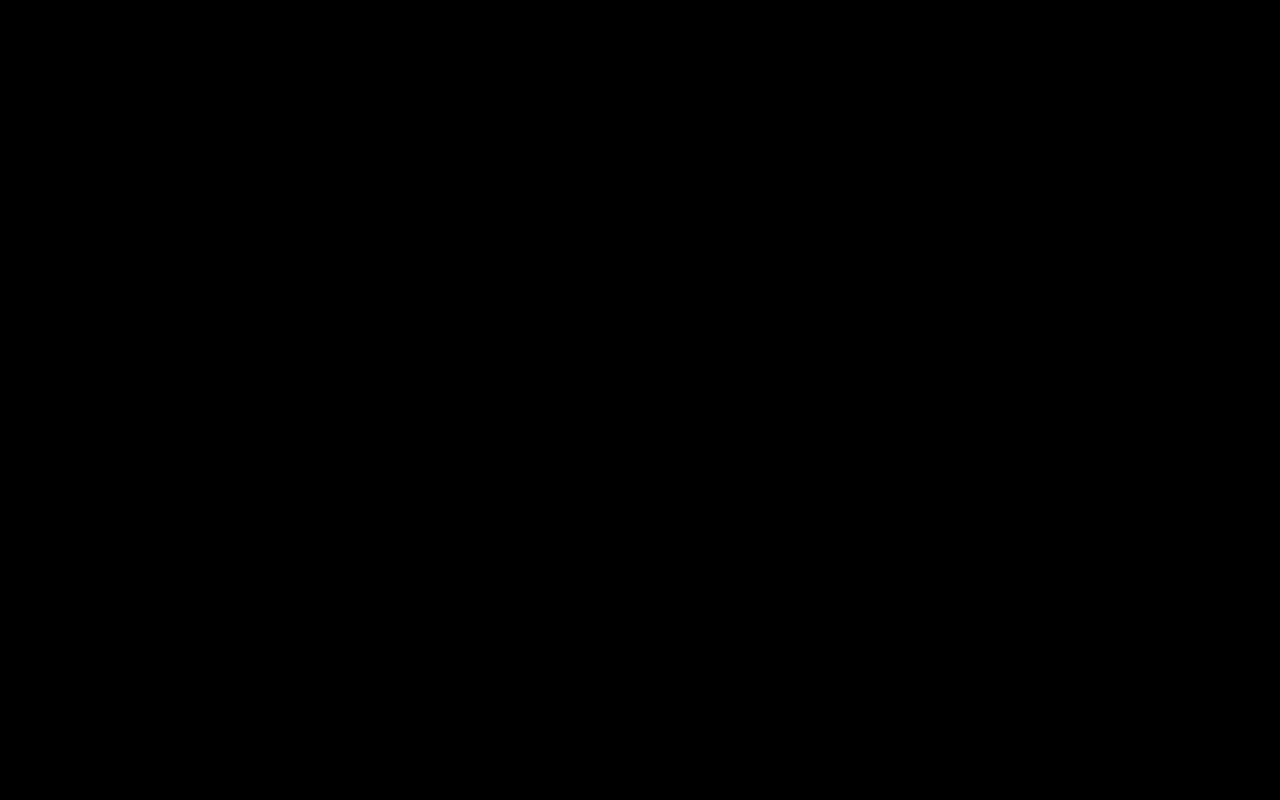 click at bounding box center (640, 400) 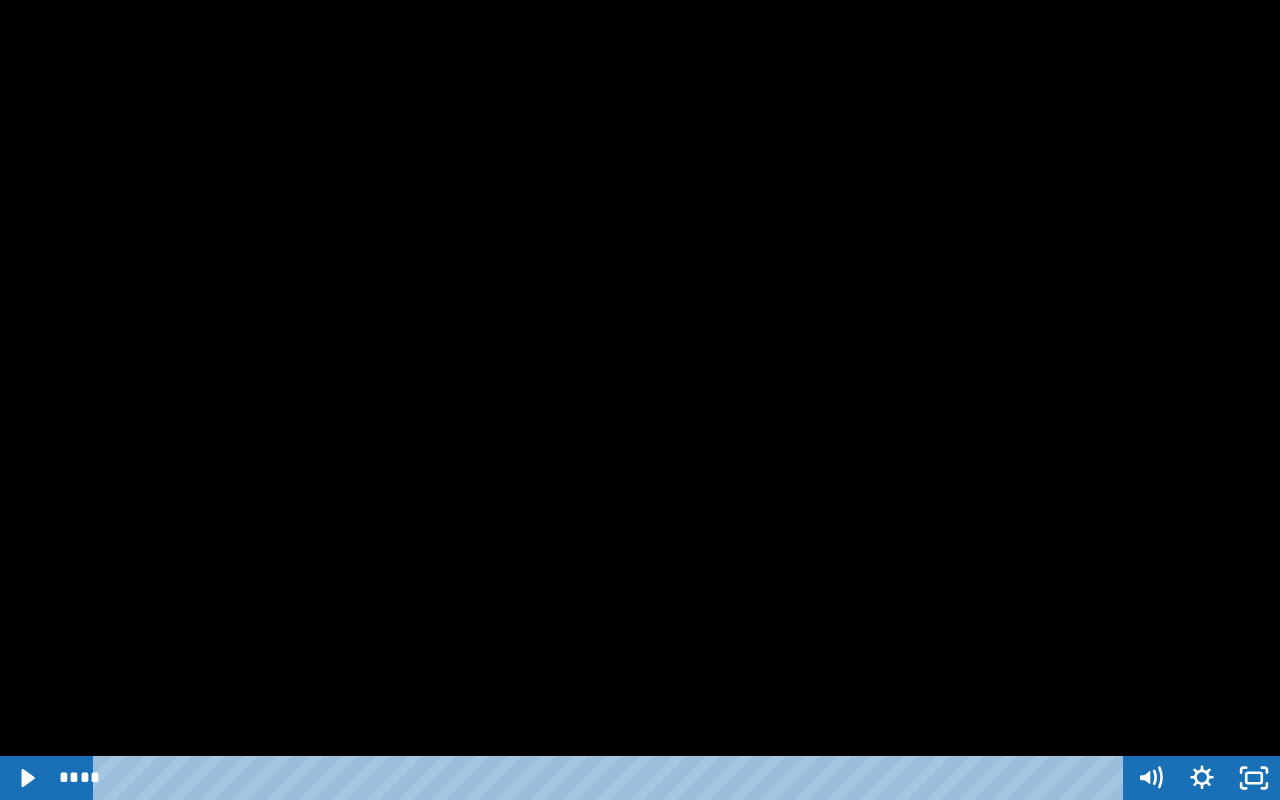 click at bounding box center [640, 400] 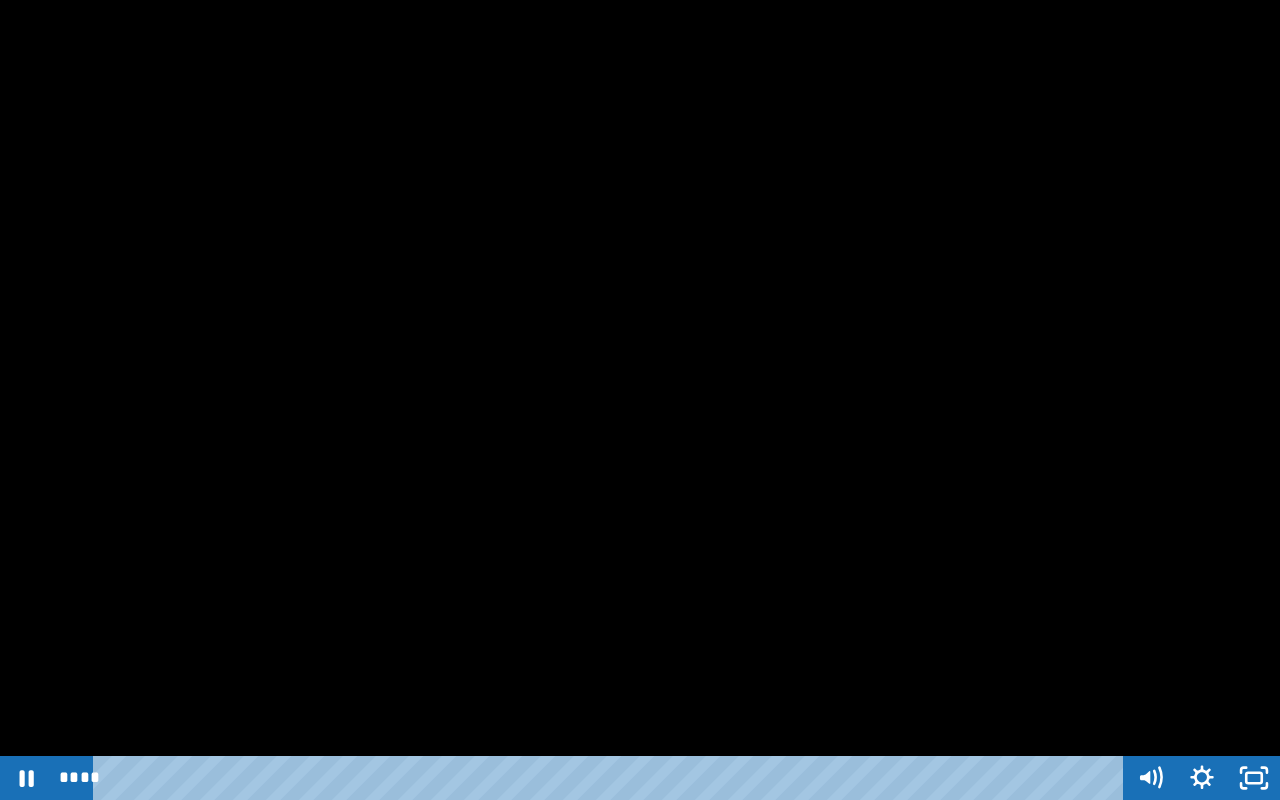 click at bounding box center [640, 400] 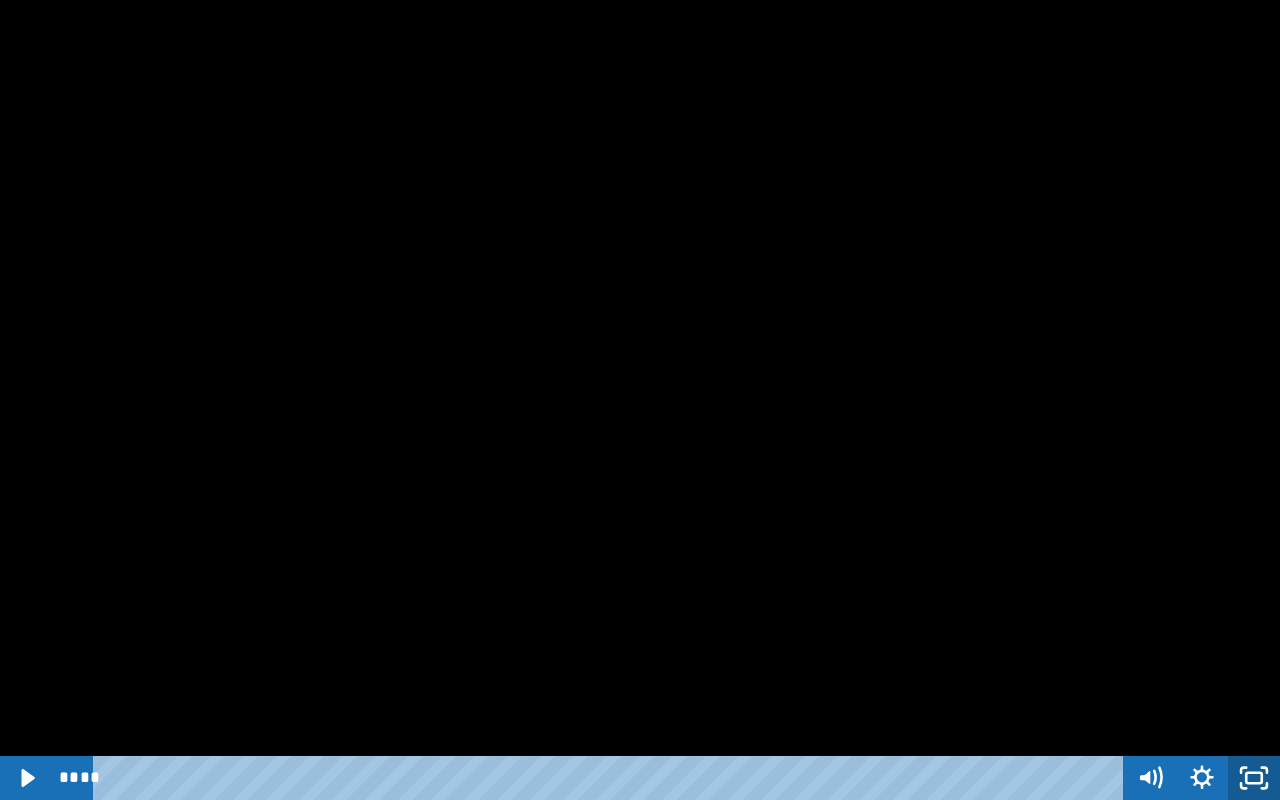 click at bounding box center [0, 0] 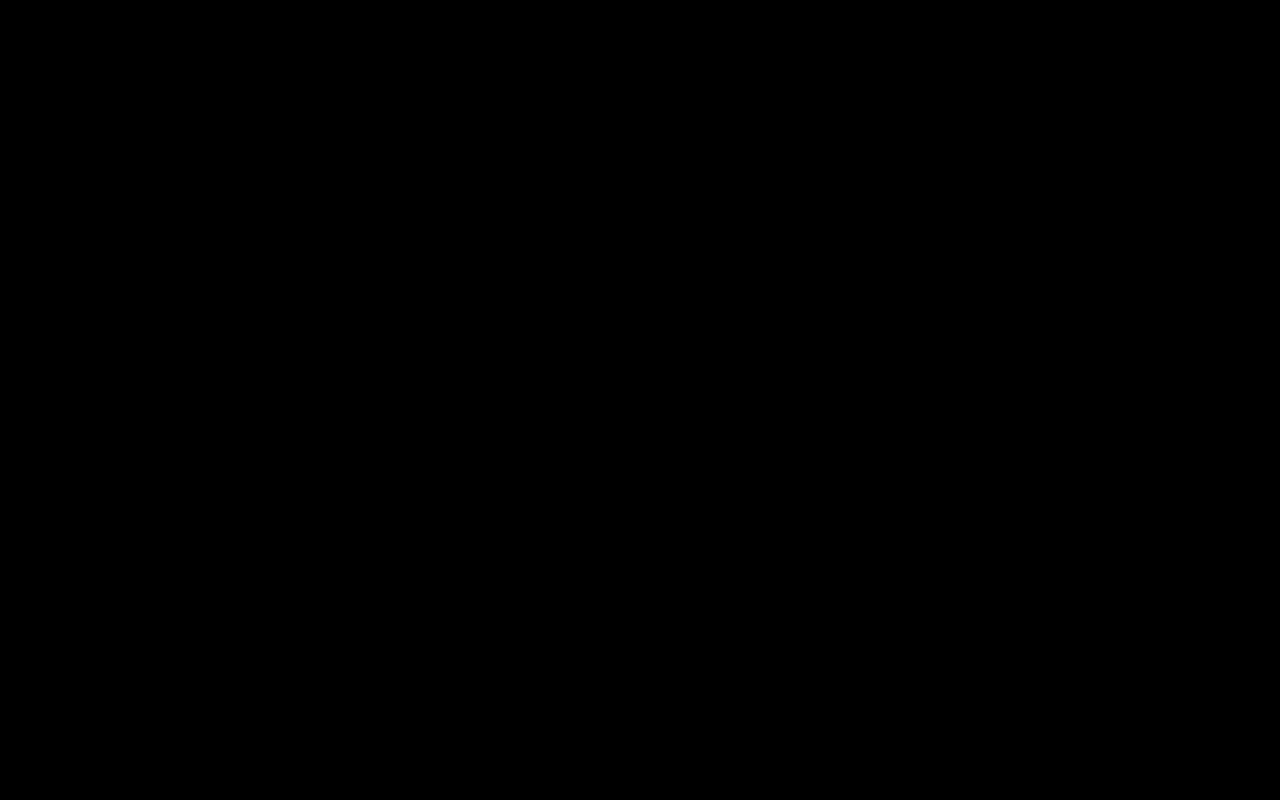 click at bounding box center (640, 400) 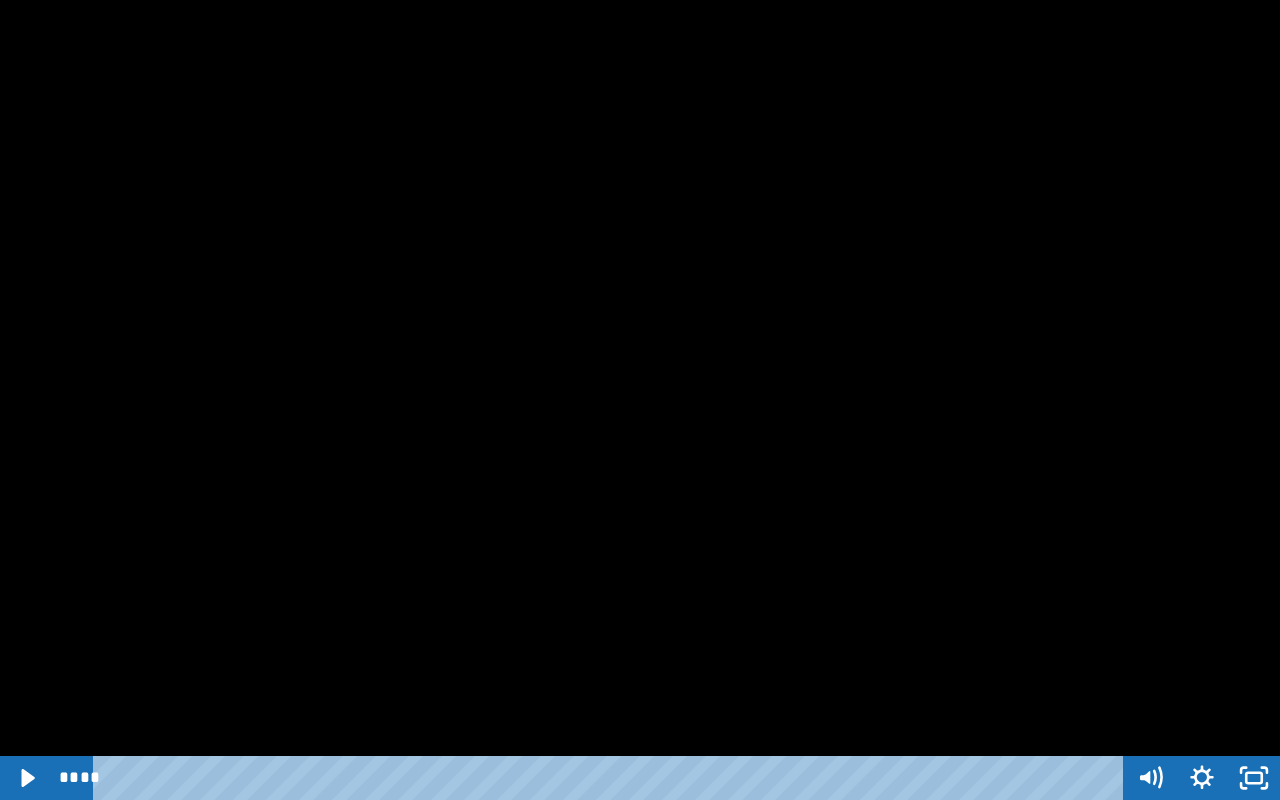 click at bounding box center (640, 400) 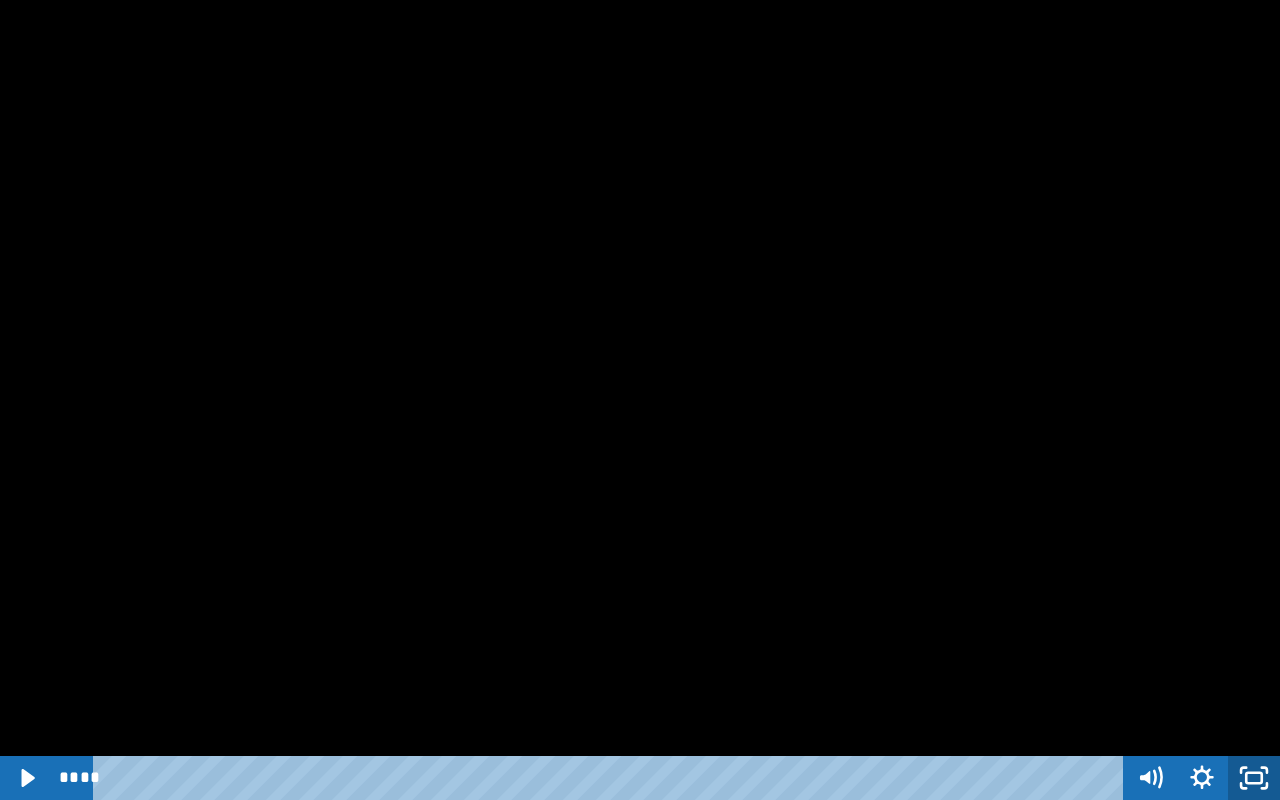click 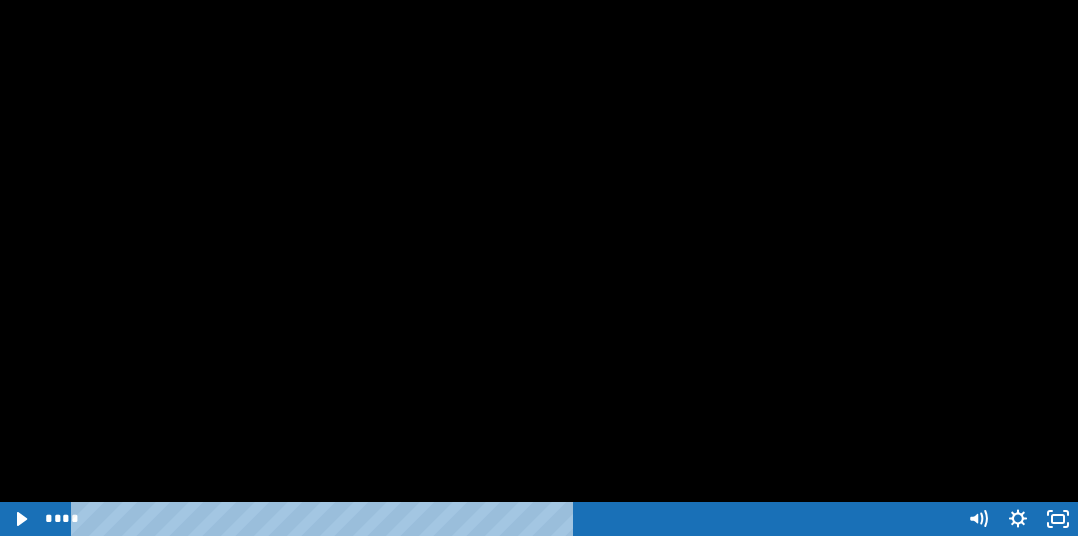 scroll, scrollTop: 585, scrollLeft: 0, axis: vertical 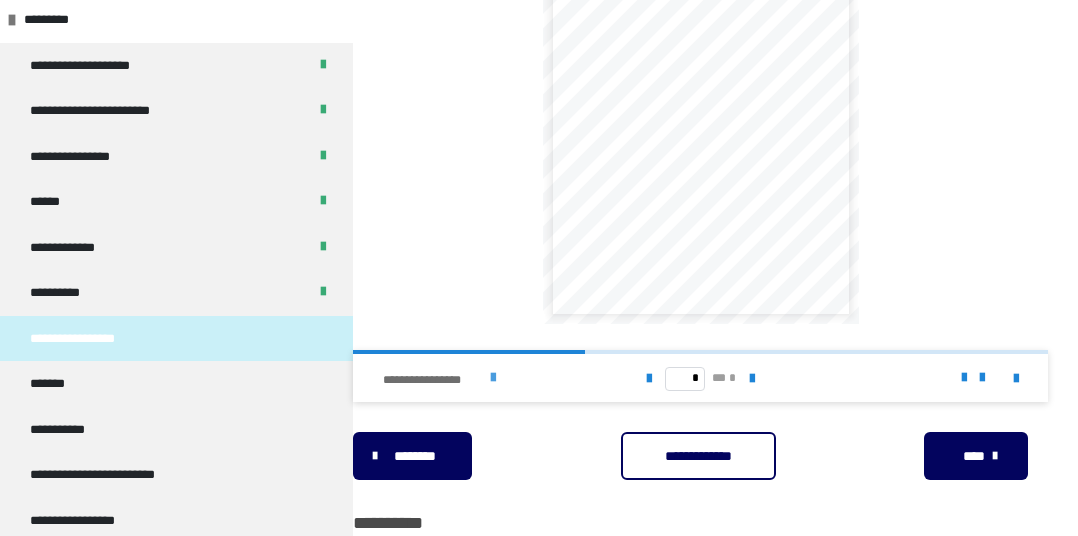 click at bounding box center (493, 378) 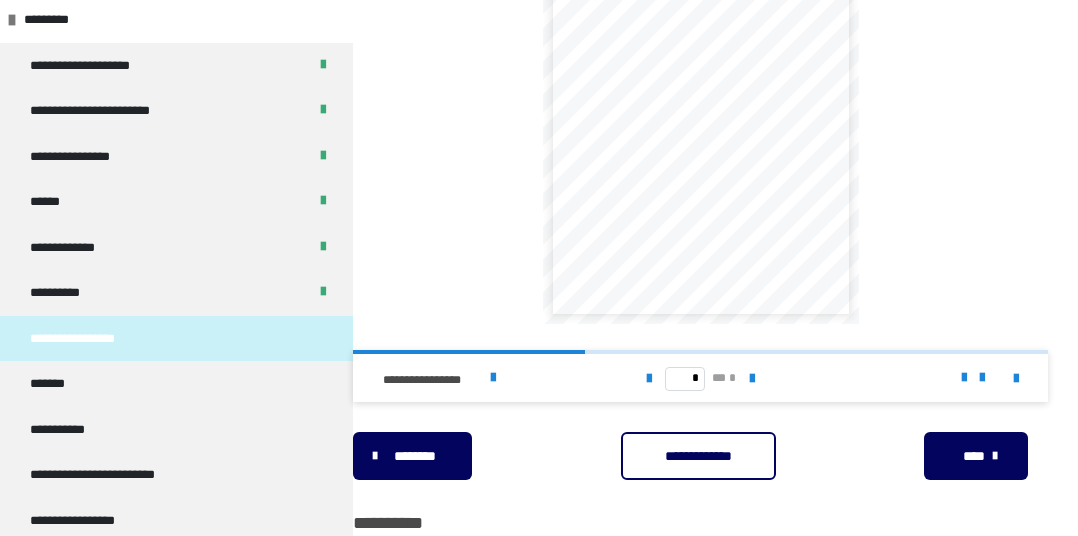 click on "**********" at bounding box center [698, 456] 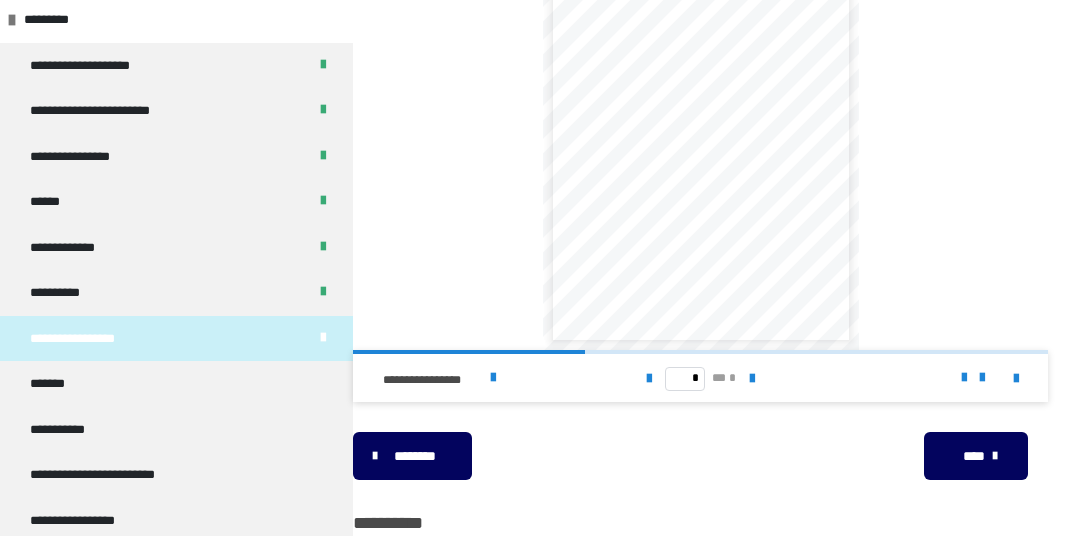 scroll, scrollTop: 0, scrollLeft: 0, axis: both 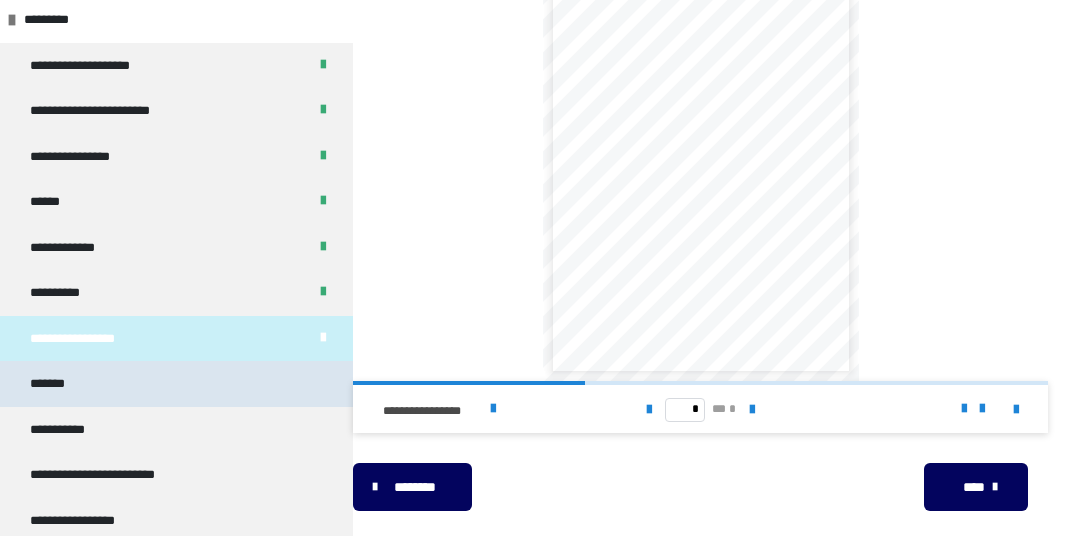 click on "*******" at bounding box center [176, 384] 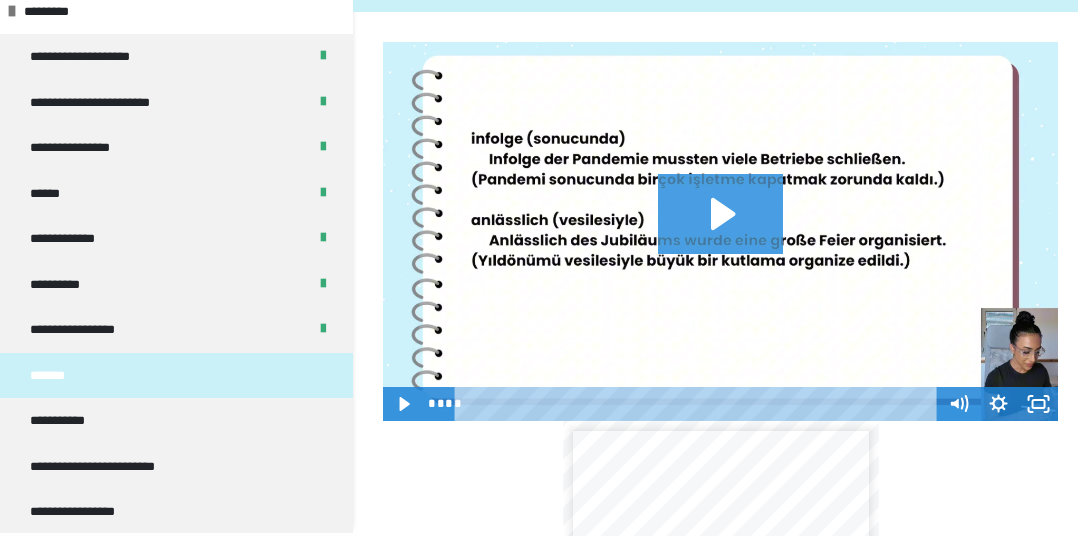 scroll, scrollTop: 240, scrollLeft: 0, axis: vertical 